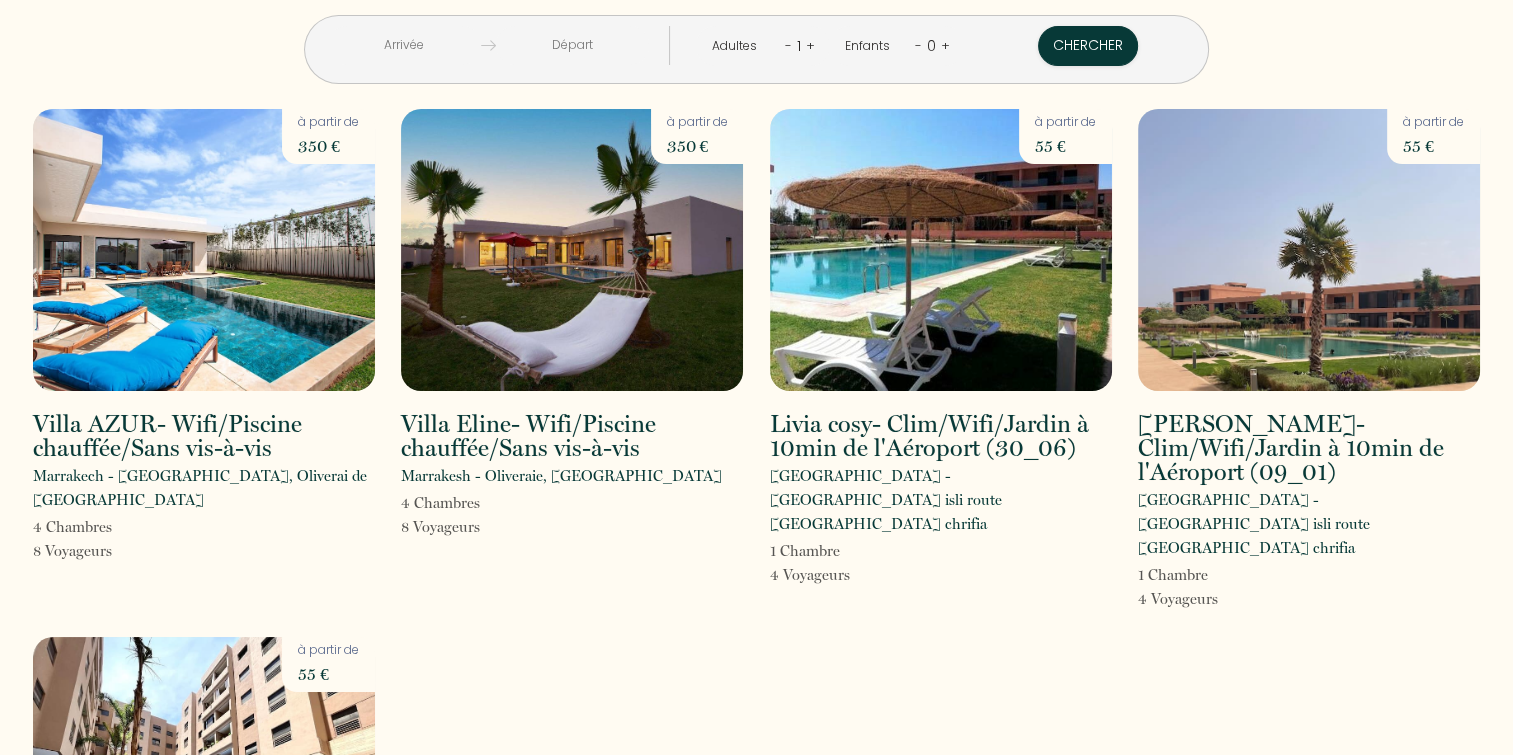 scroll, scrollTop: 0, scrollLeft: 0, axis: both 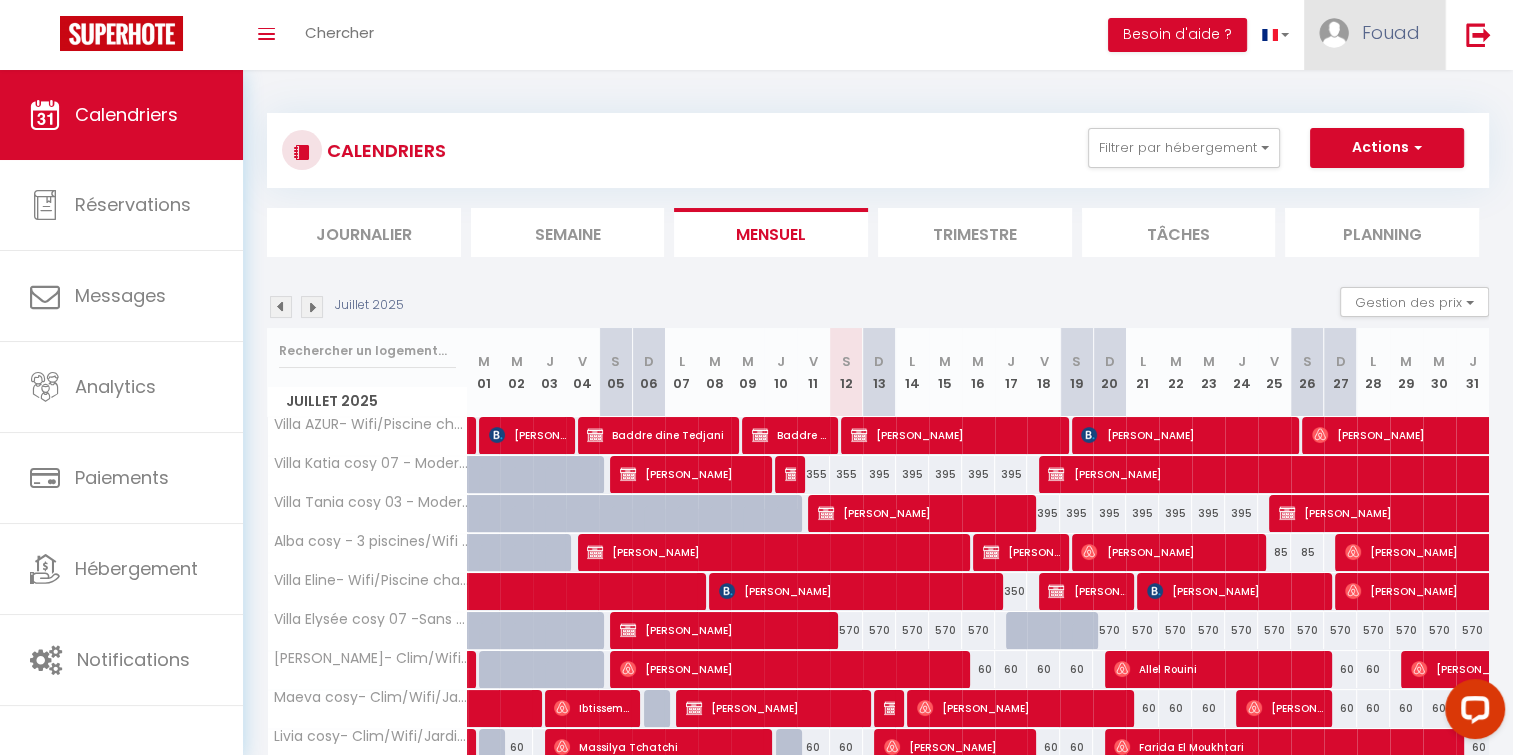 click on "Fouad" at bounding box center (1374, 35) 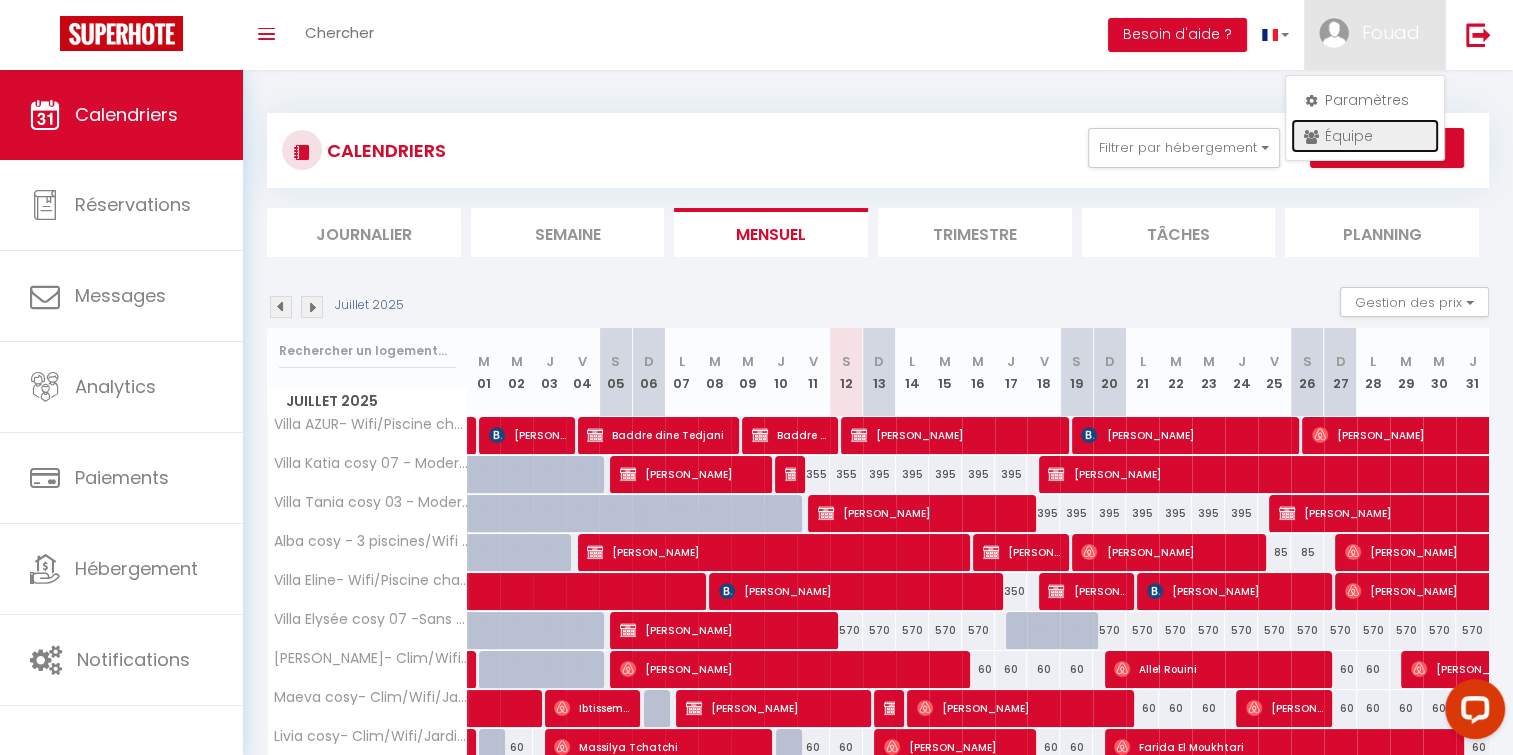 click on "Équipe" at bounding box center (1365, 136) 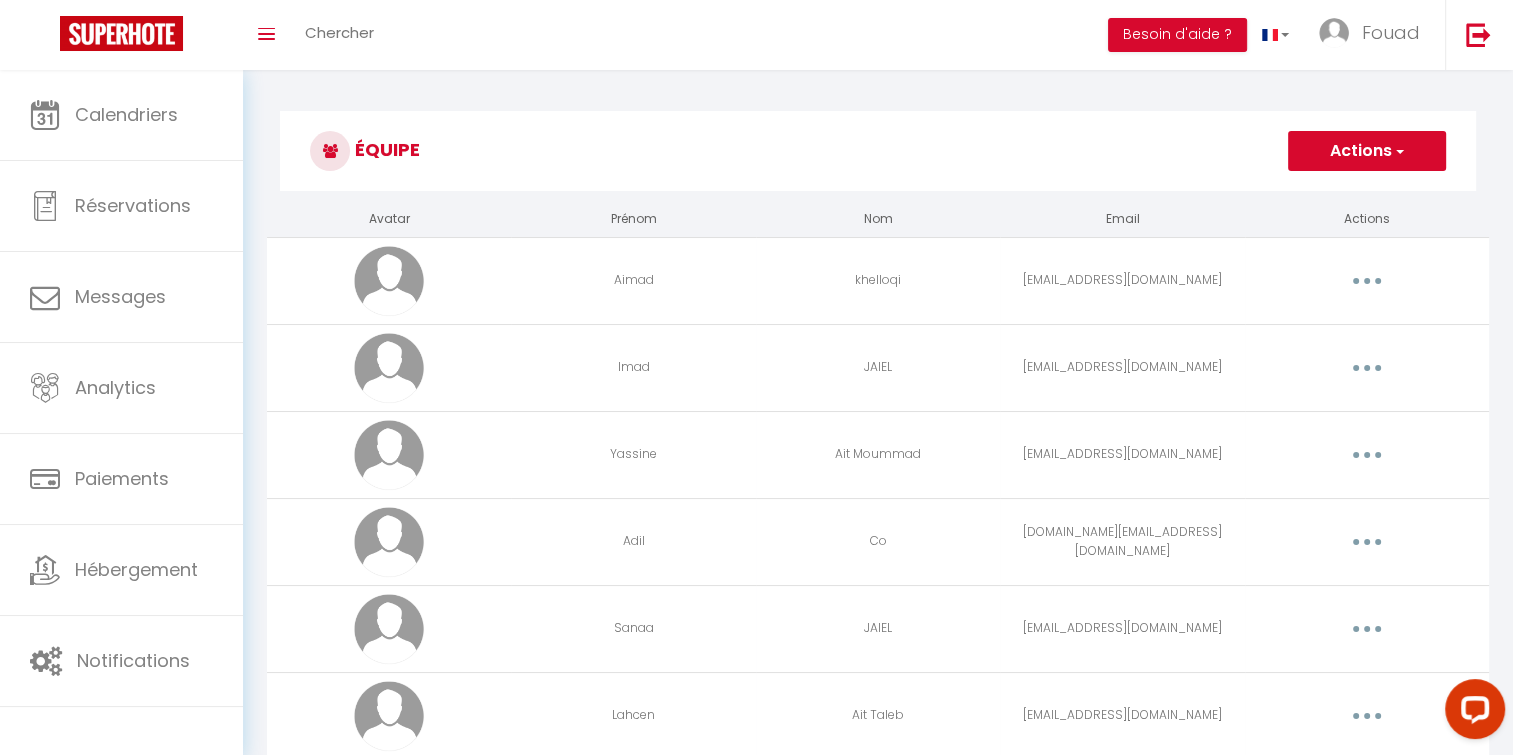 click on "Actions" at bounding box center [1367, 151] 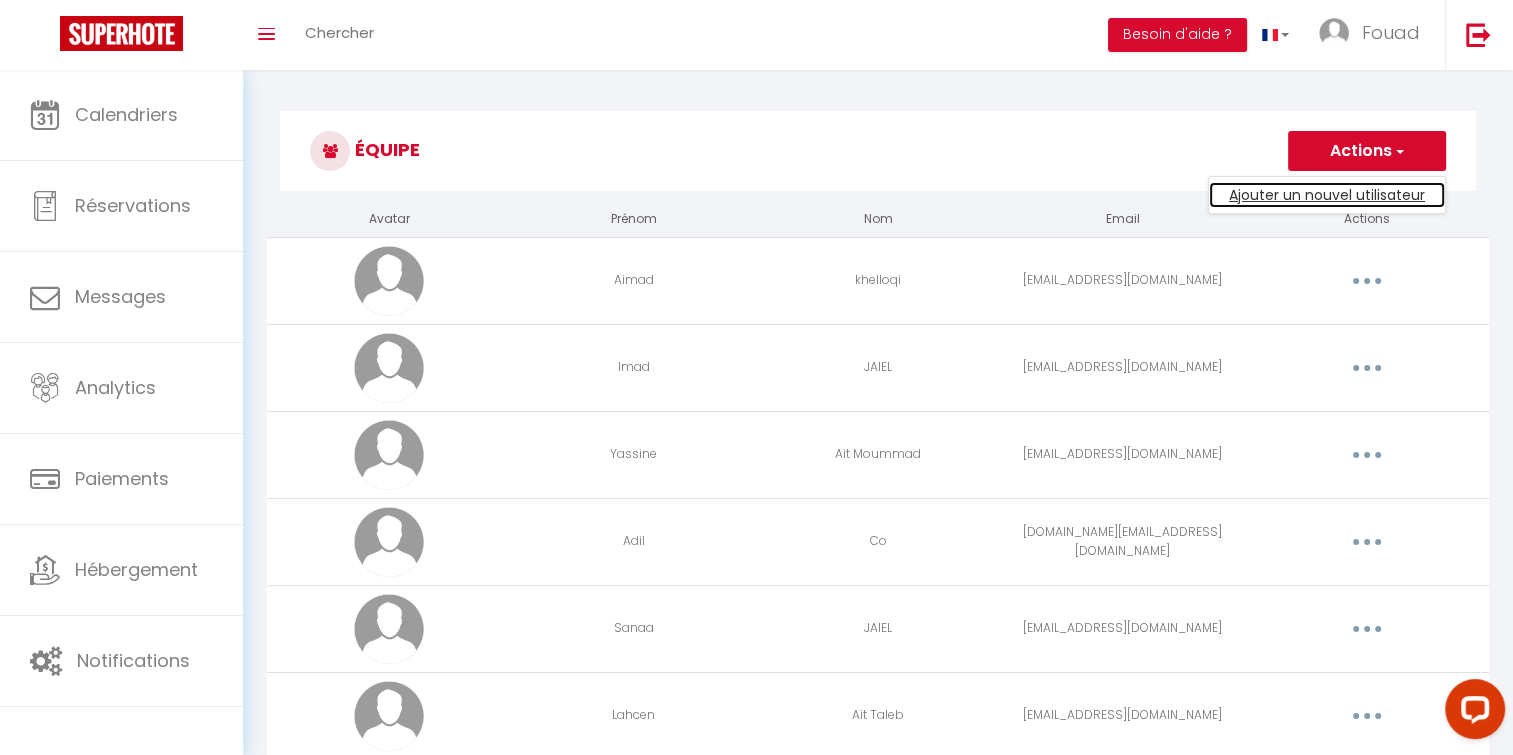 click on "Ajouter un nouvel utilisateur" at bounding box center (1327, 195) 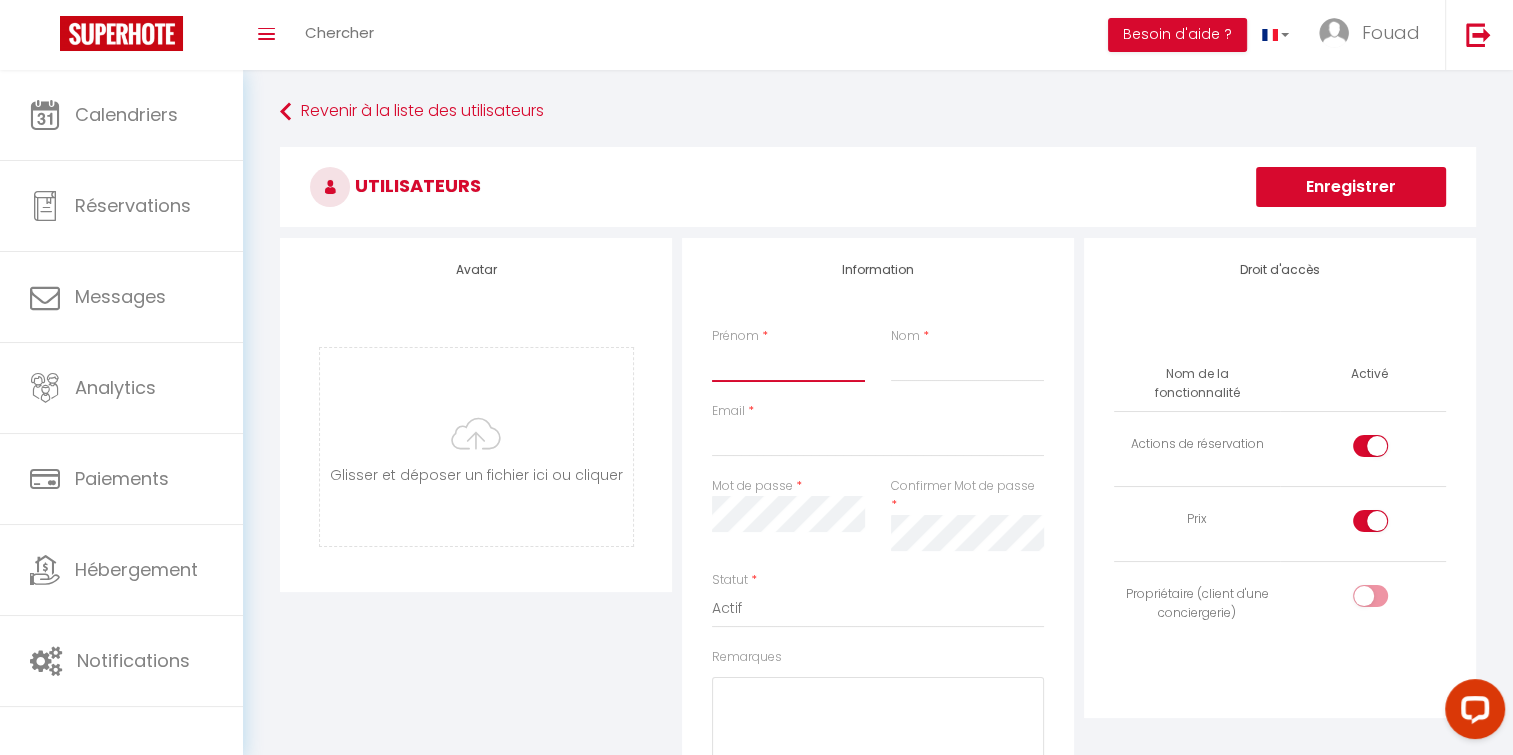 click on "Prénom" at bounding box center [788, 364] 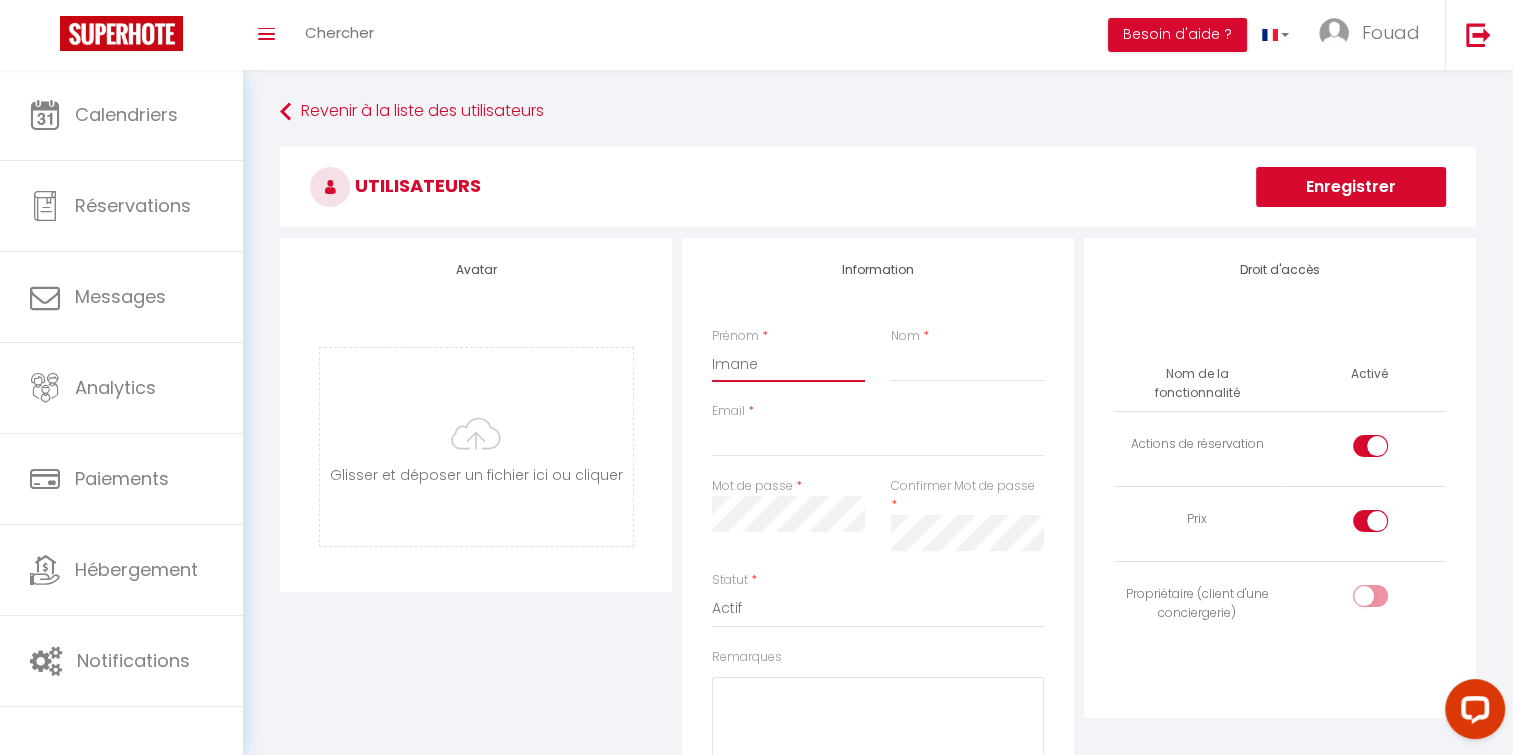type on "Imane" 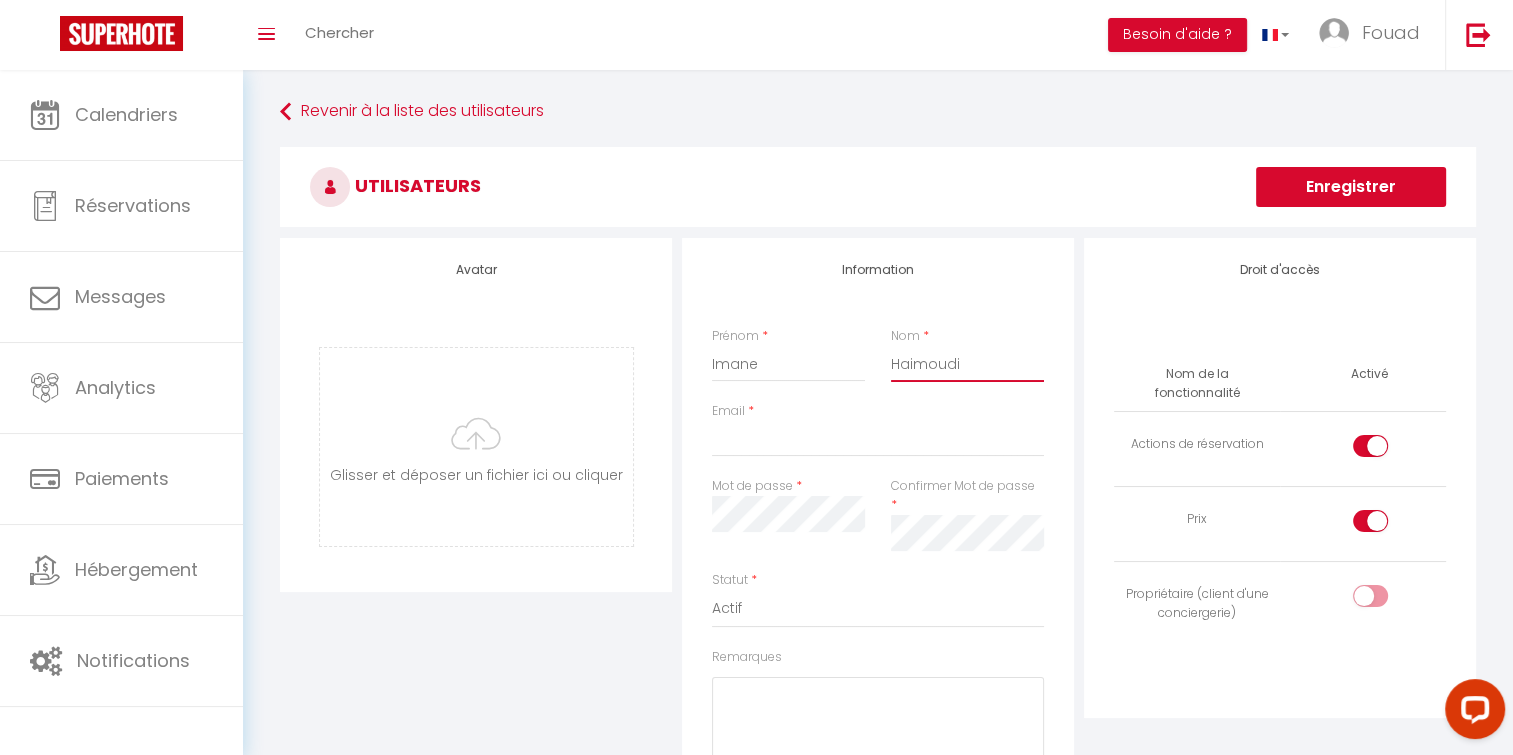 type on "Haimoudi" 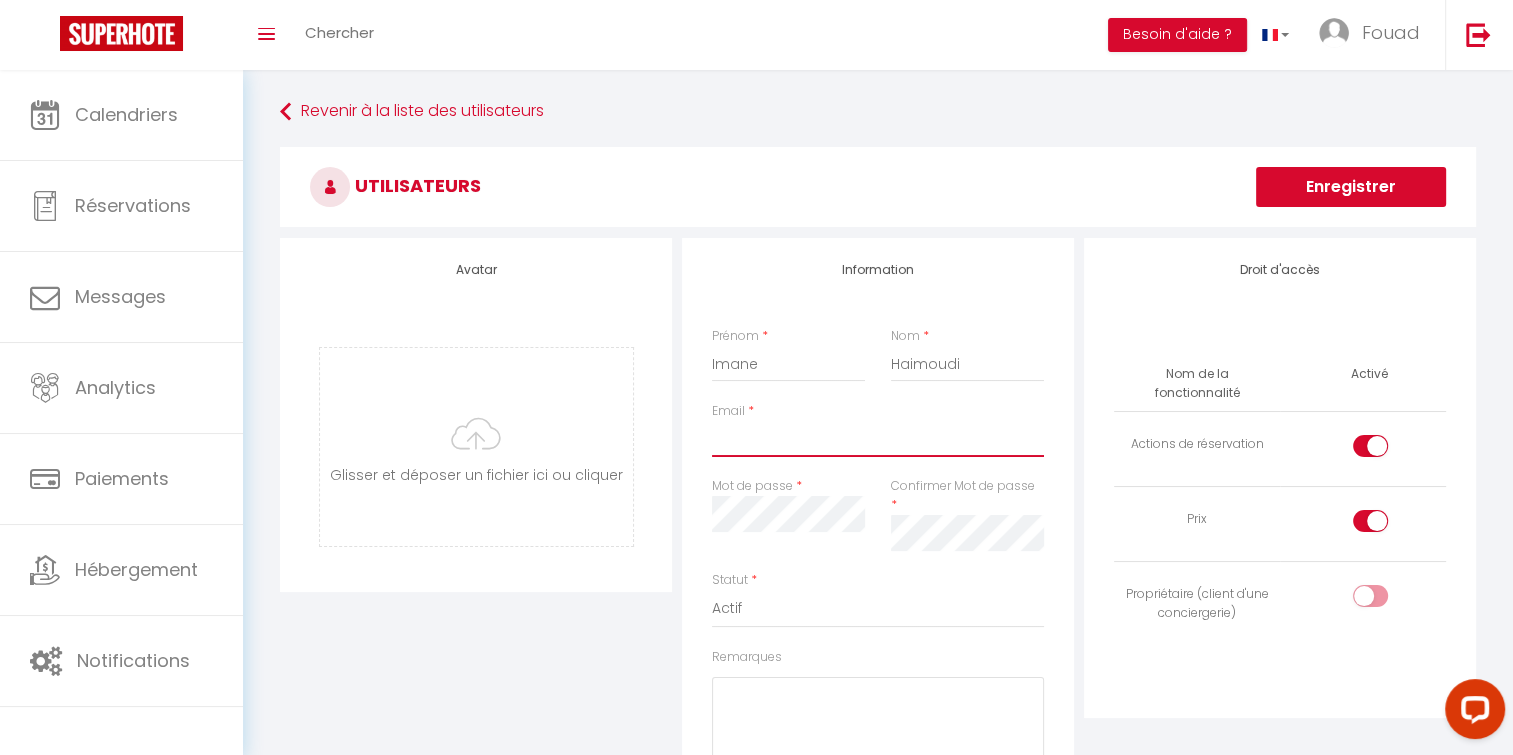 click on "Email" at bounding box center (878, 439) 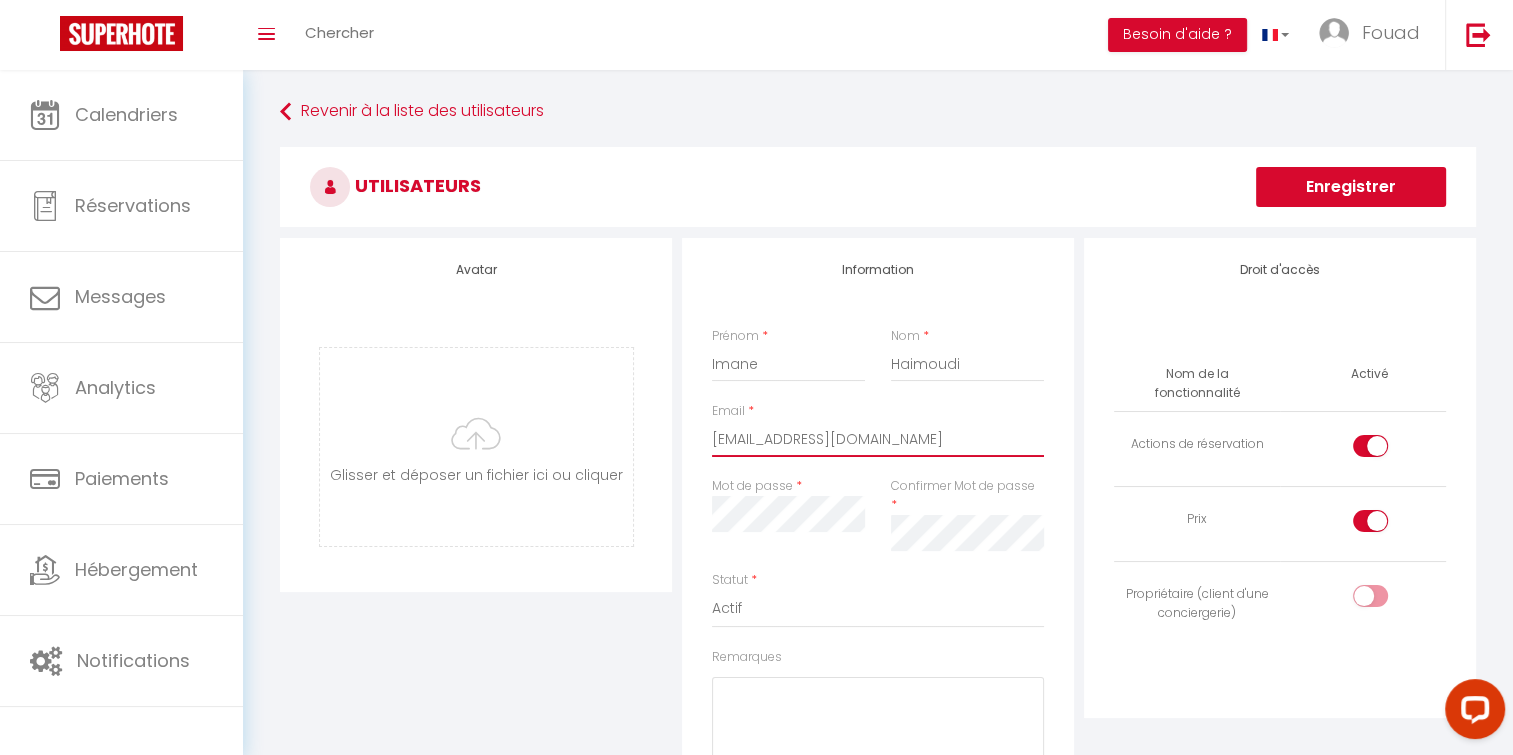type on "[EMAIL_ADDRESS][DOMAIN_NAME]" 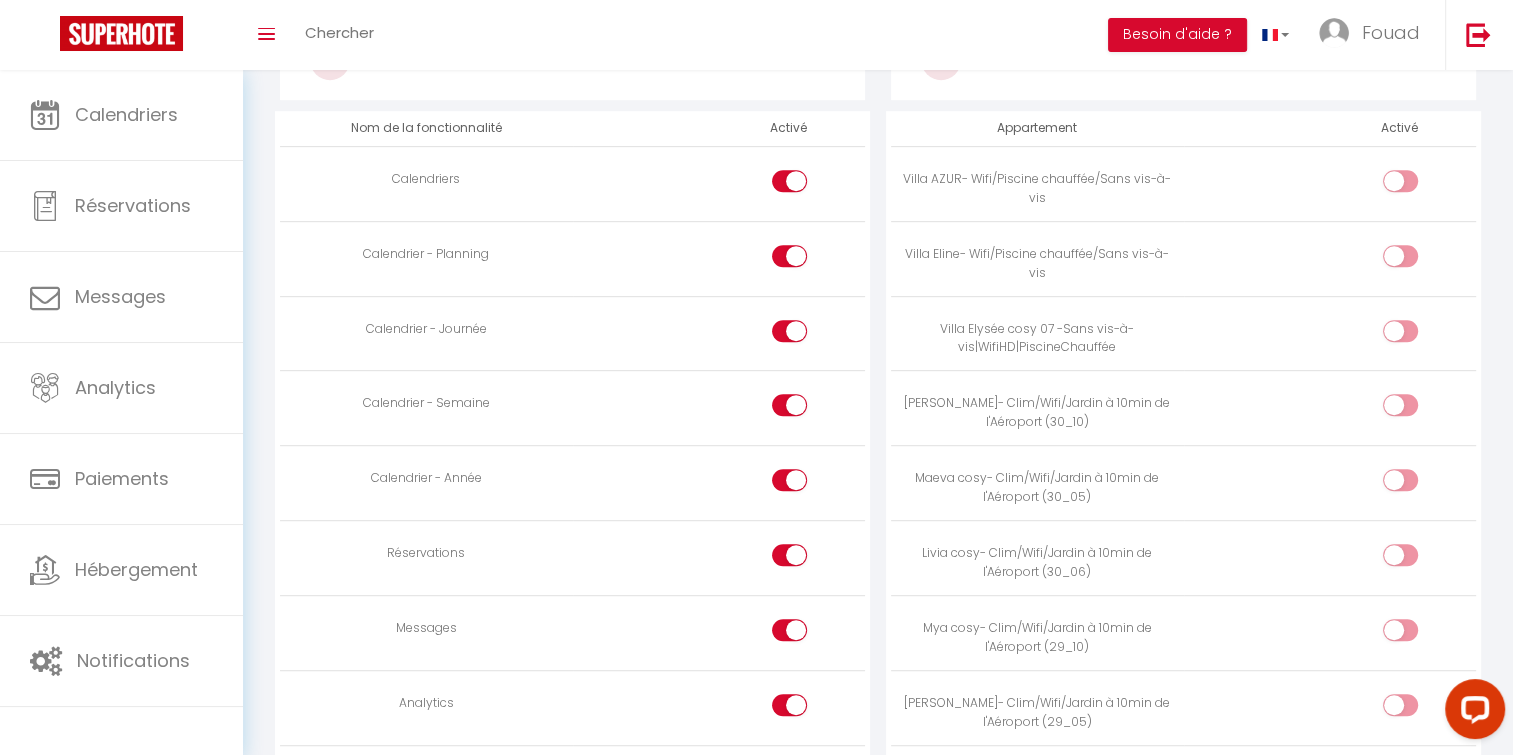 scroll, scrollTop: 932, scrollLeft: 0, axis: vertical 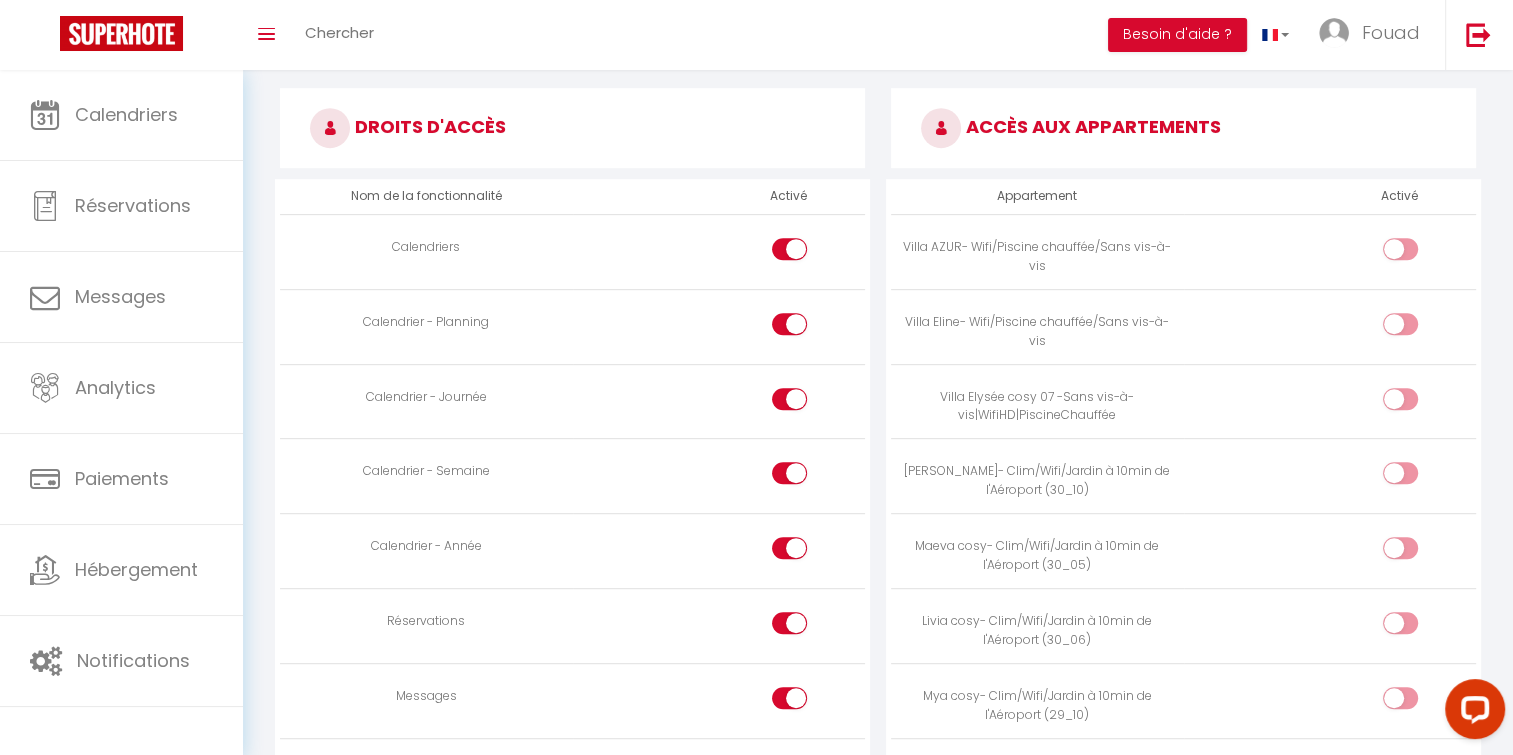 click at bounding box center (1417, 253) 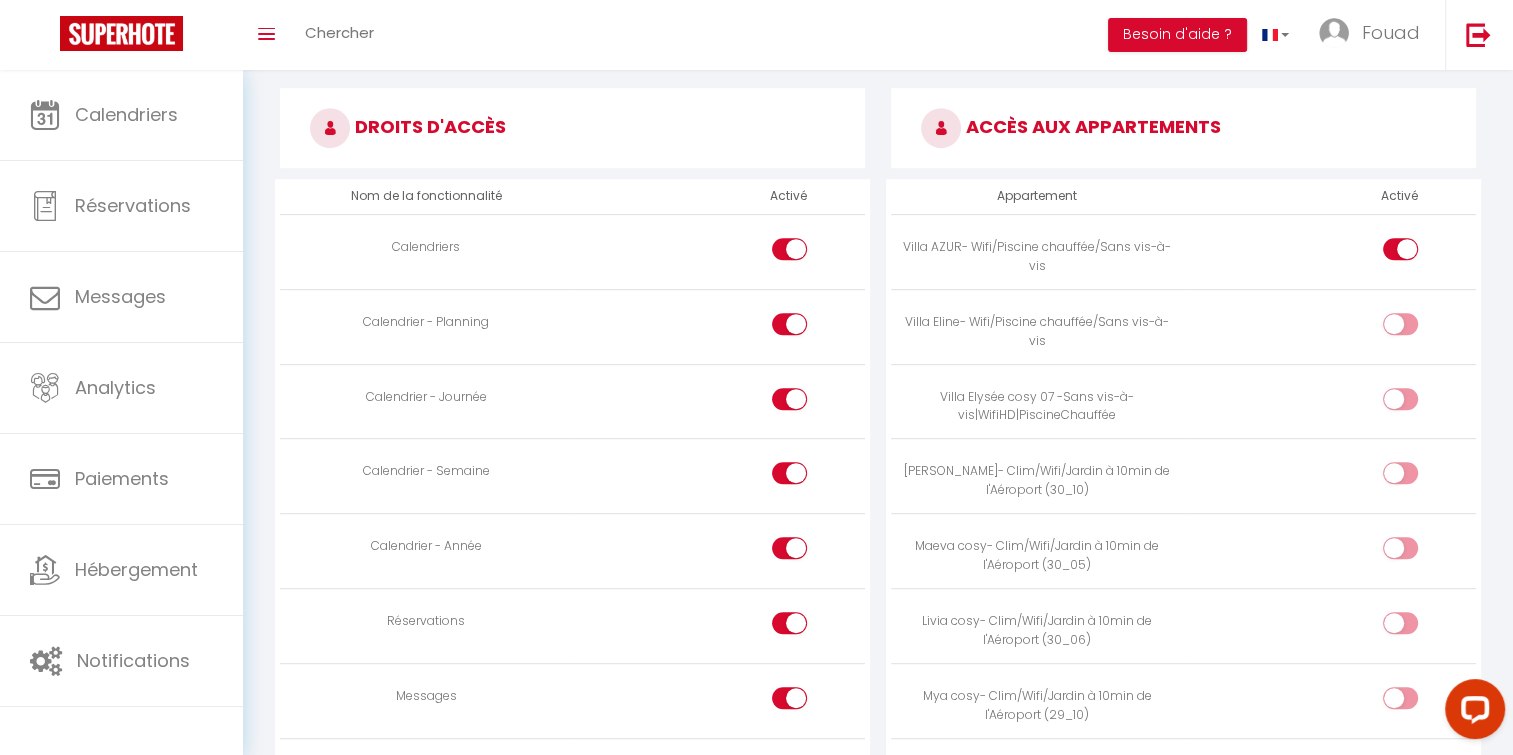 click at bounding box center [1417, 328] 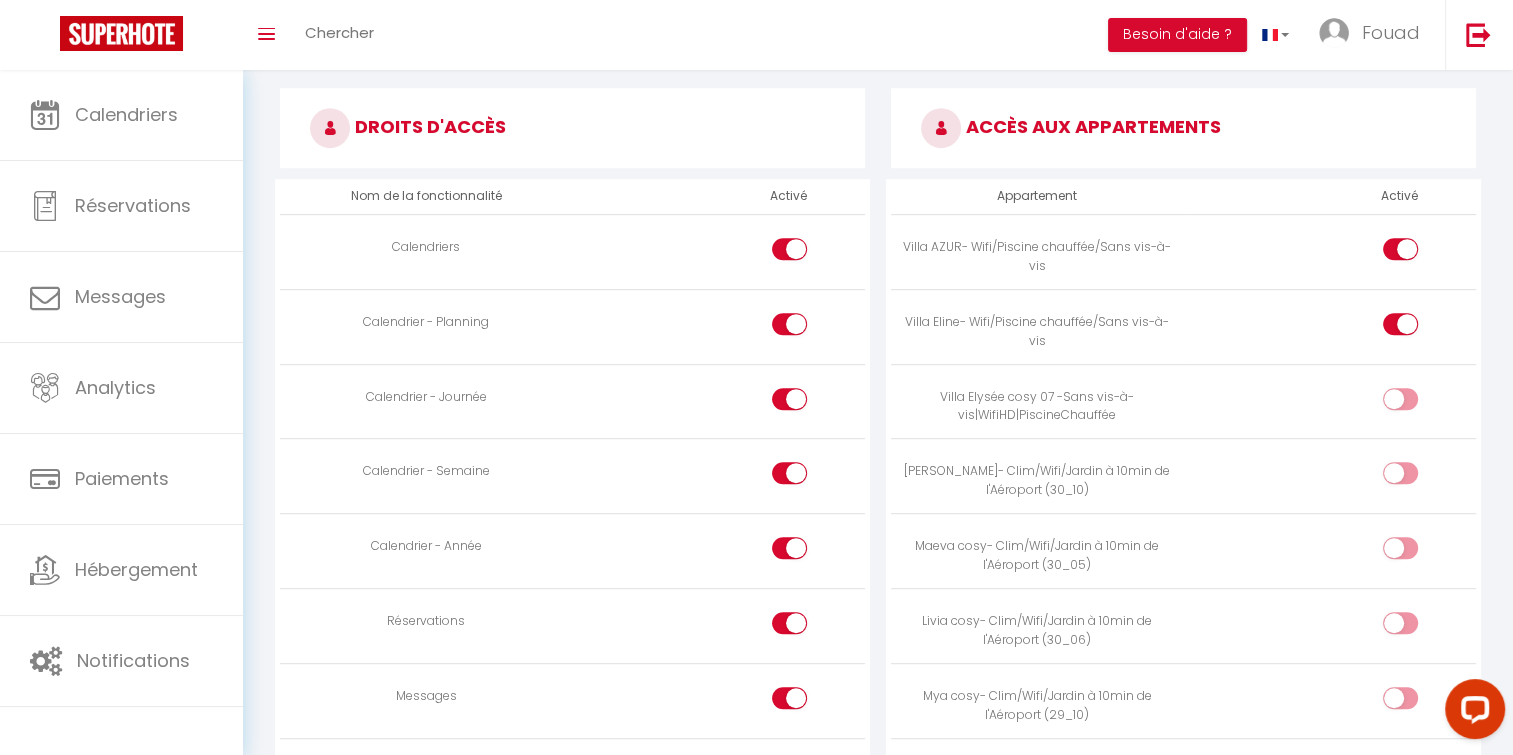 click at bounding box center (1417, 403) 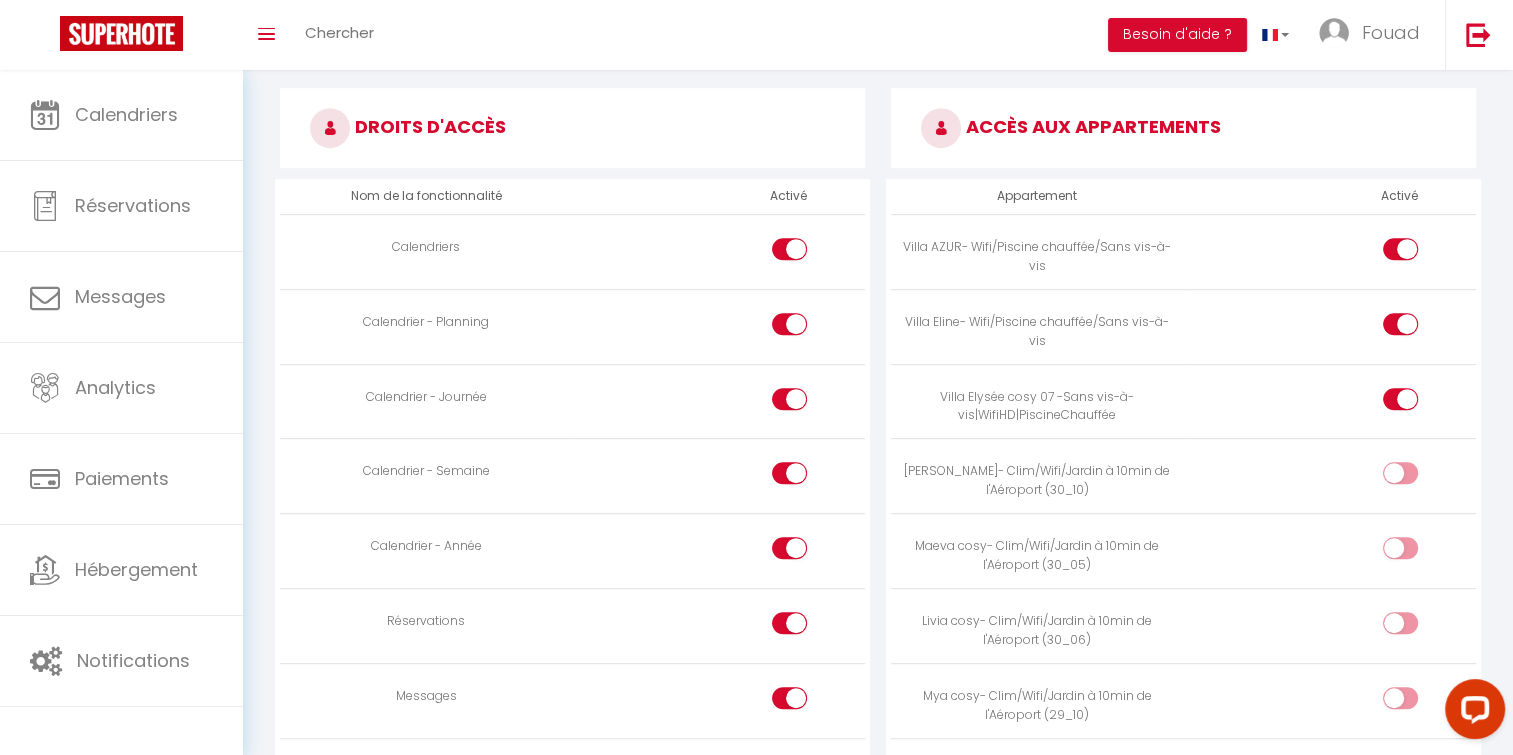 click at bounding box center (1330, 476) 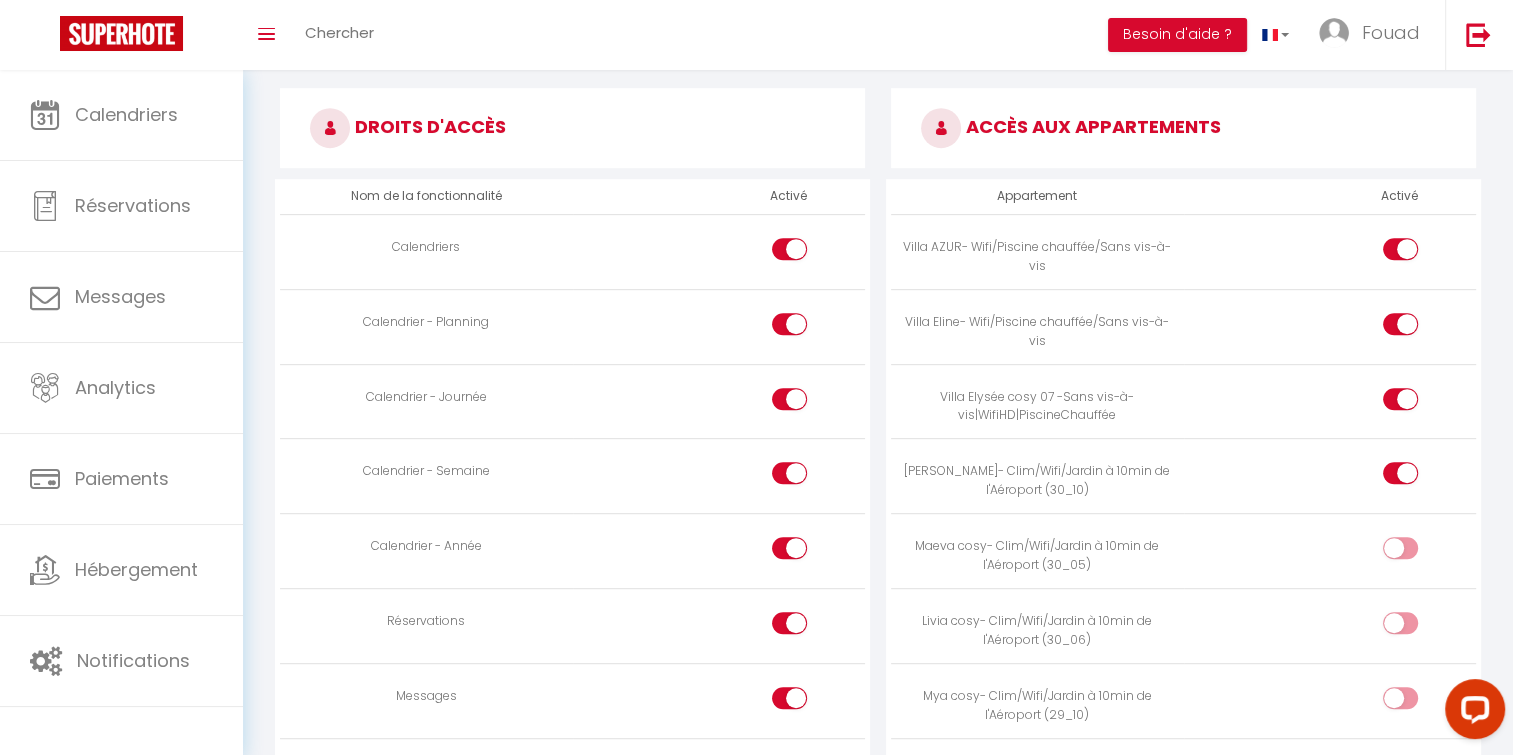 click at bounding box center (1417, 552) 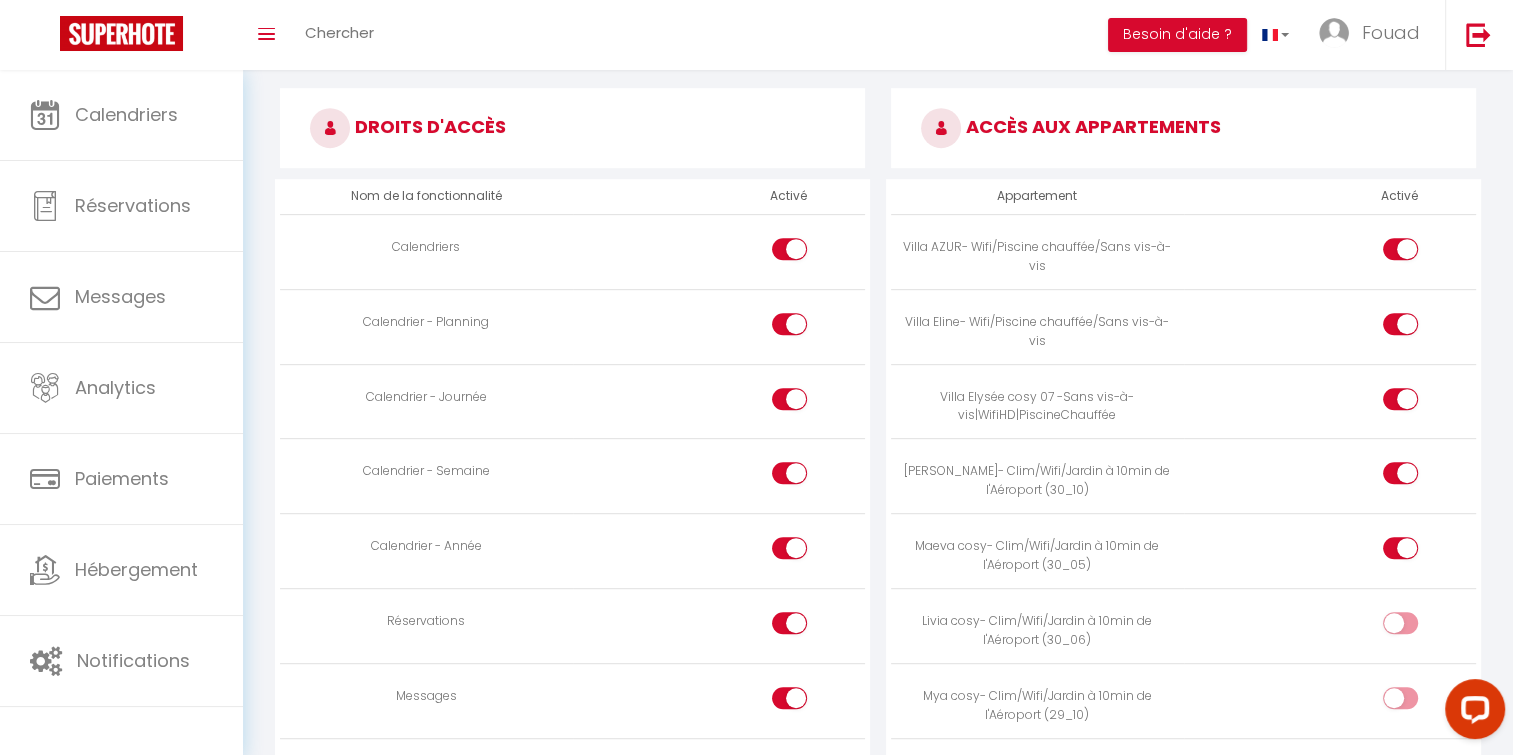 click at bounding box center (1417, 627) 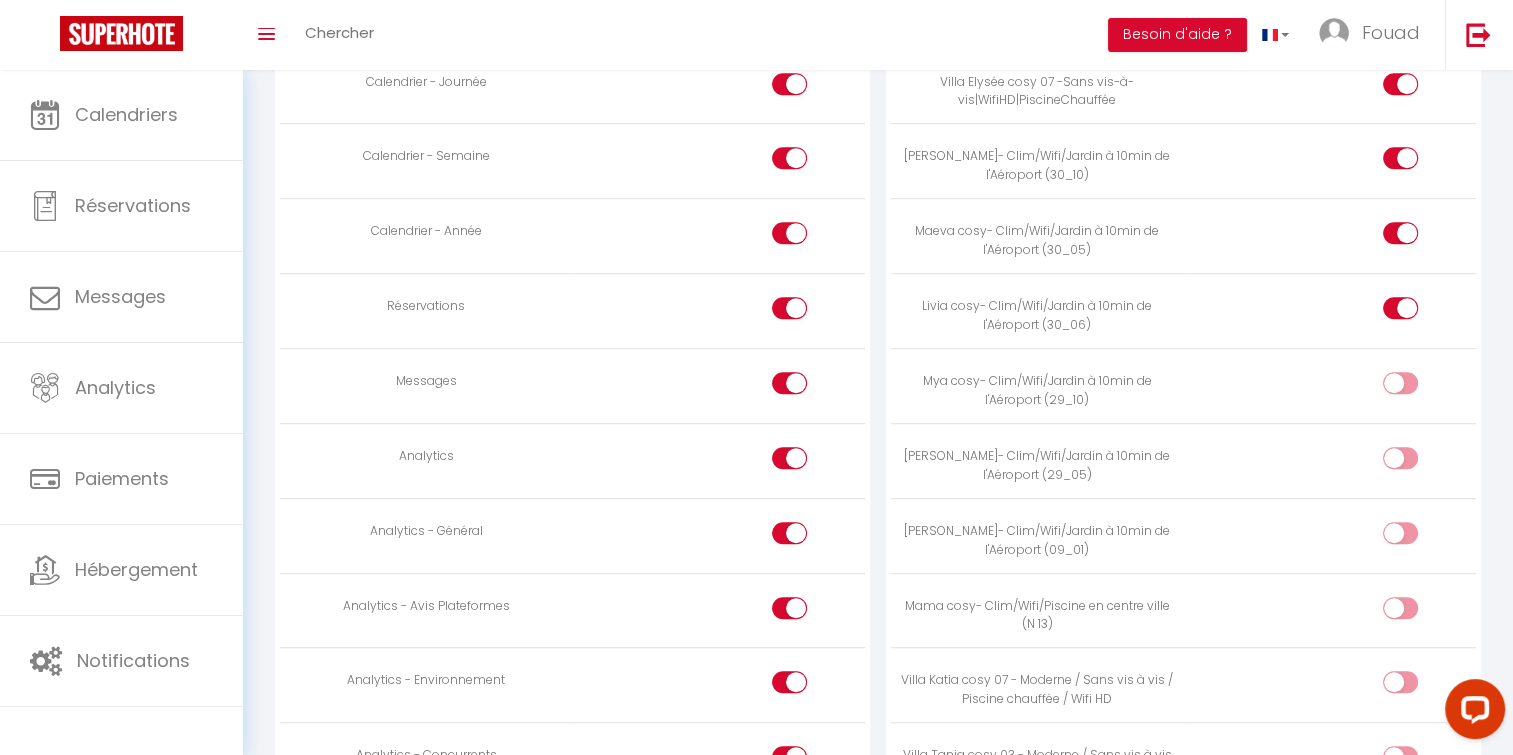 scroll, scrollTop: 1252, scrollLeft: 0, axis: vertical 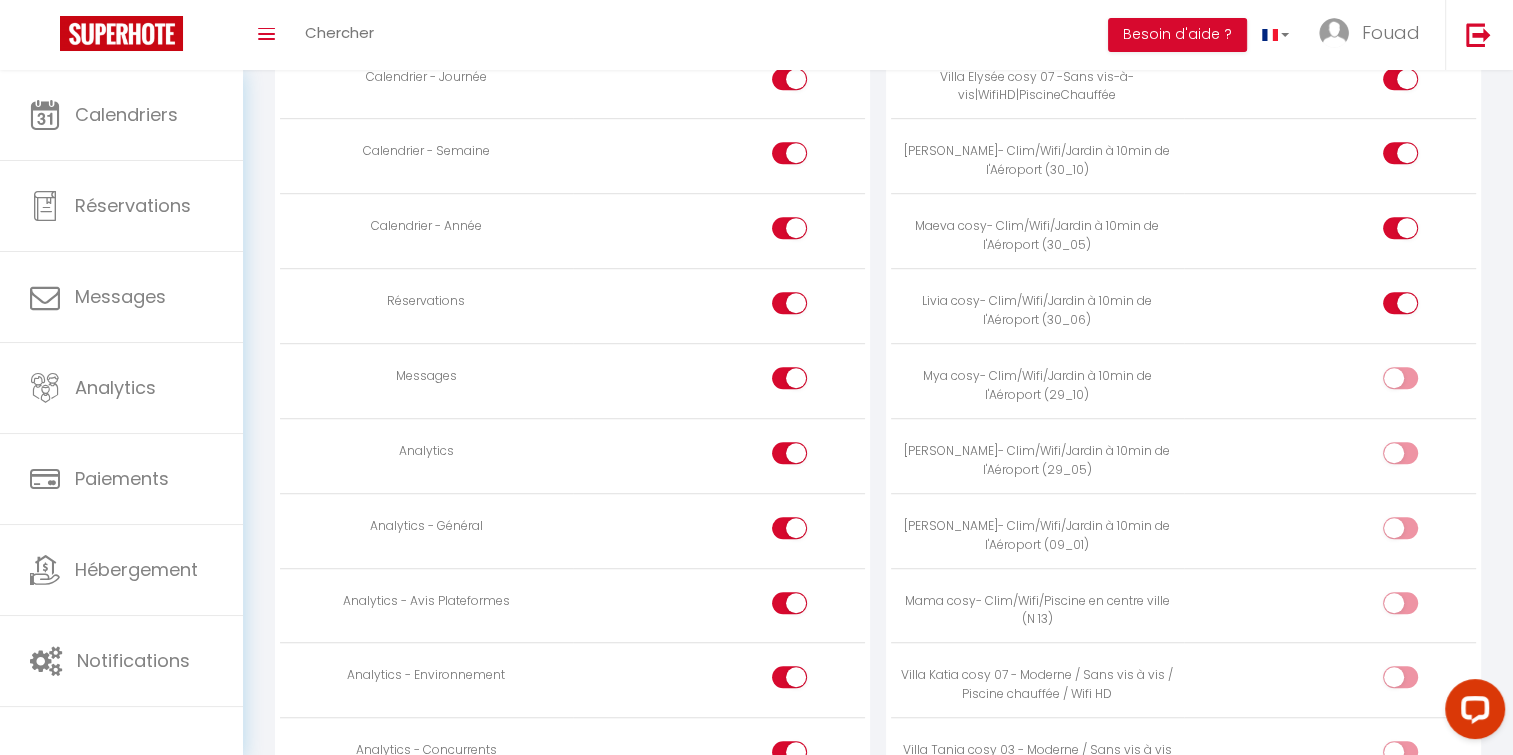 click at bounding box center (1400, 382) 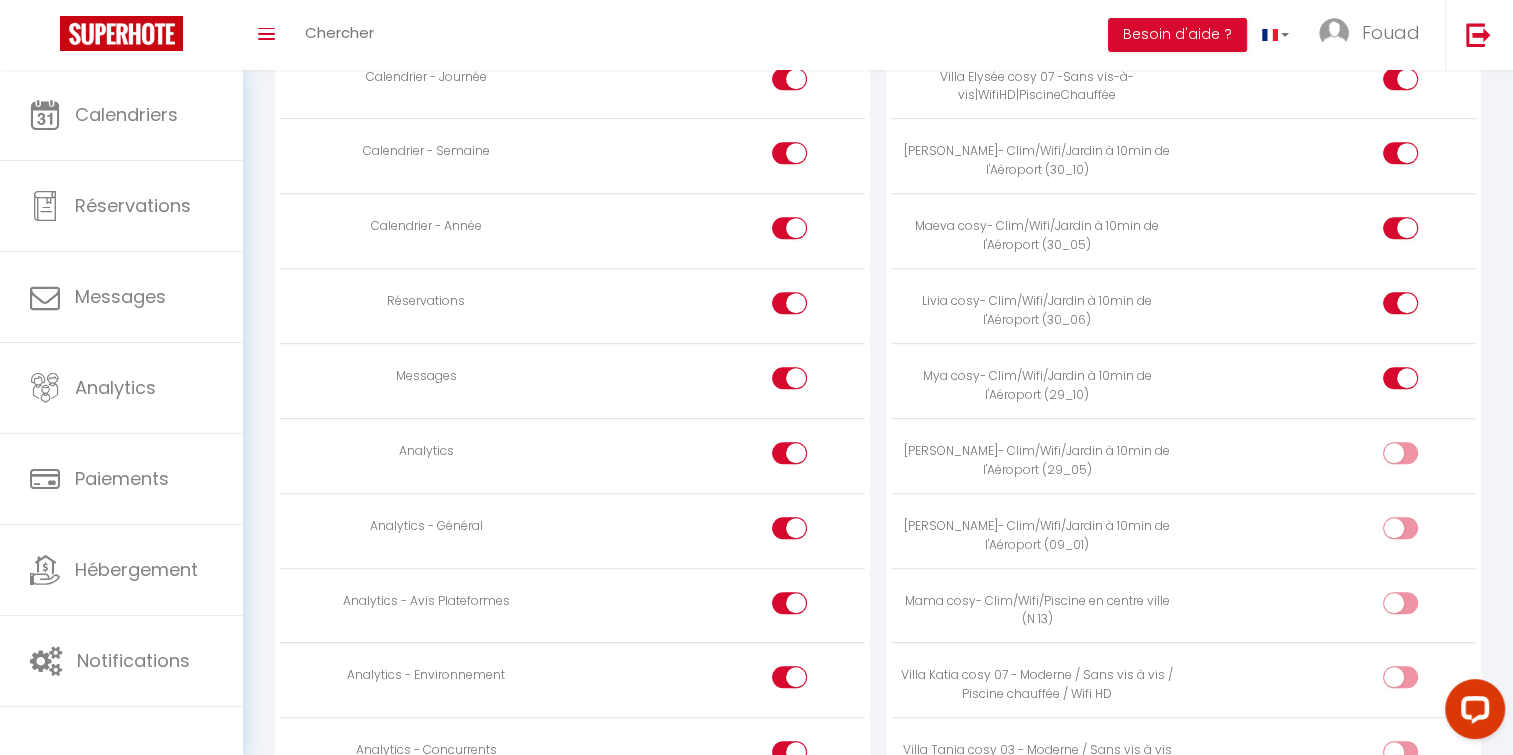 click at bounding box center (1417, 457) 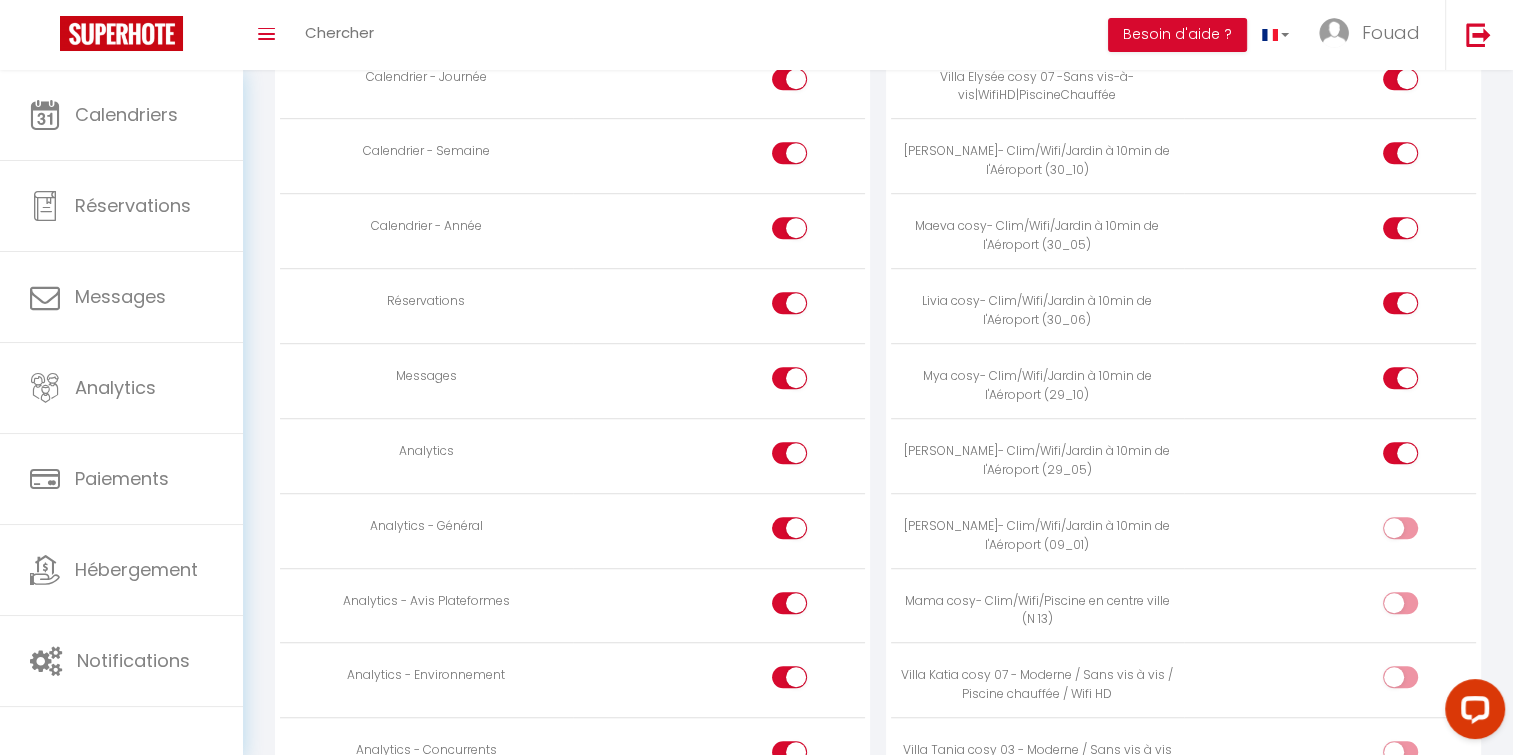 click at bounding box center [1400, 528] 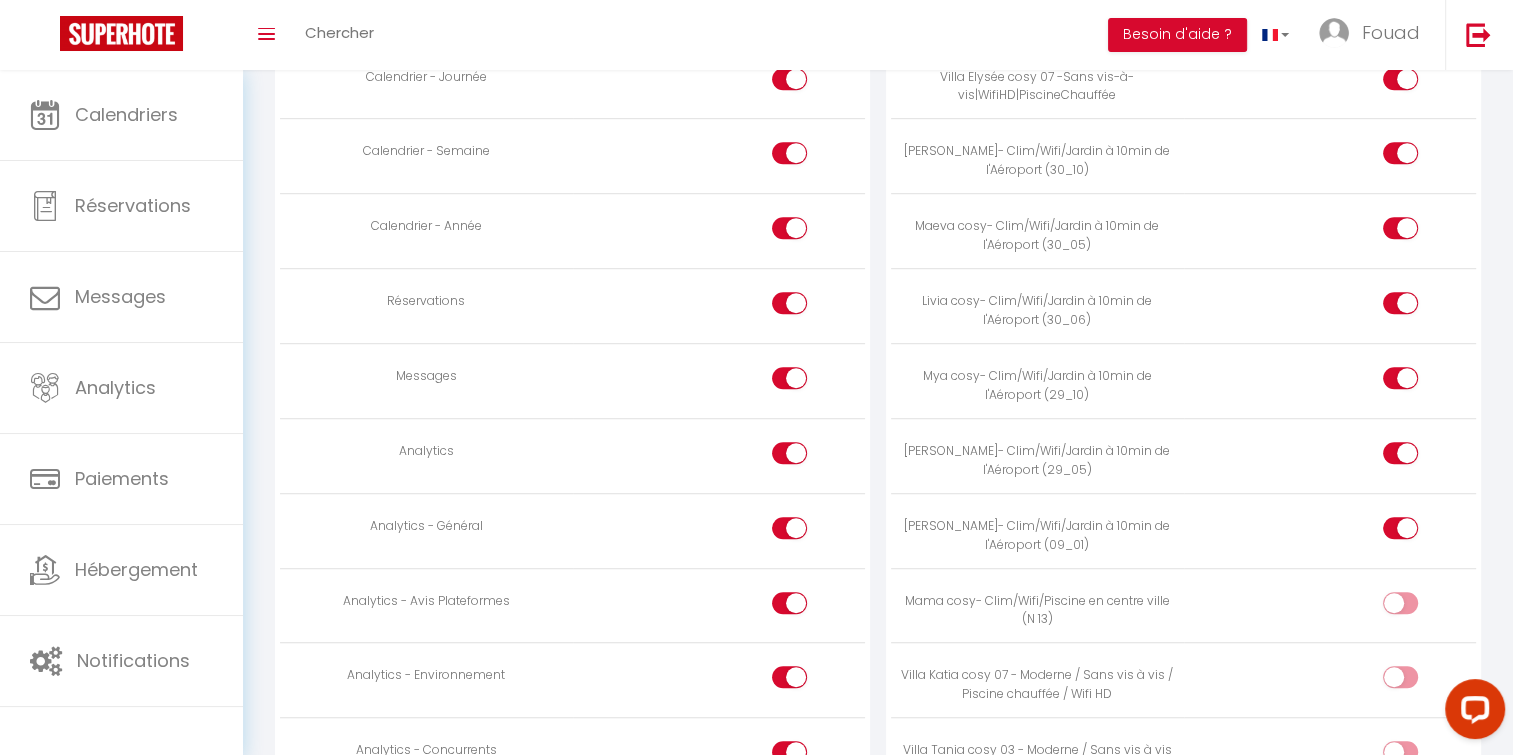 click at bounding box center (1330, 605) 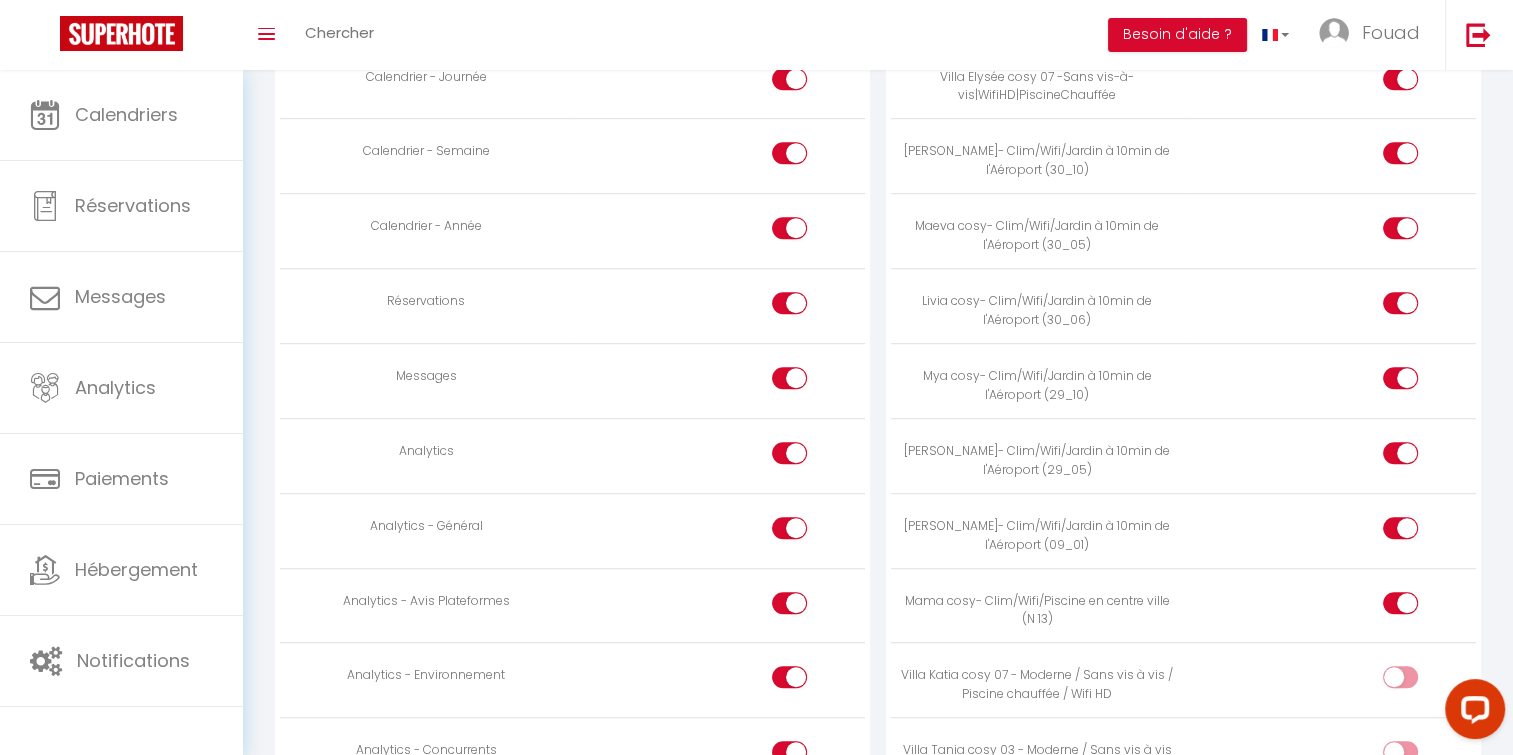 click at bounding box center [1417, 681] 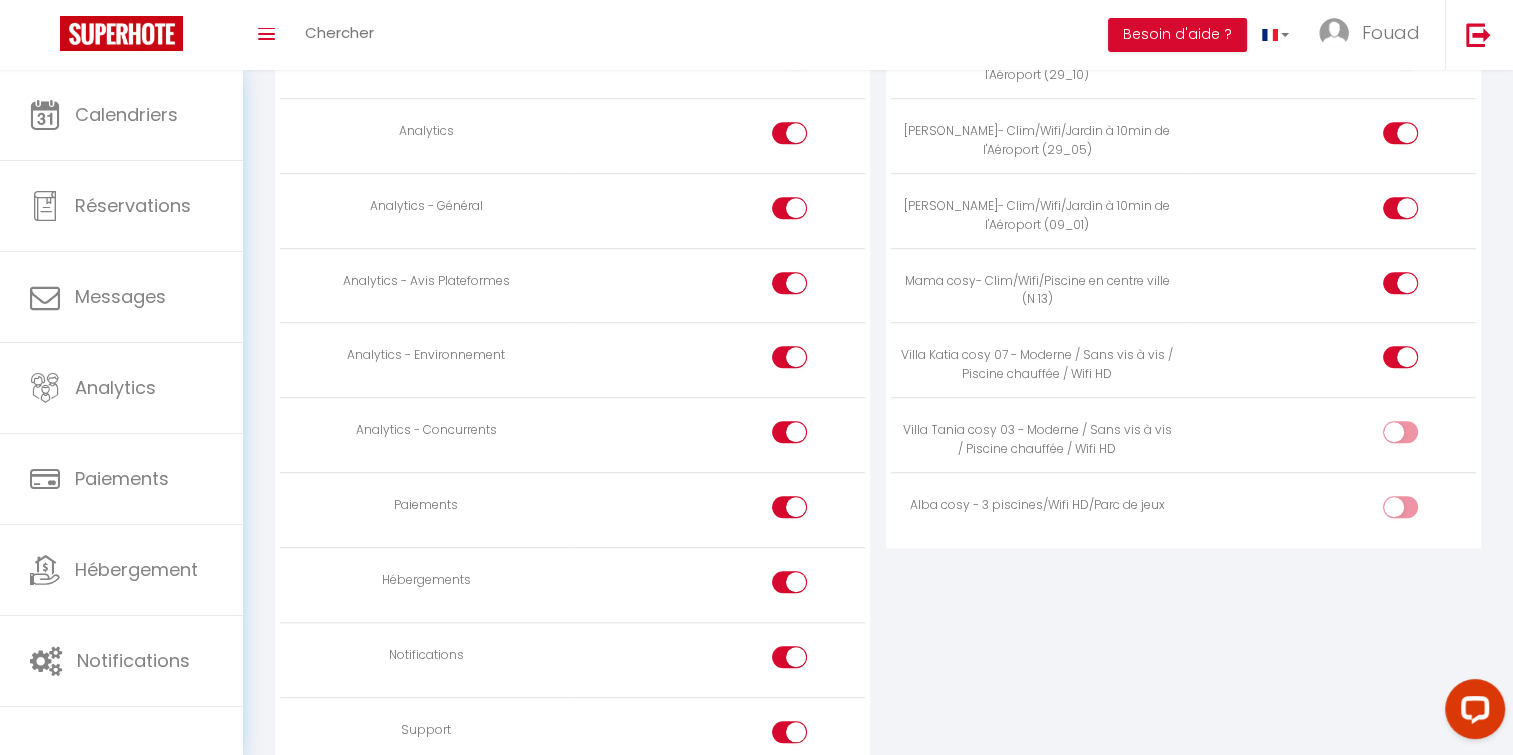 scroll, scrollTop: 1576, scrollLeft: 0, axis: vertical 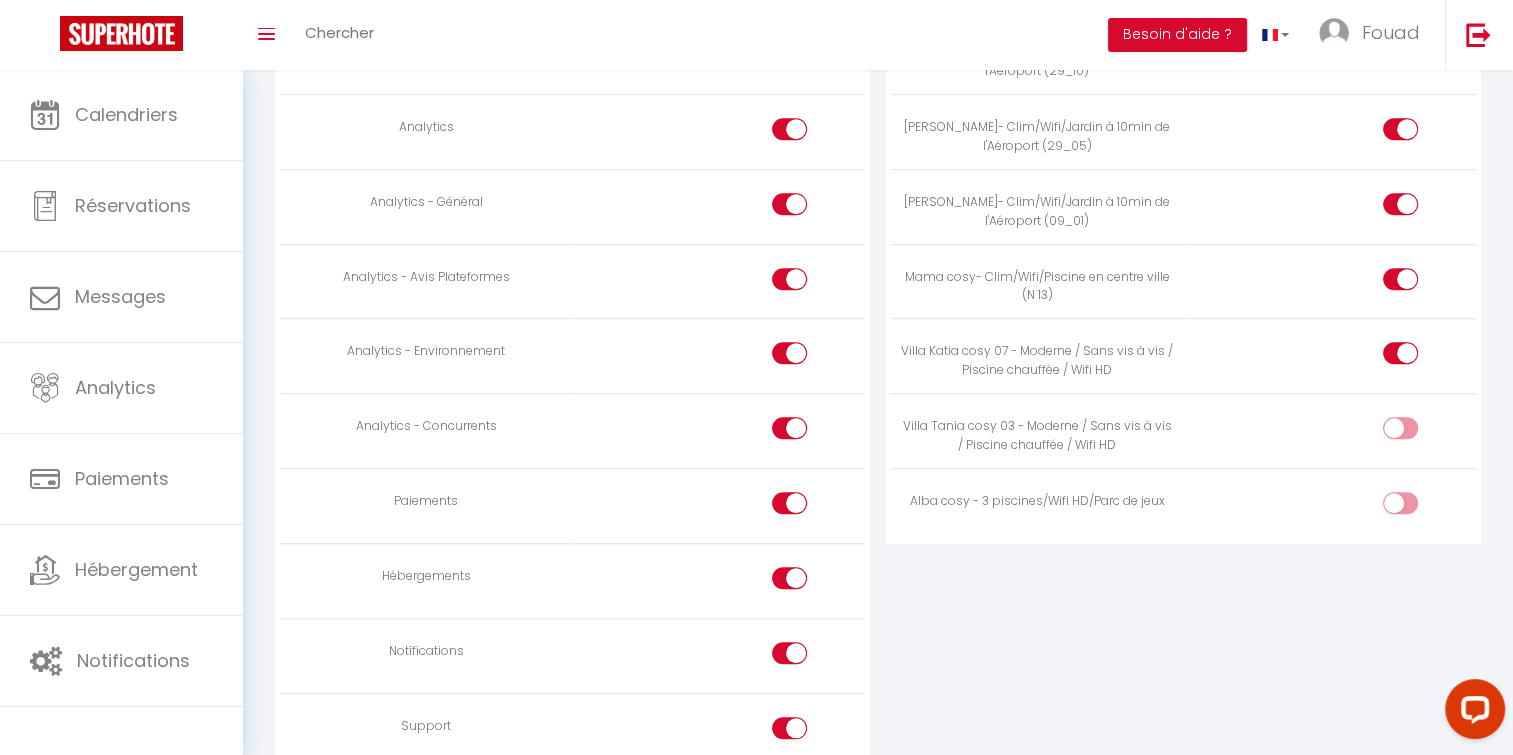 click at bounding box center [1400, 428] 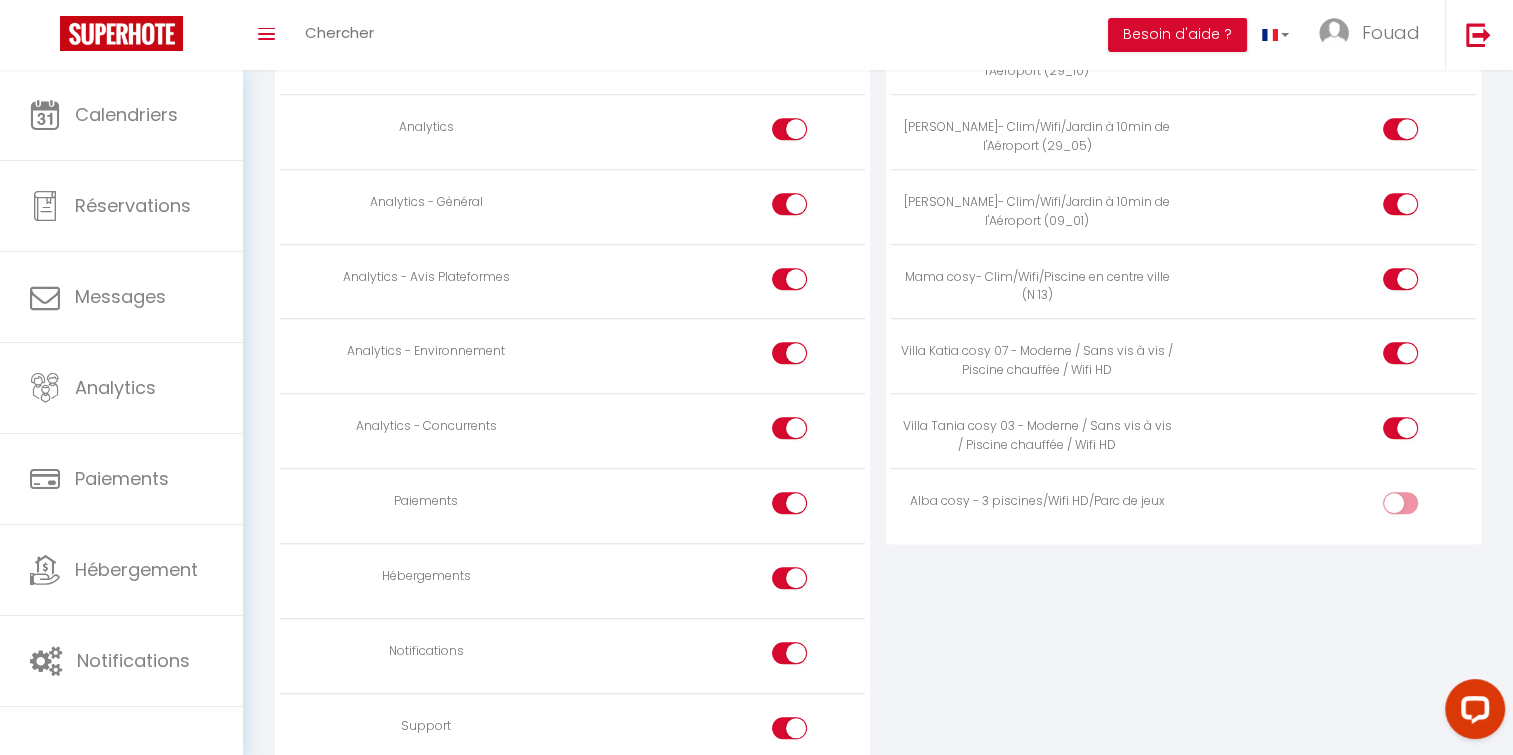 click at bounding box center (1417, 507) 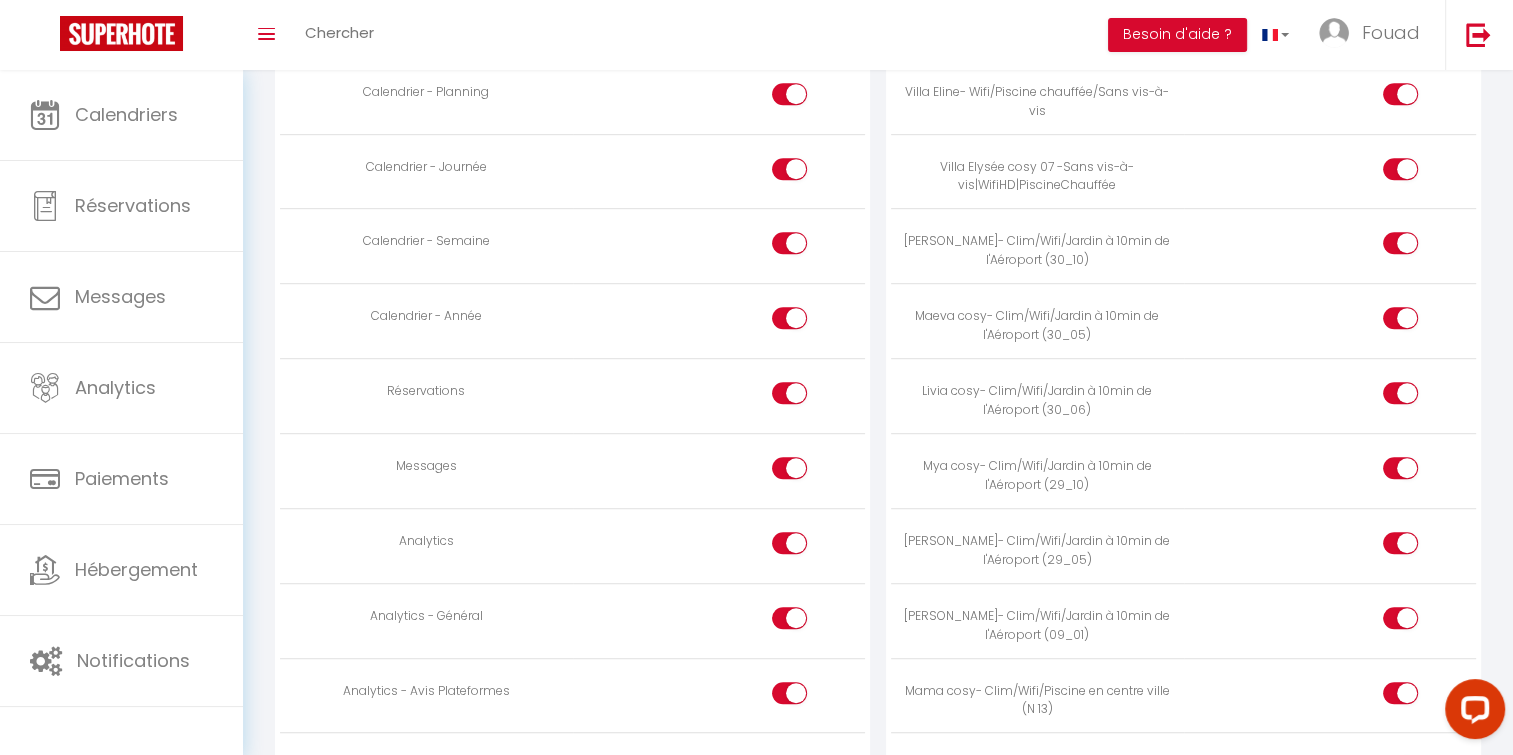 scroll, scrollTop: 1176, scrollLeft: 0, axis: vertical 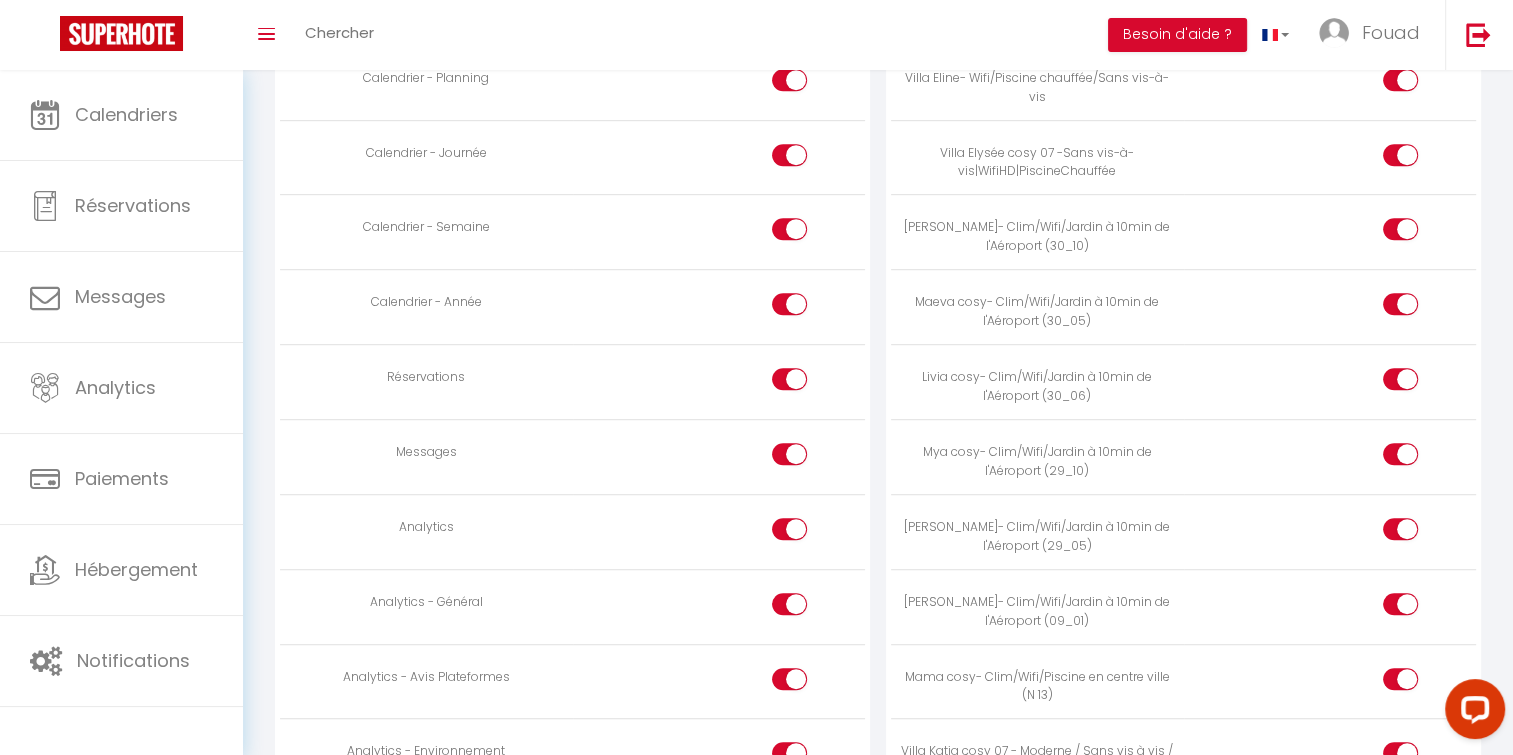 click at bounding box center [789, 529] 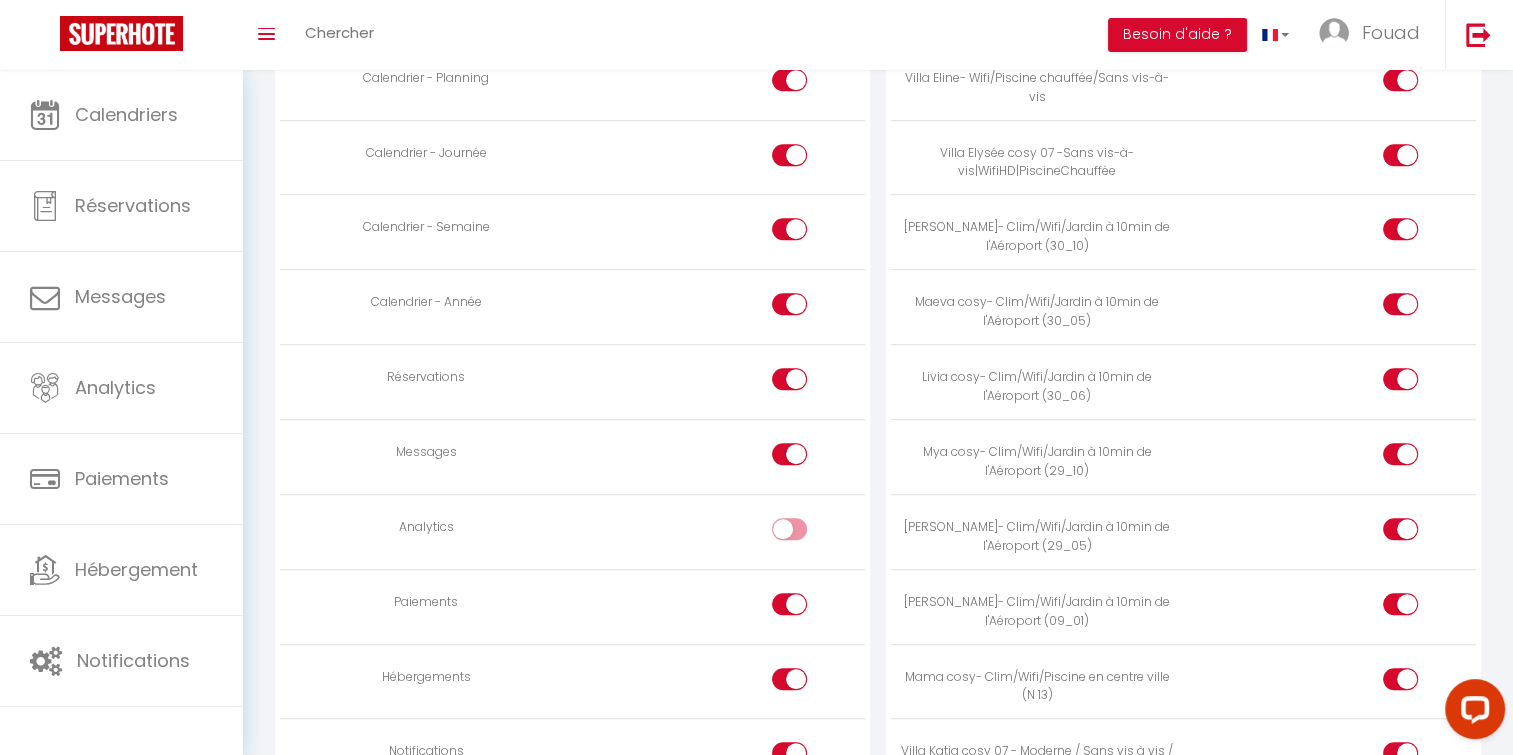 click at bounding box center [806, 608] 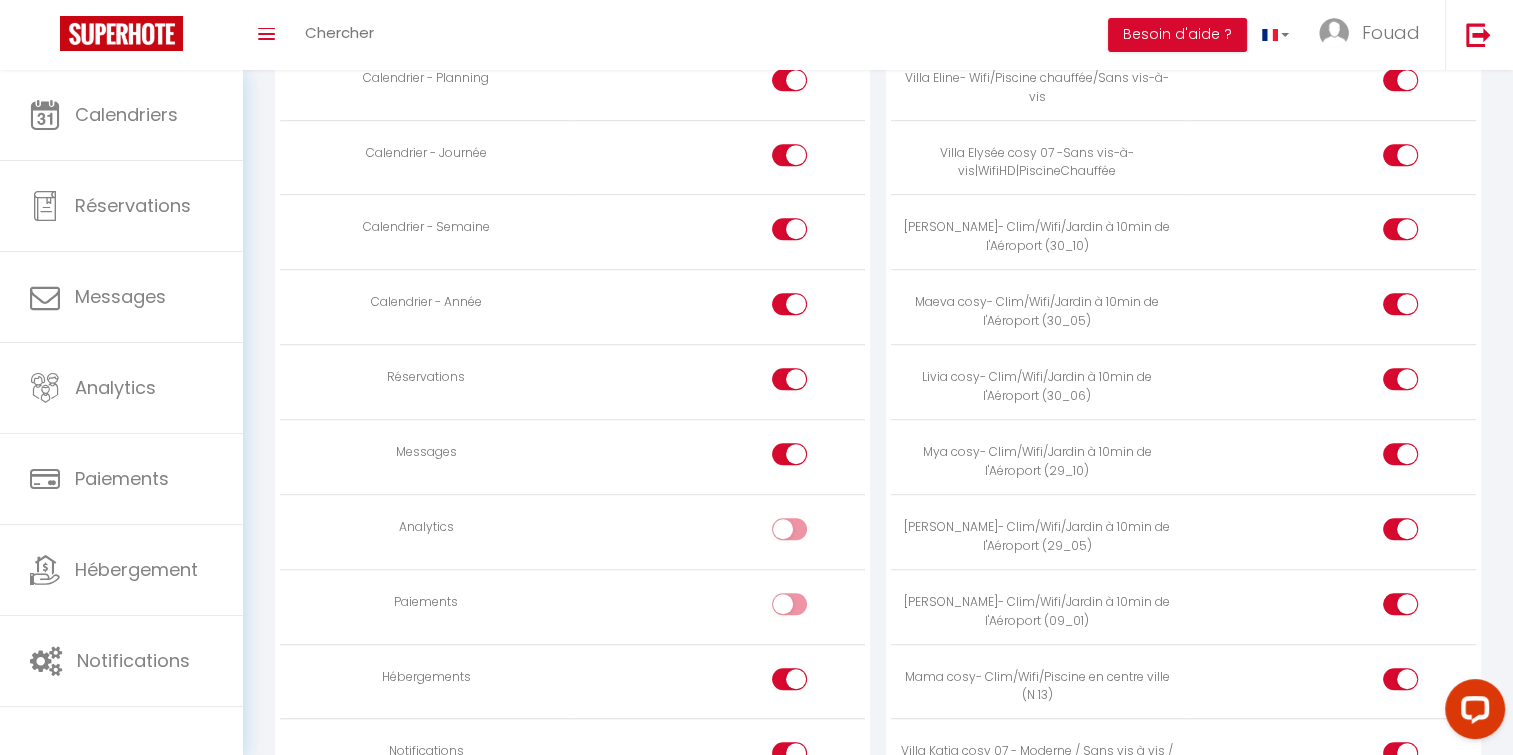 click at bounding box center [806, 608] 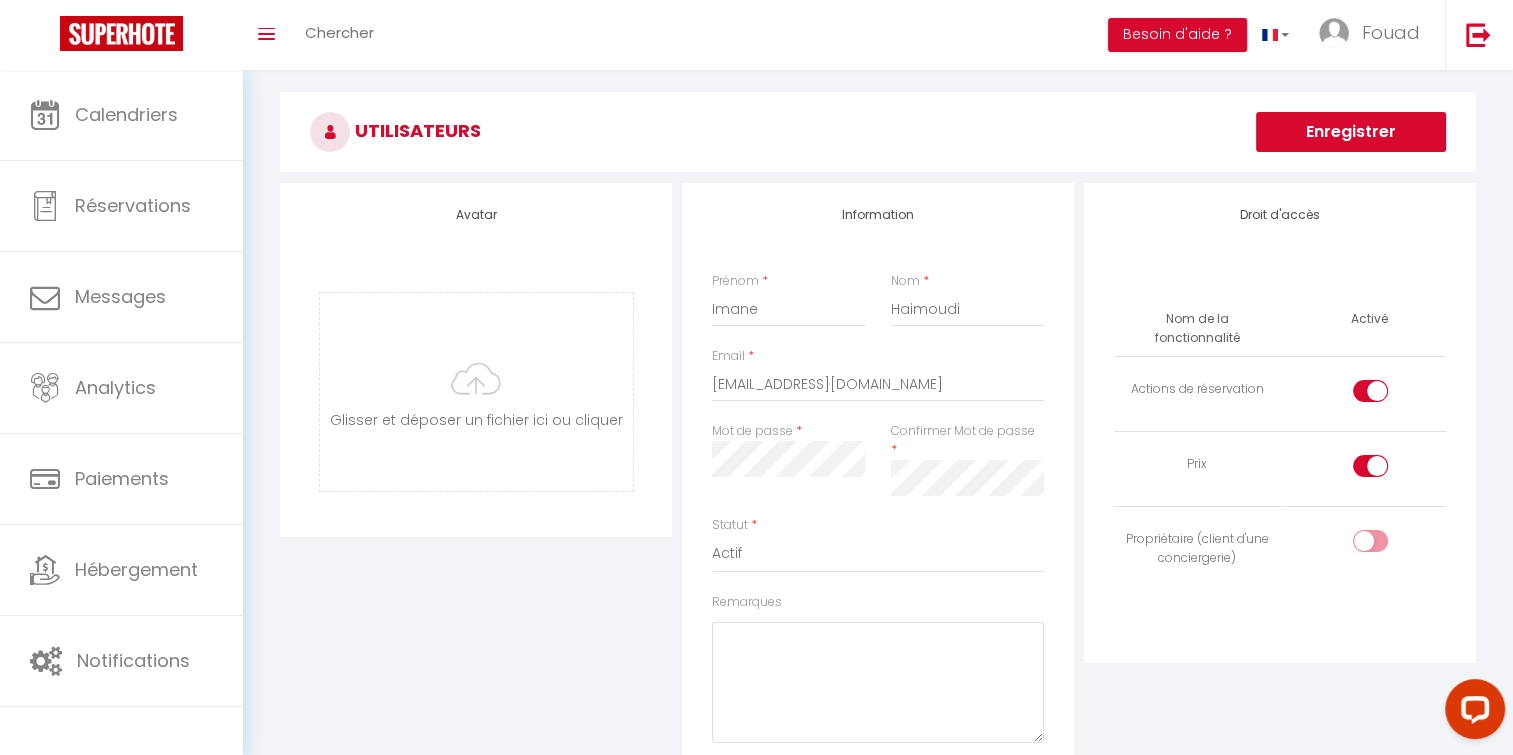 scroll, scrollTop: 0, scrollLeft: 0, axis: both 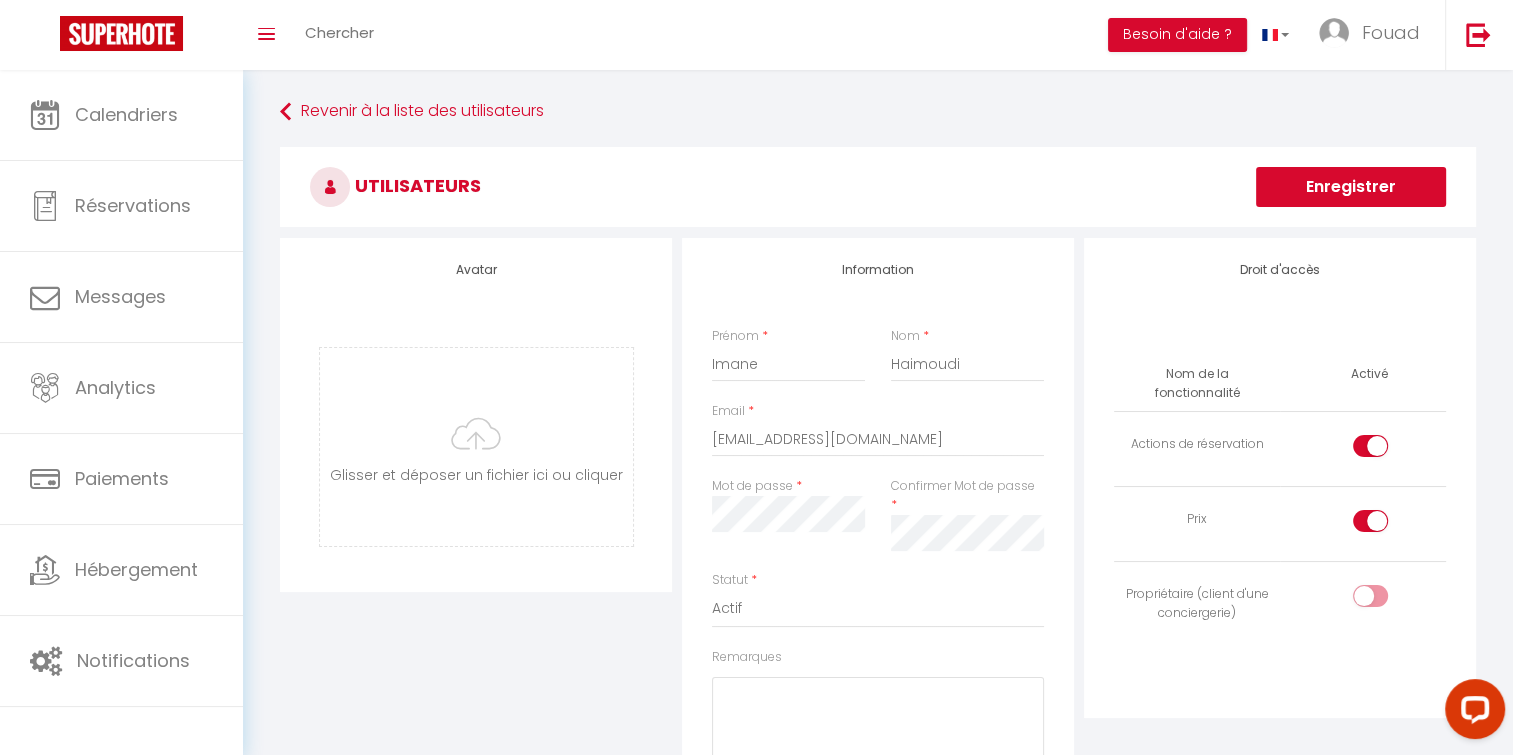 click on "Enregistrer" at bounding box center (1351, 187) 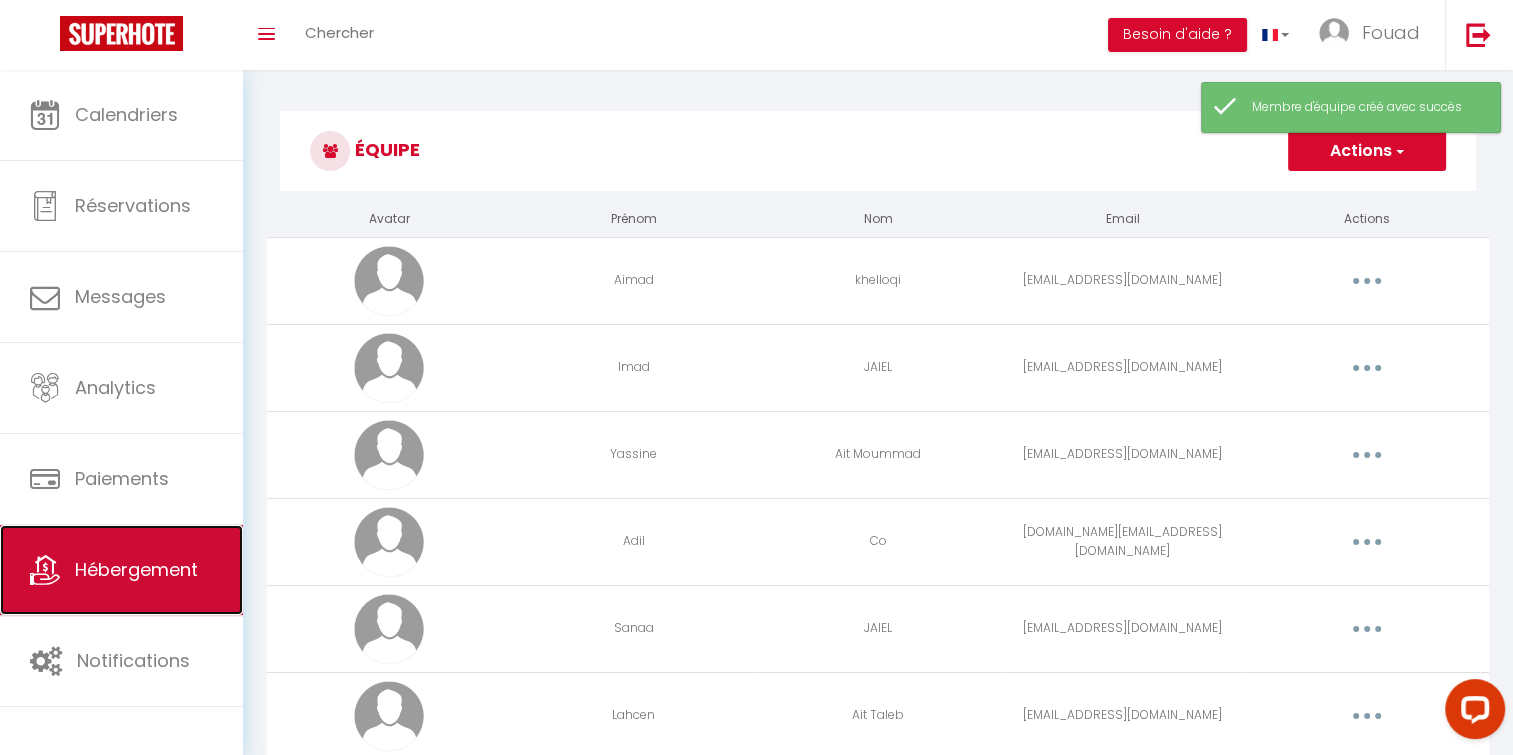 click on "Hébergement" at bounding box center [121, 570] 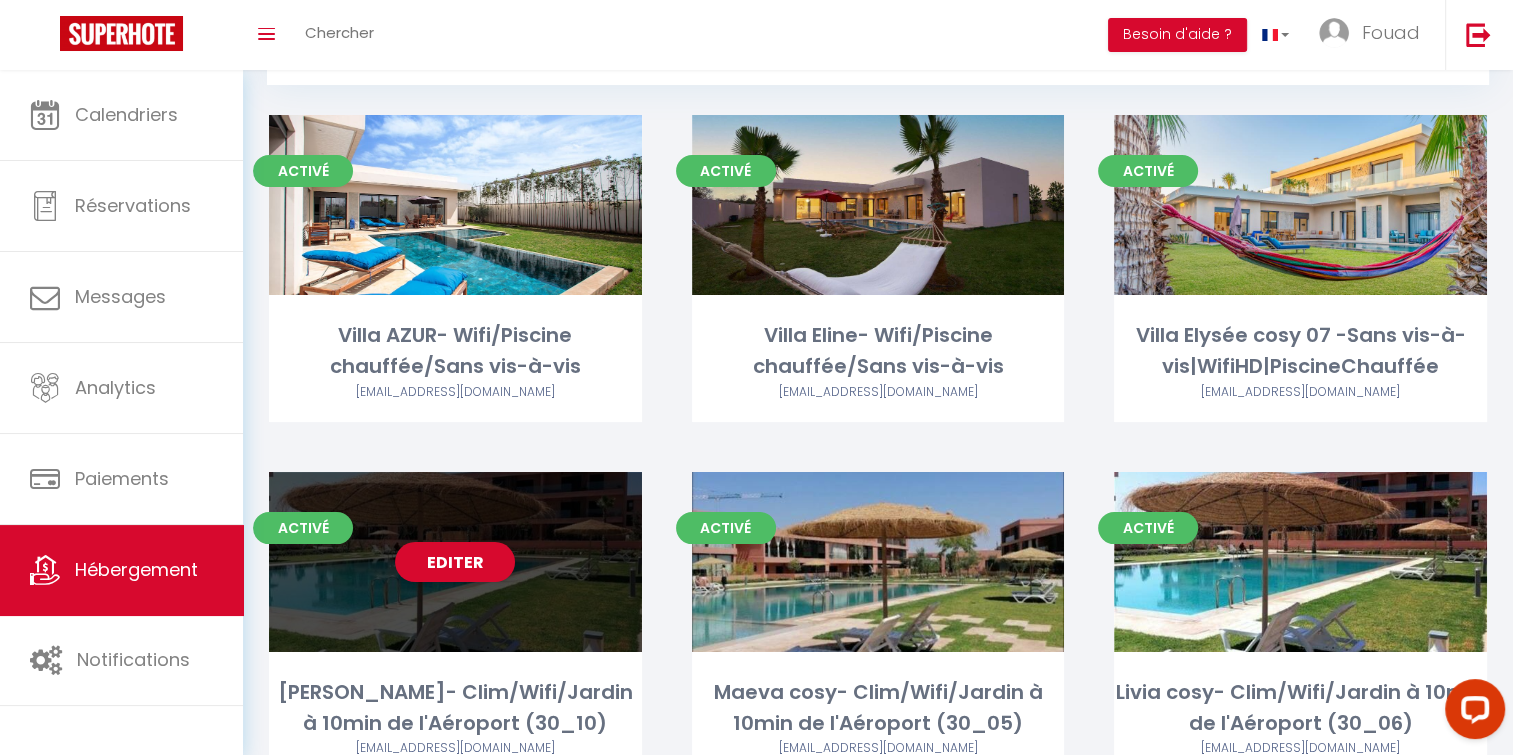 scroll, scrollTop: 0, scrollLeft: 0, axis: both 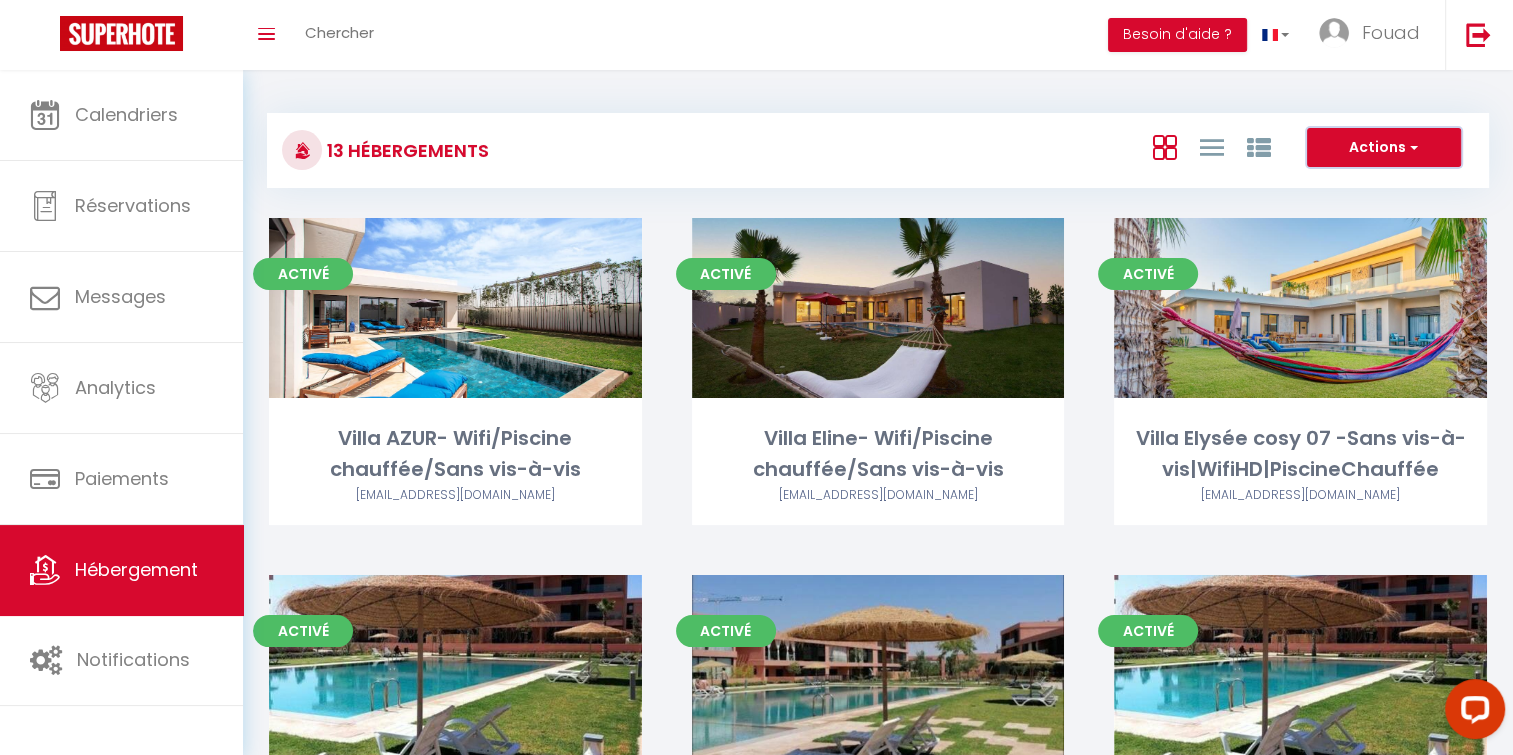 click on "Actions" at bounding box center (1384, 148) 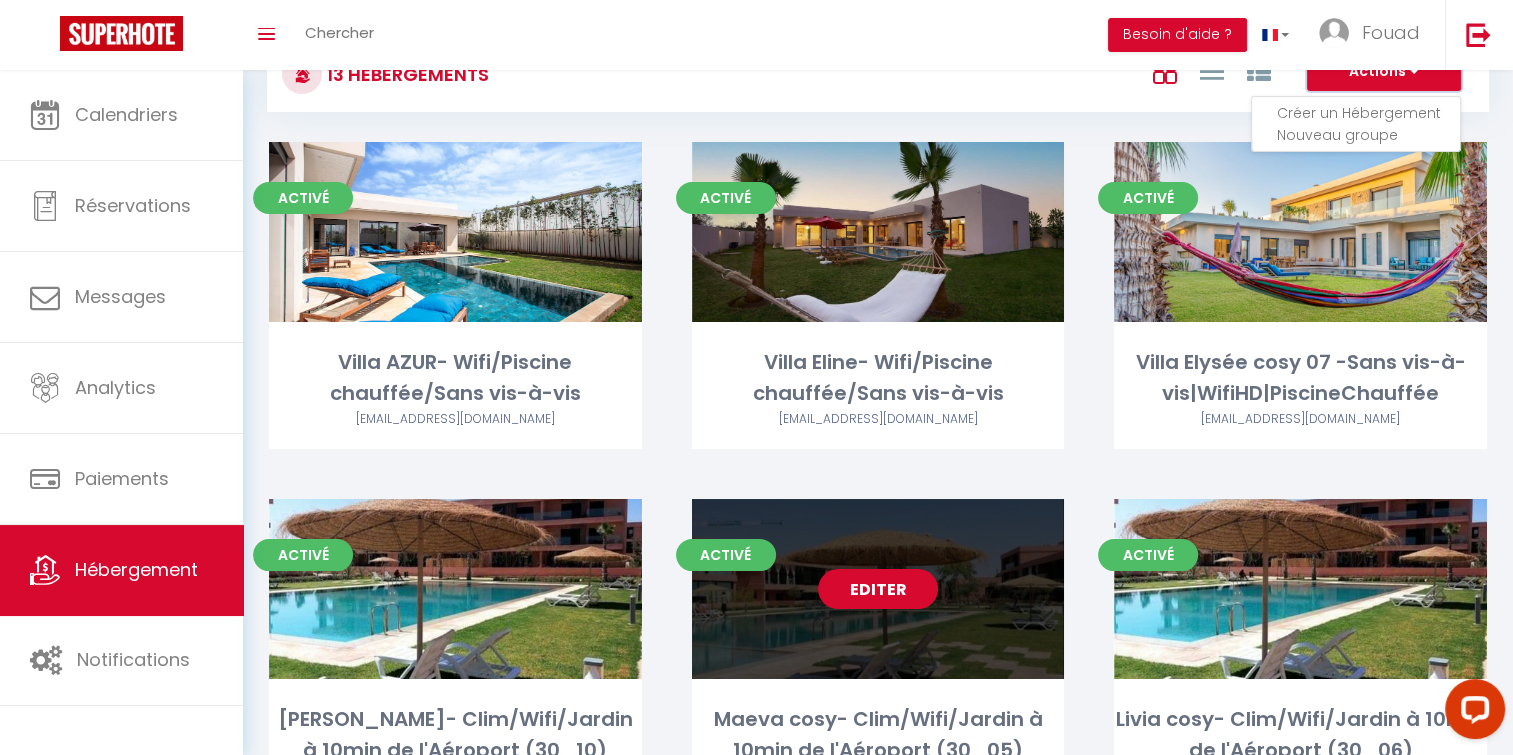 scroll, scrollTop: 80, scrollLeft: 0, axis: vertical 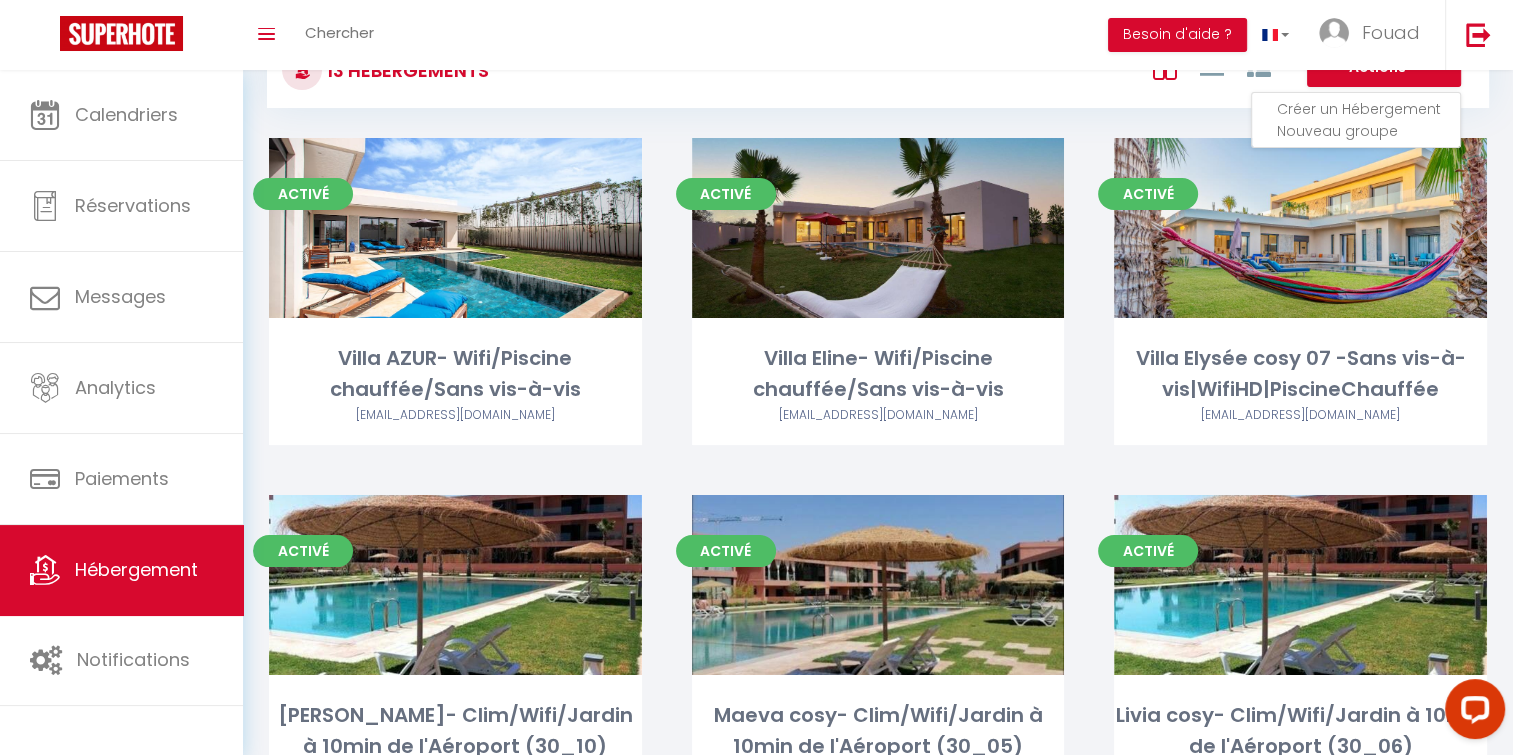 click on "Créer un Hébergement" at bounding box center [1368, 109] 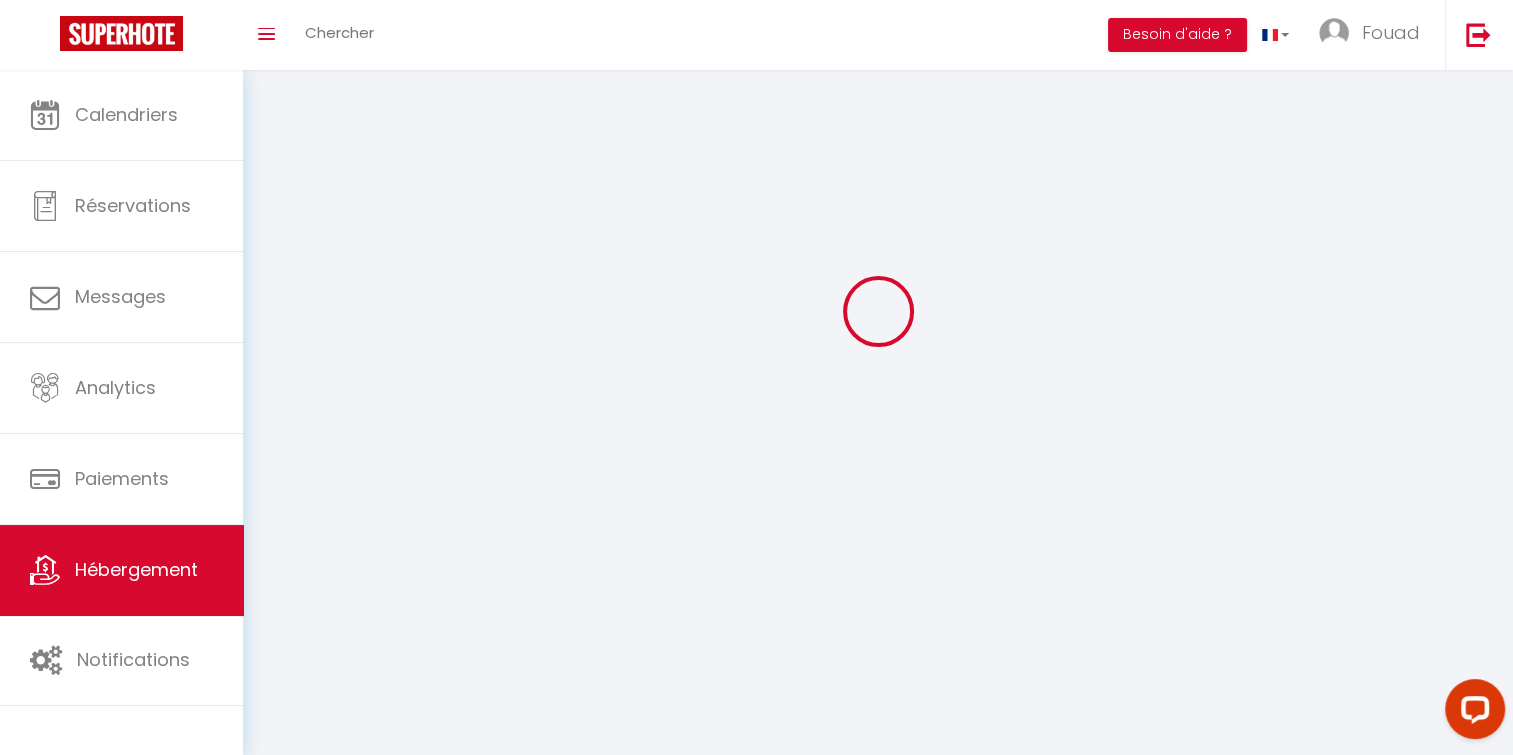 scroll, scrollTop: 0, scrollLeft: 0, axis: both 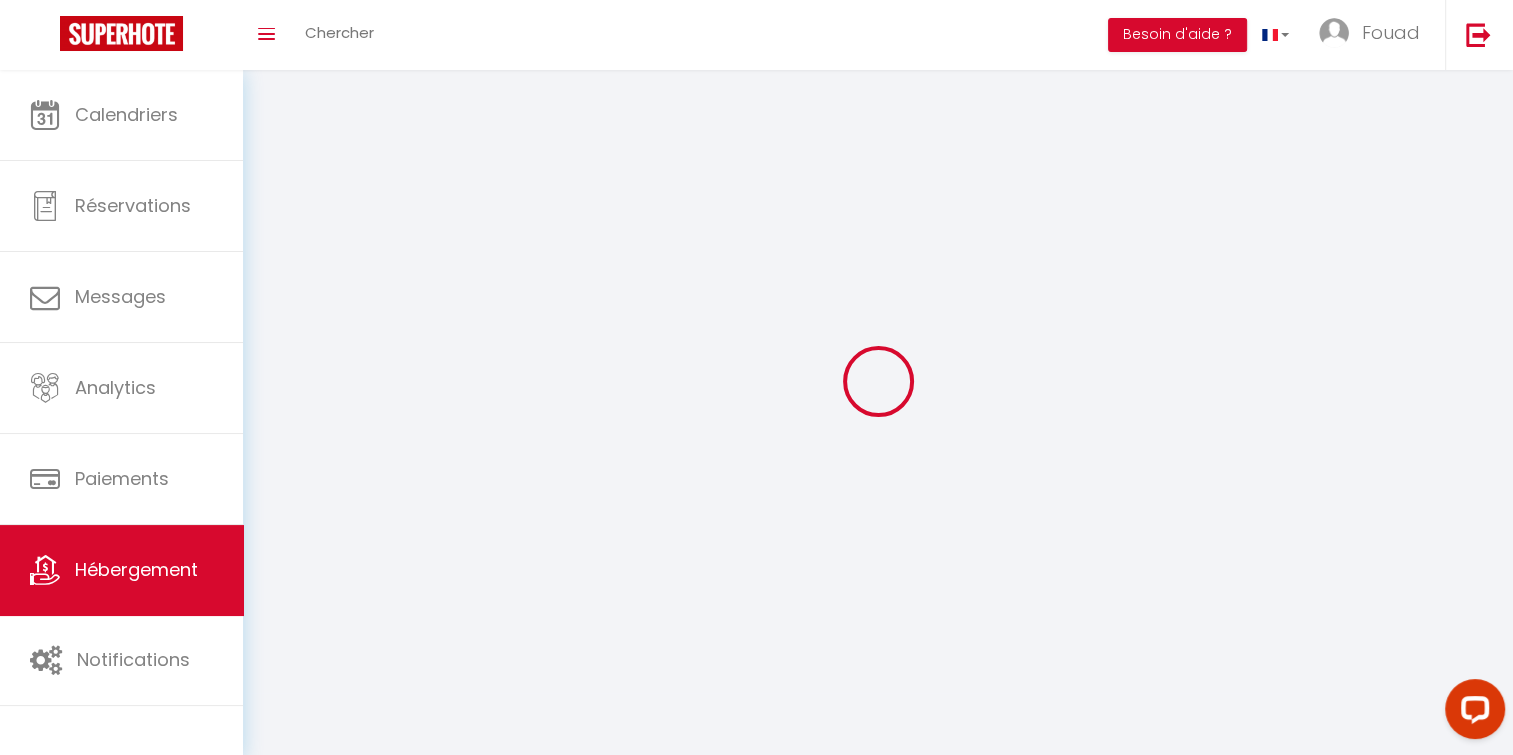 select 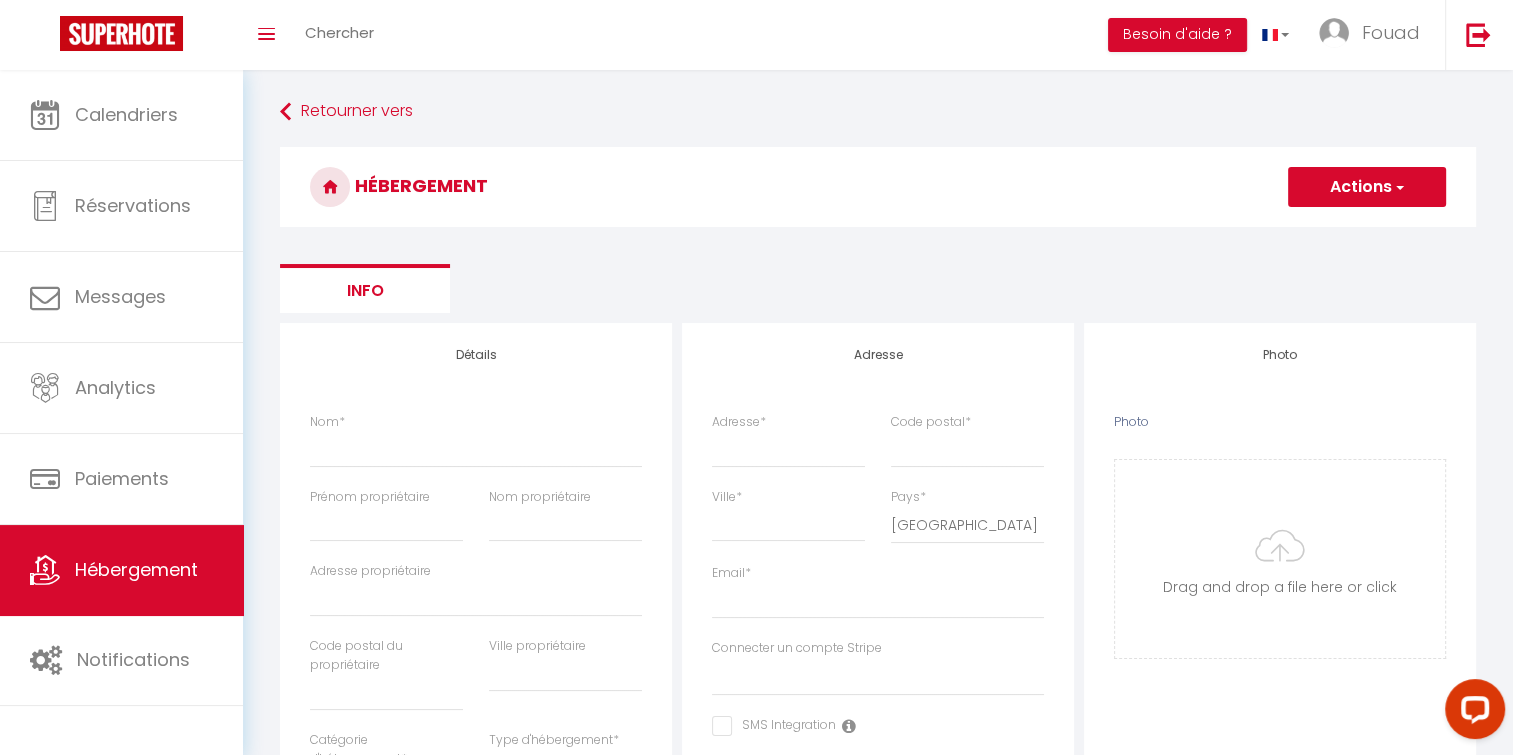 click on "Nom
*" at bounding box center (476, 450) 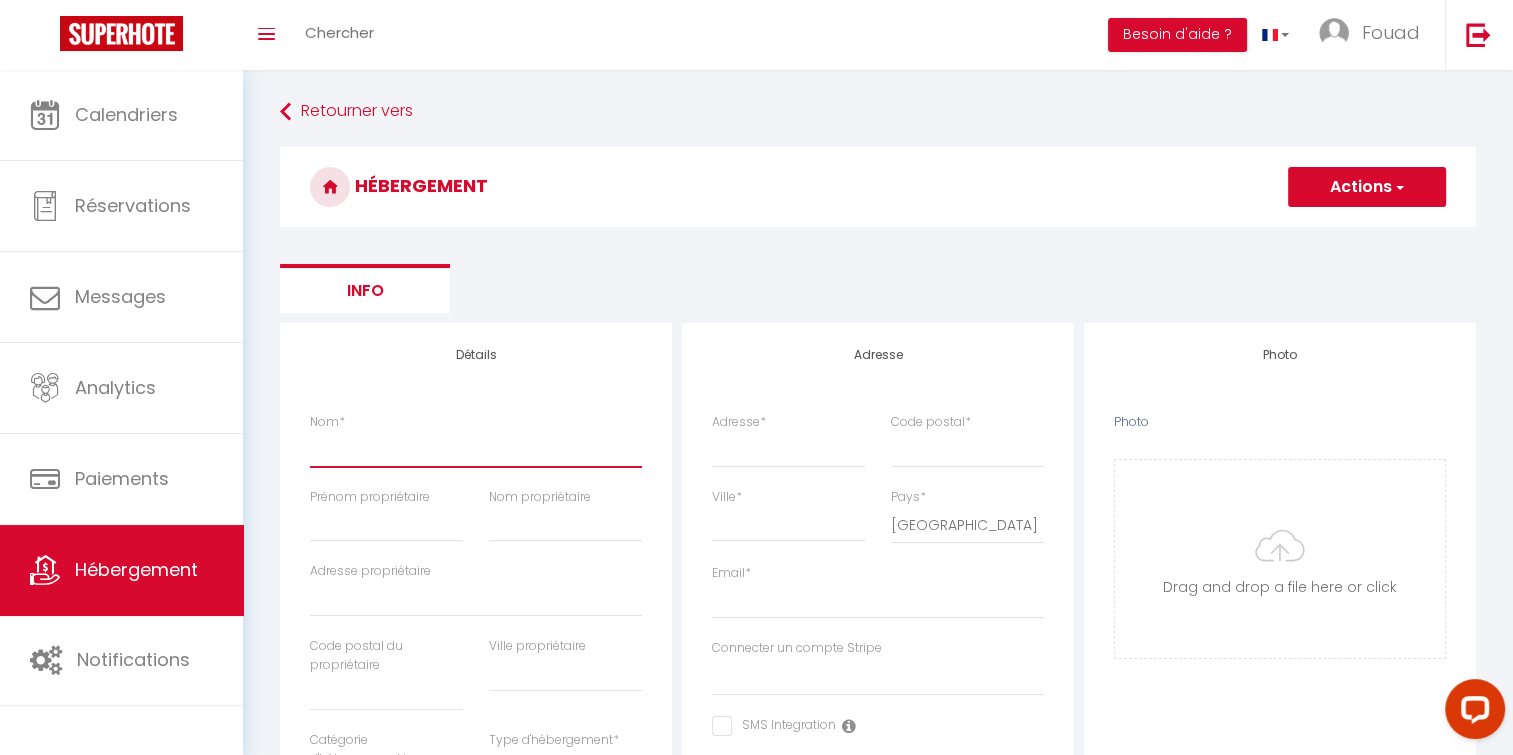 click on "Nom
*" at bounding box center [476, 449] 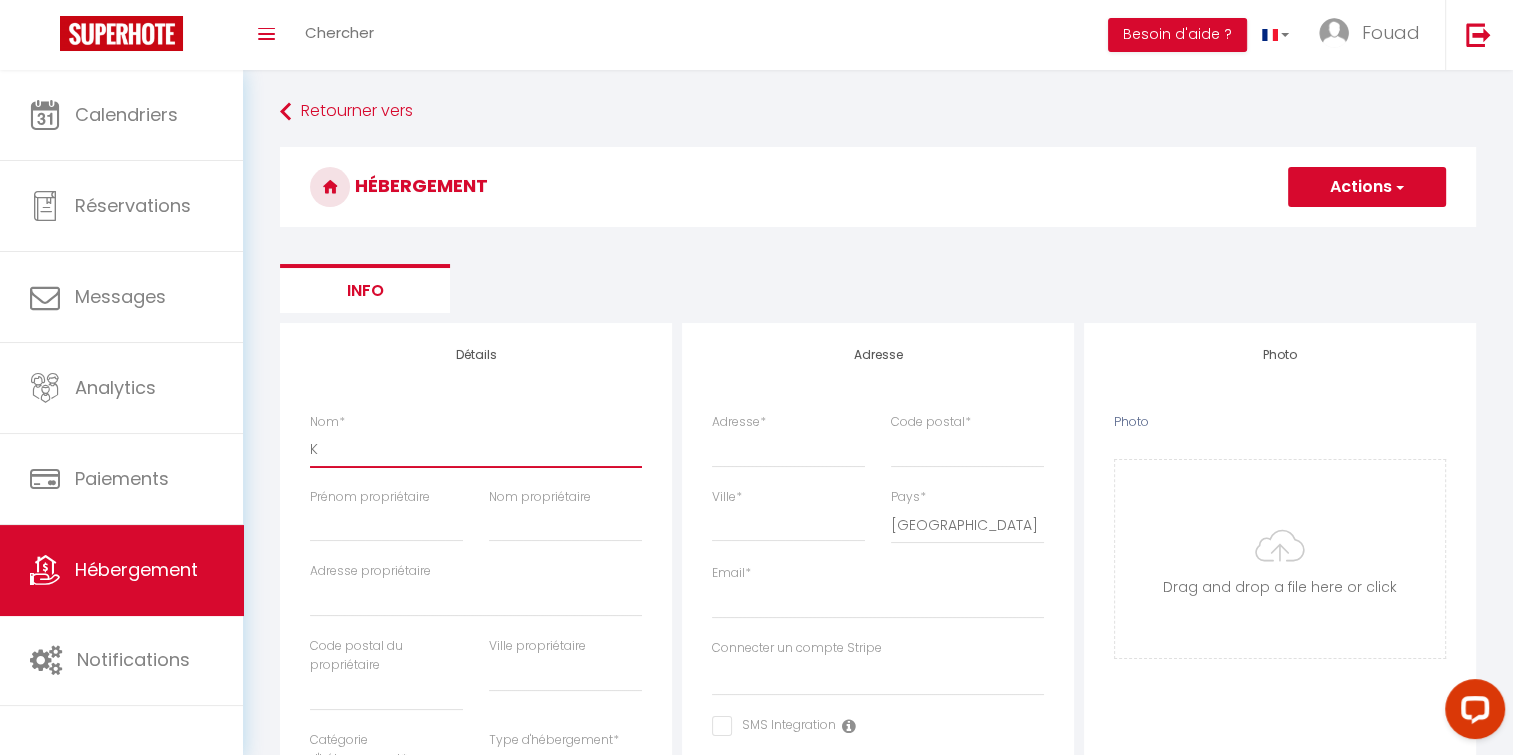 select 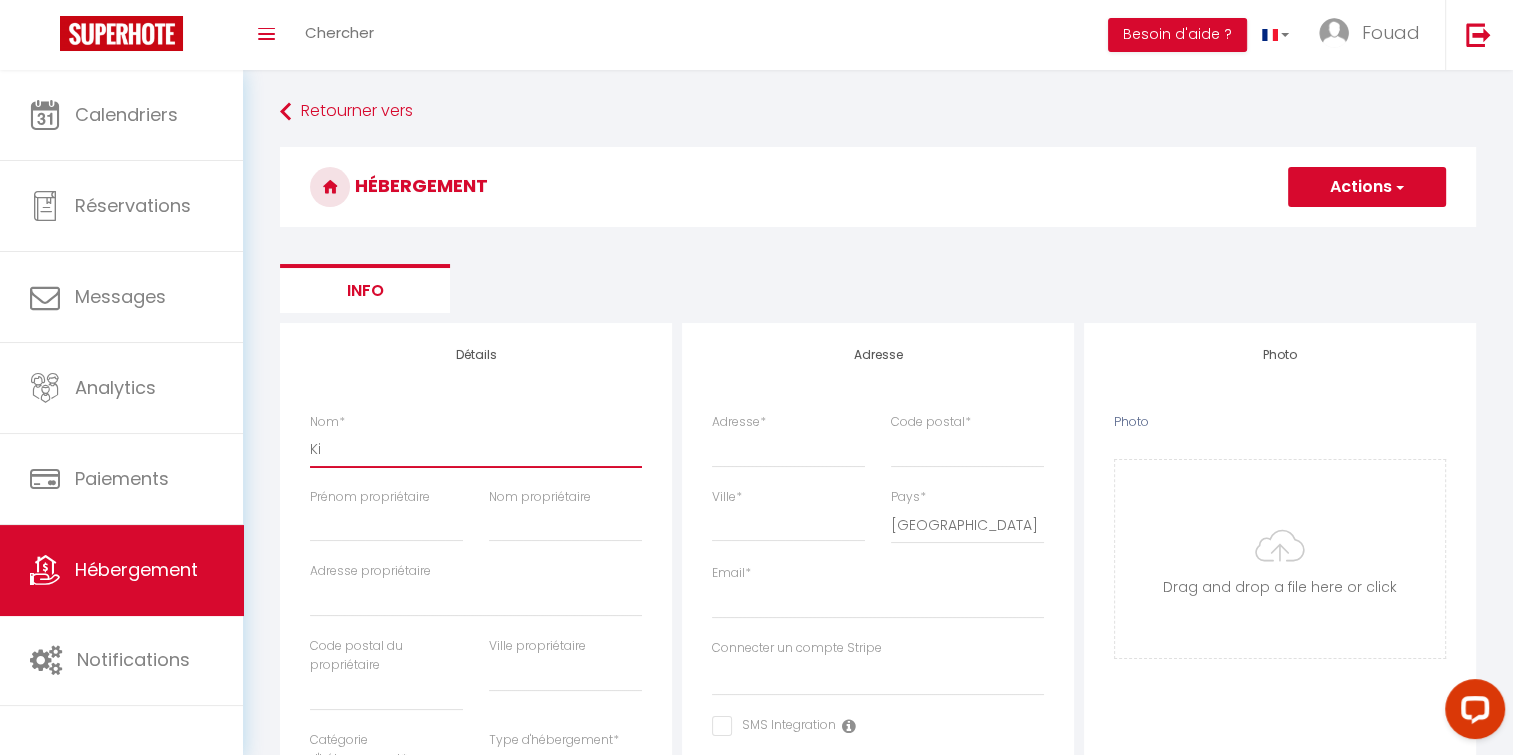 select 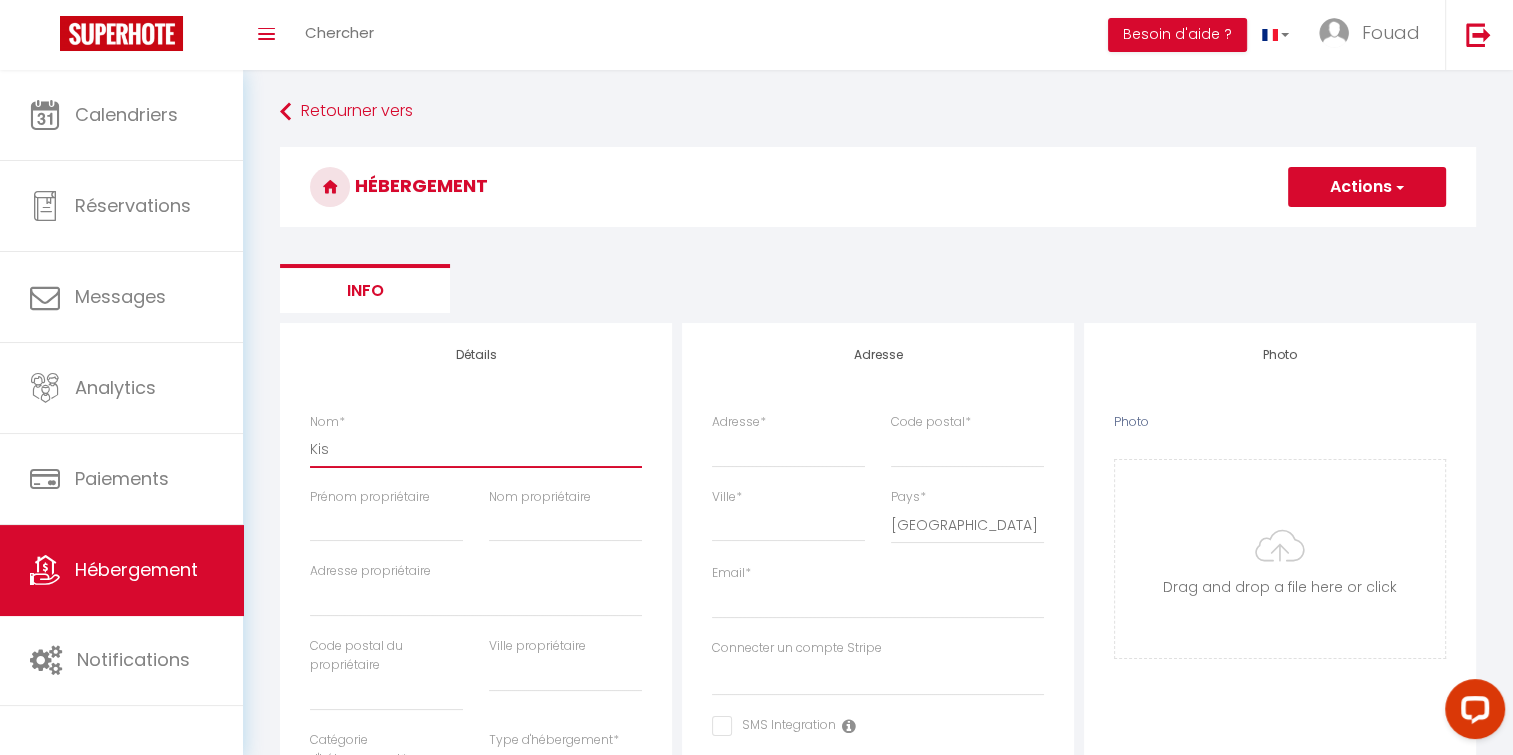 select 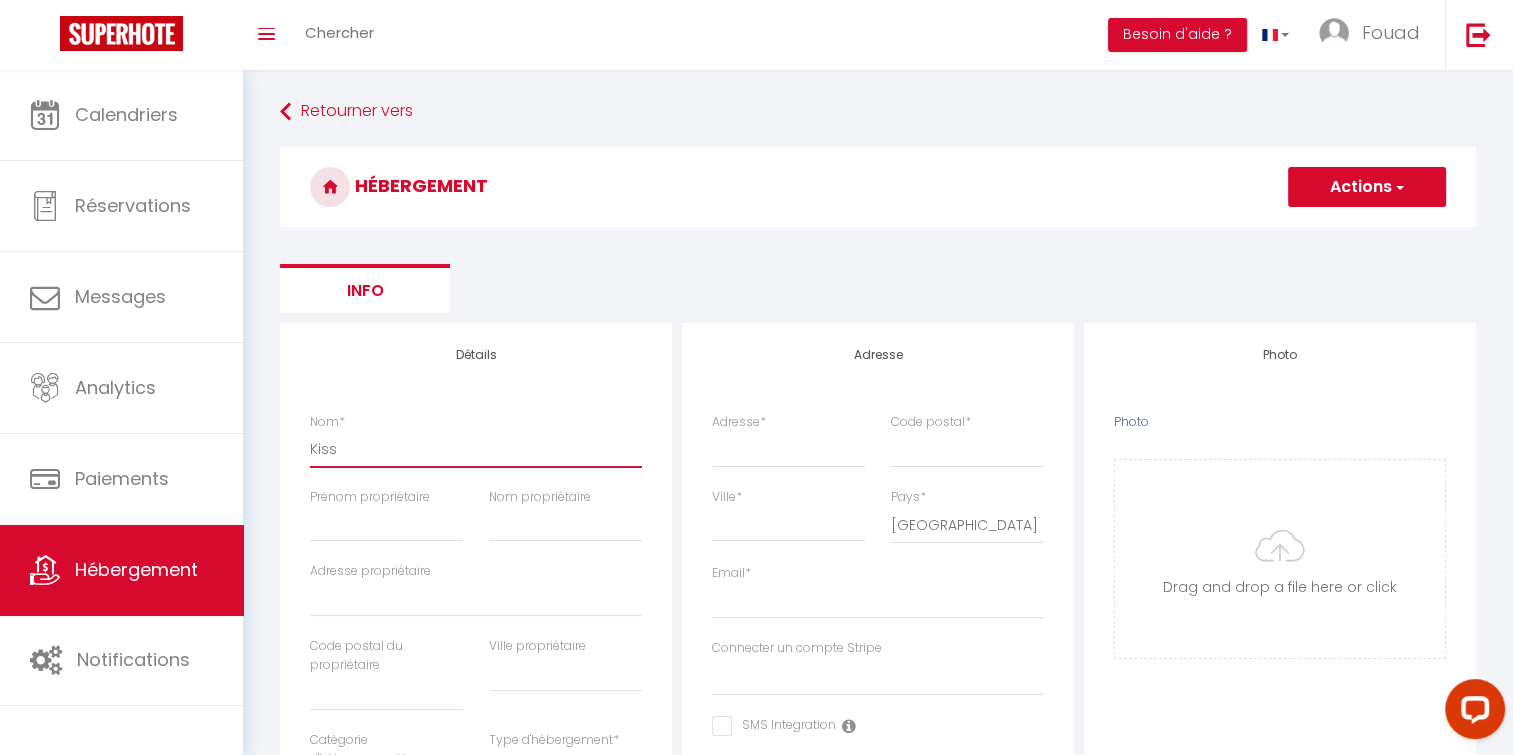 select 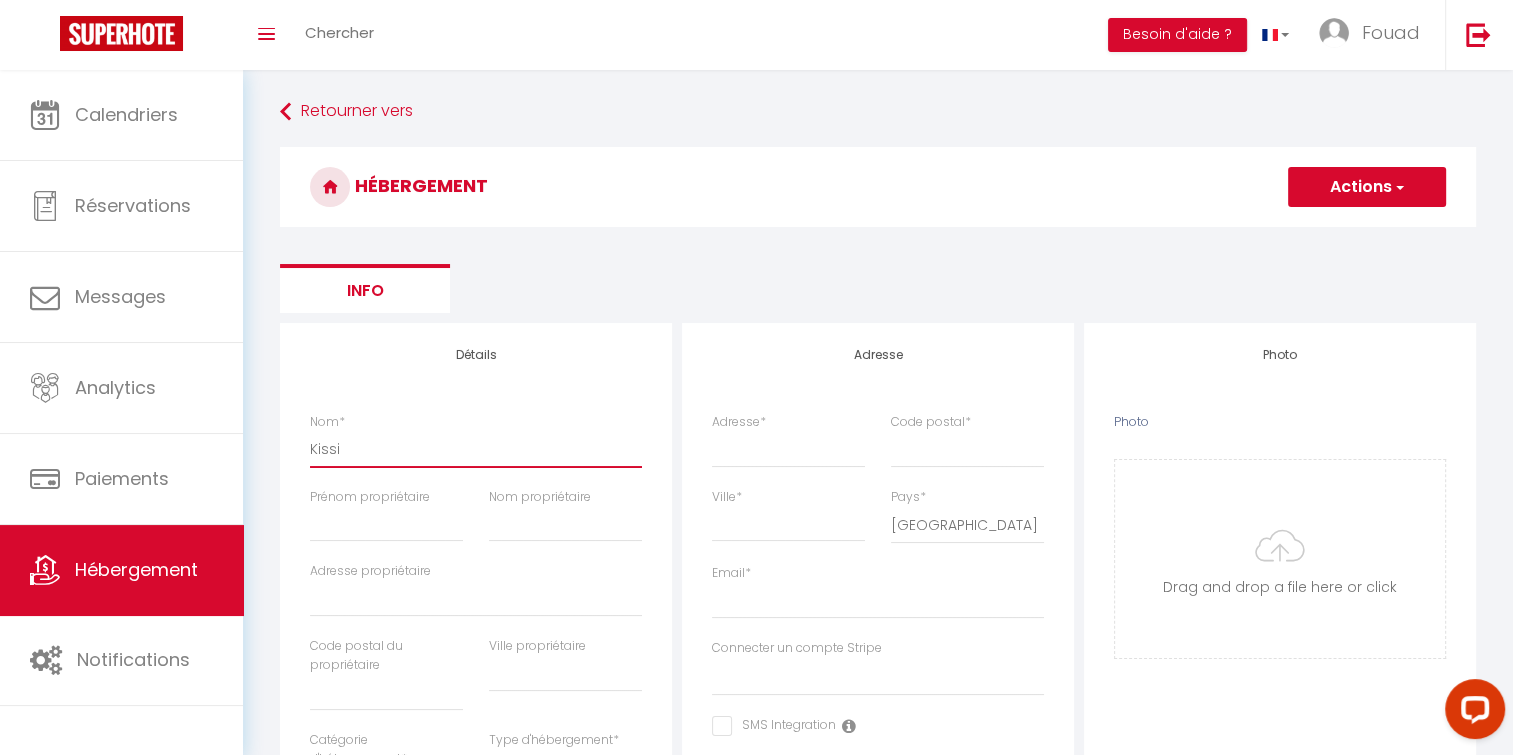 select 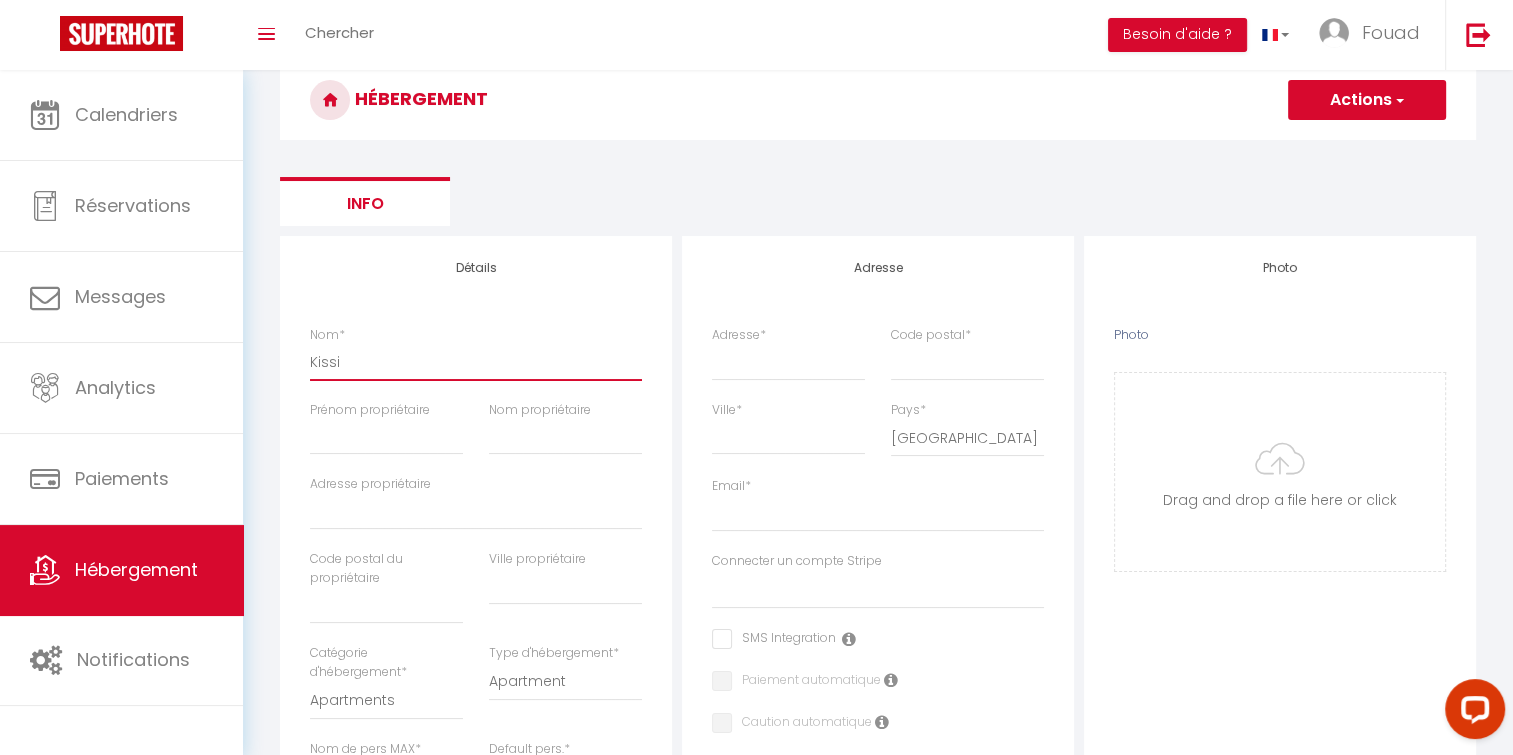 scroll, scrollTop: 88, scrollLeft: 0, axis: vertical 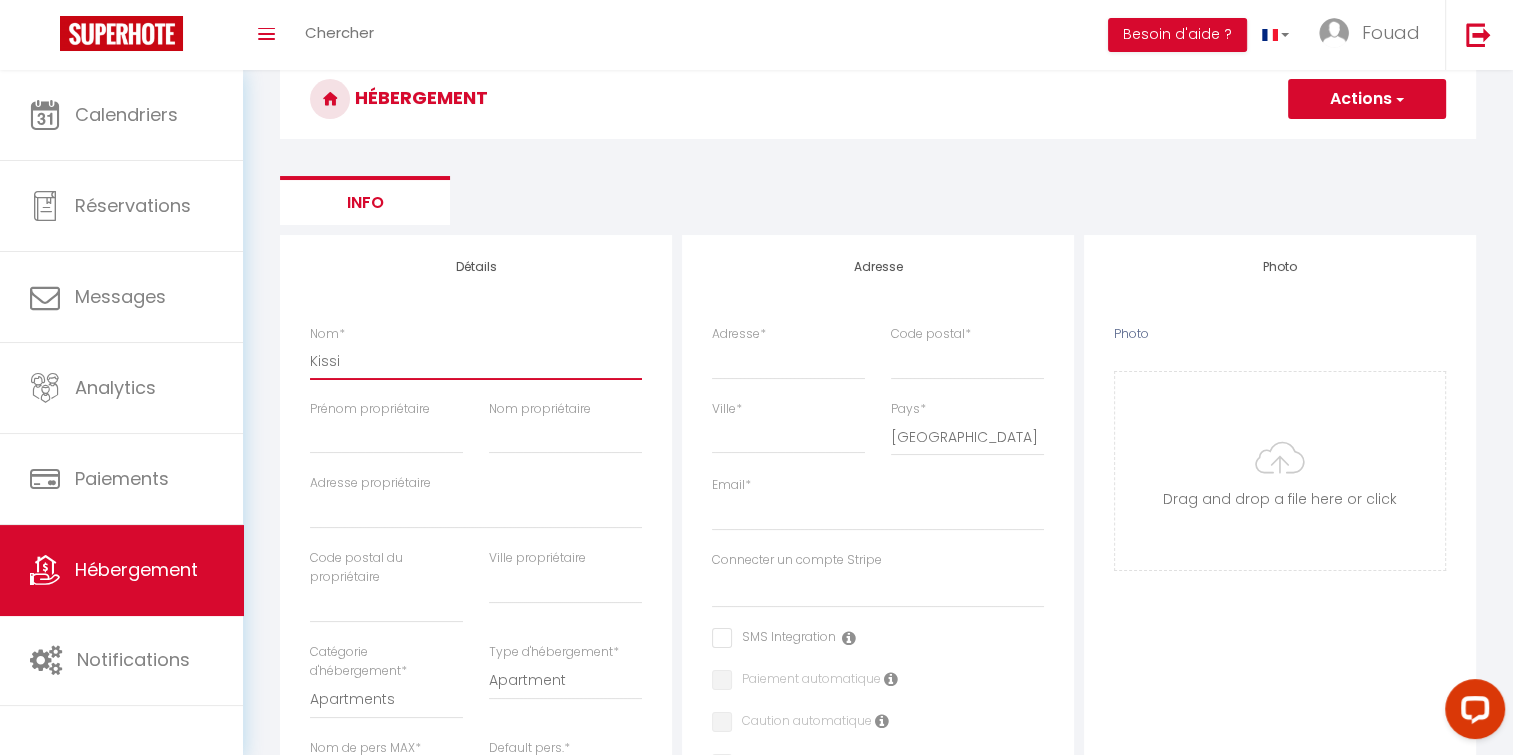 type on "Kissi" 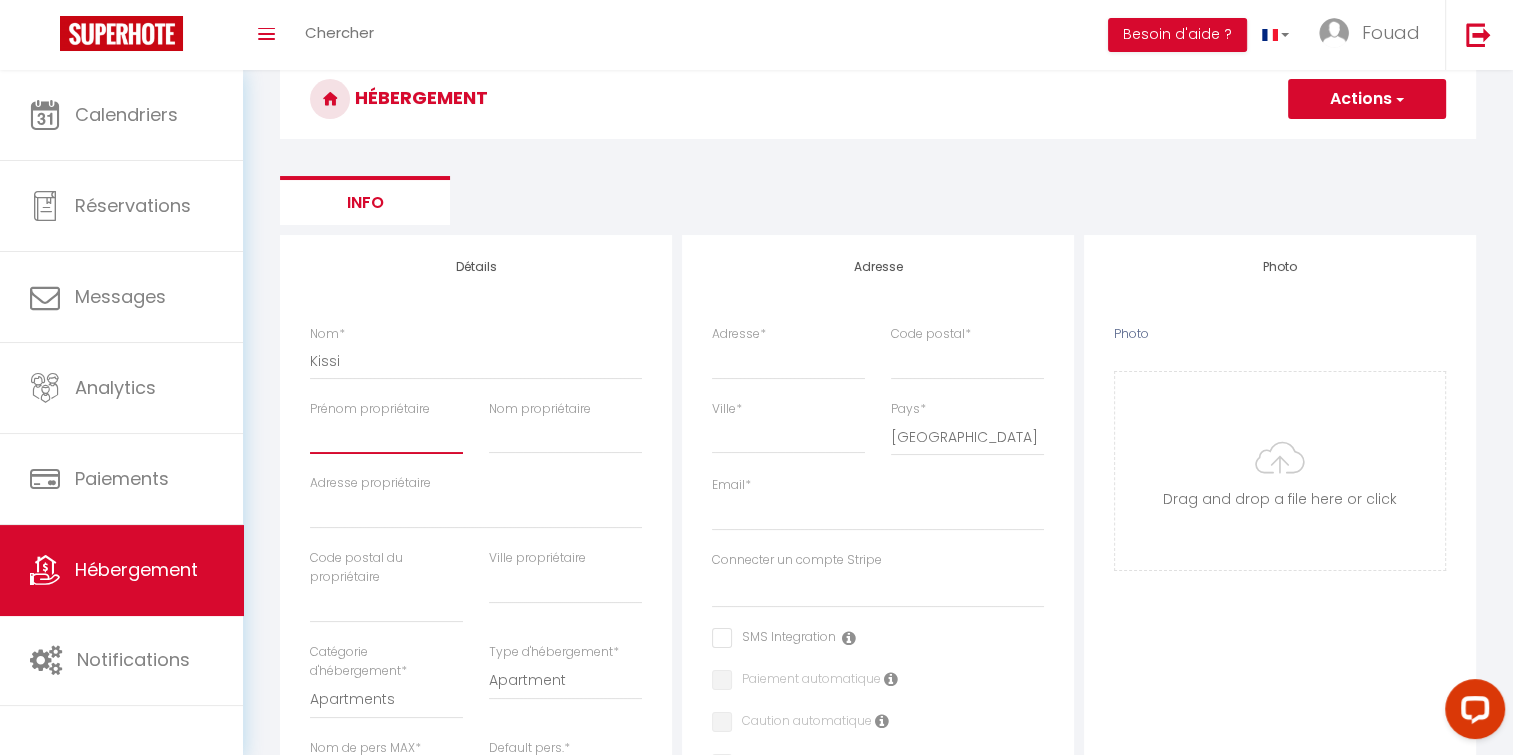 click on "Prénom propriétaire" at bounding box center [386, 436] 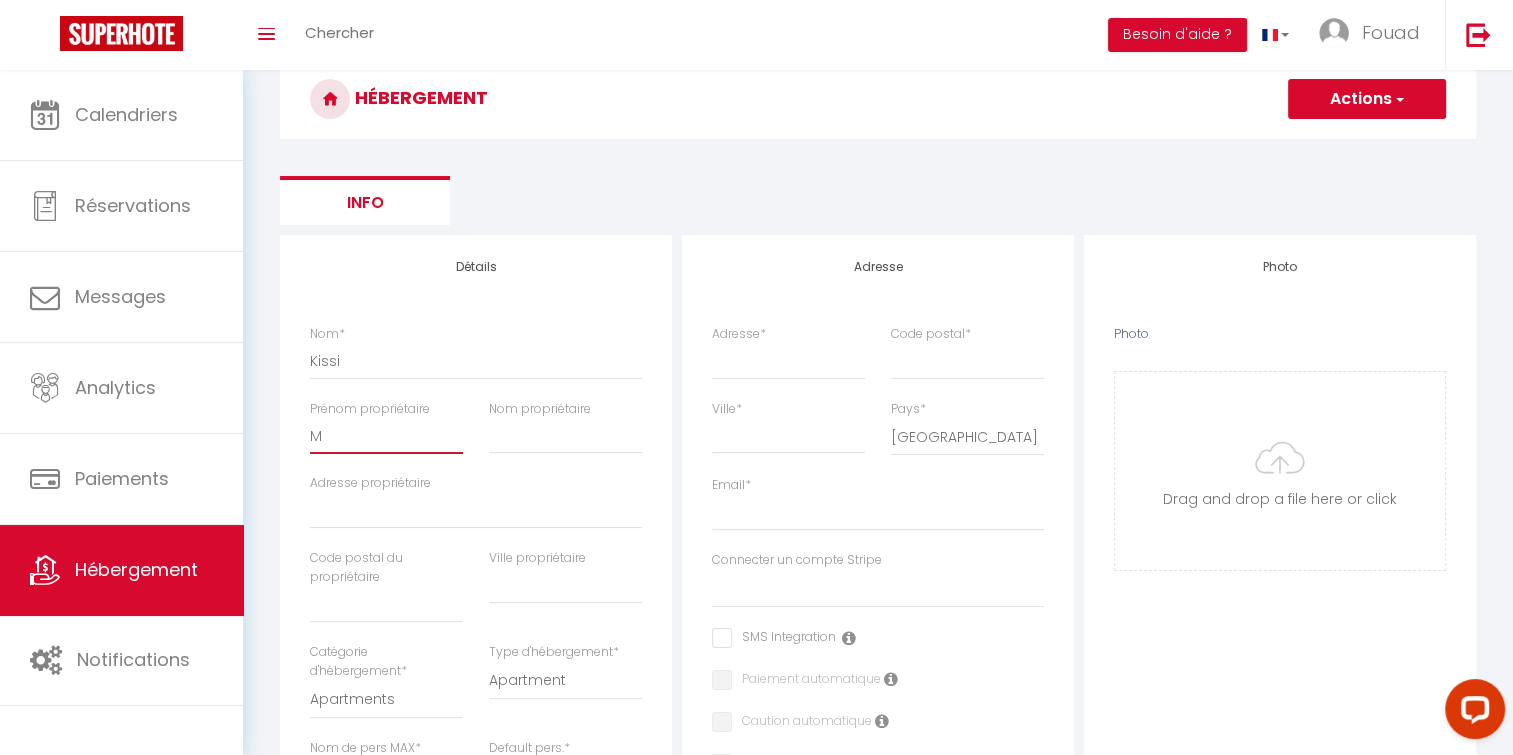 select 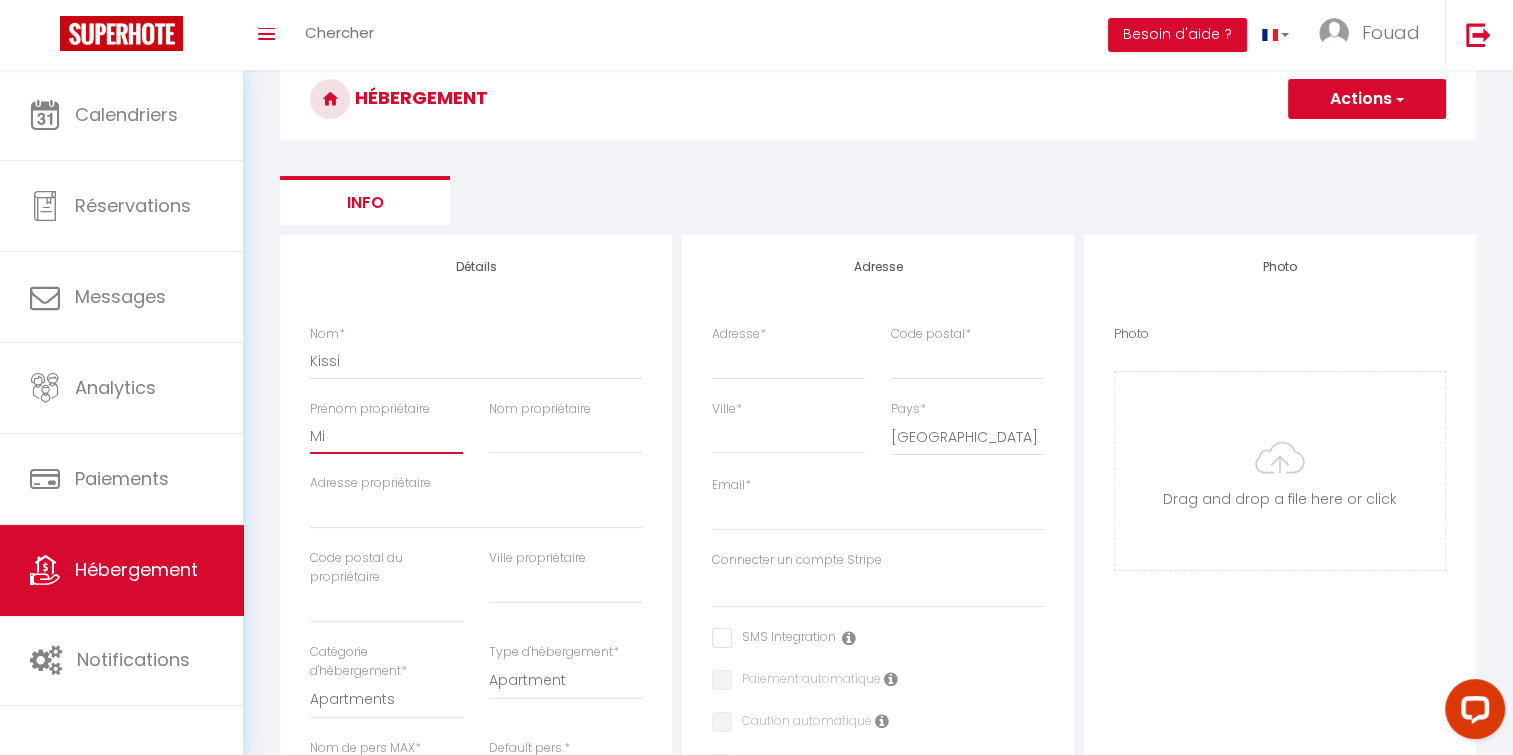 select 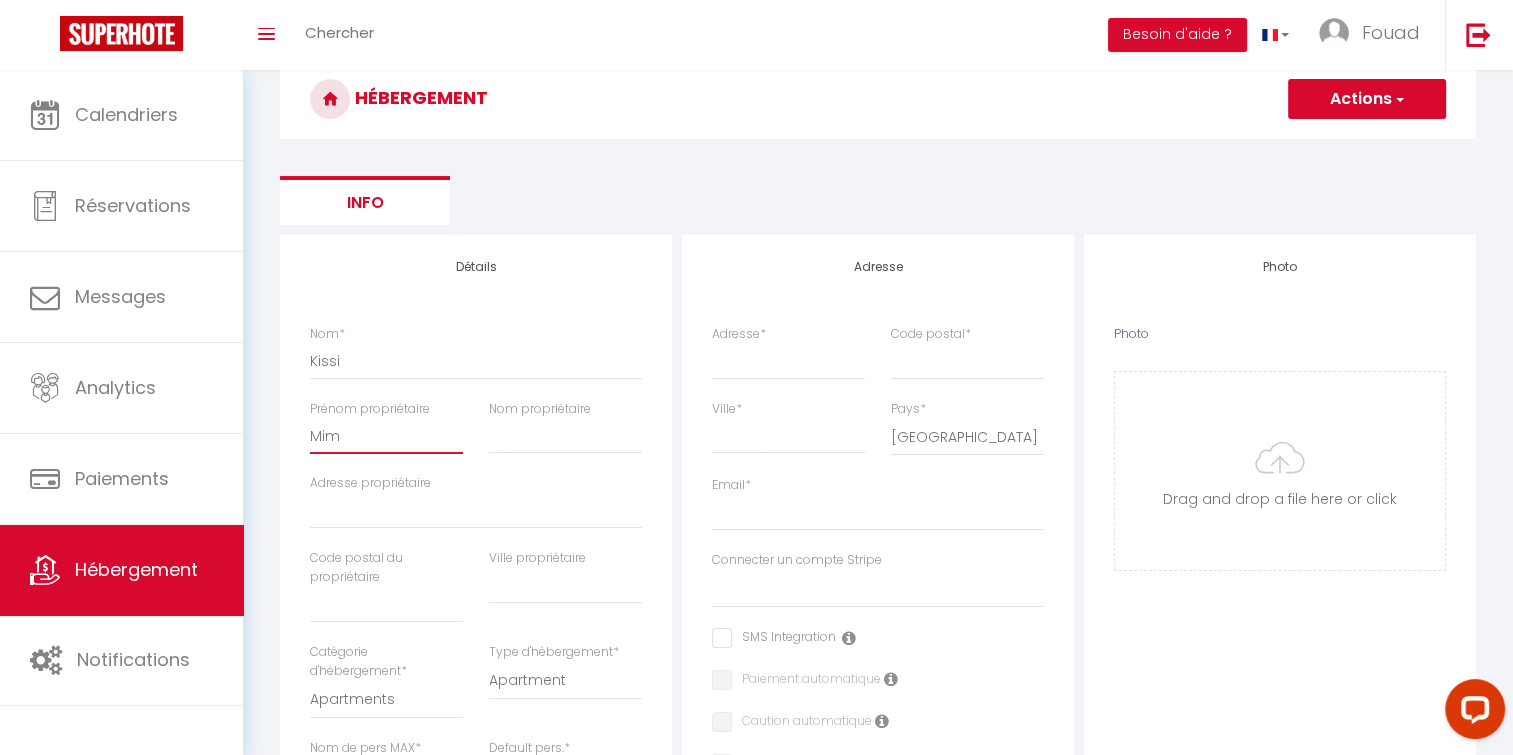 select 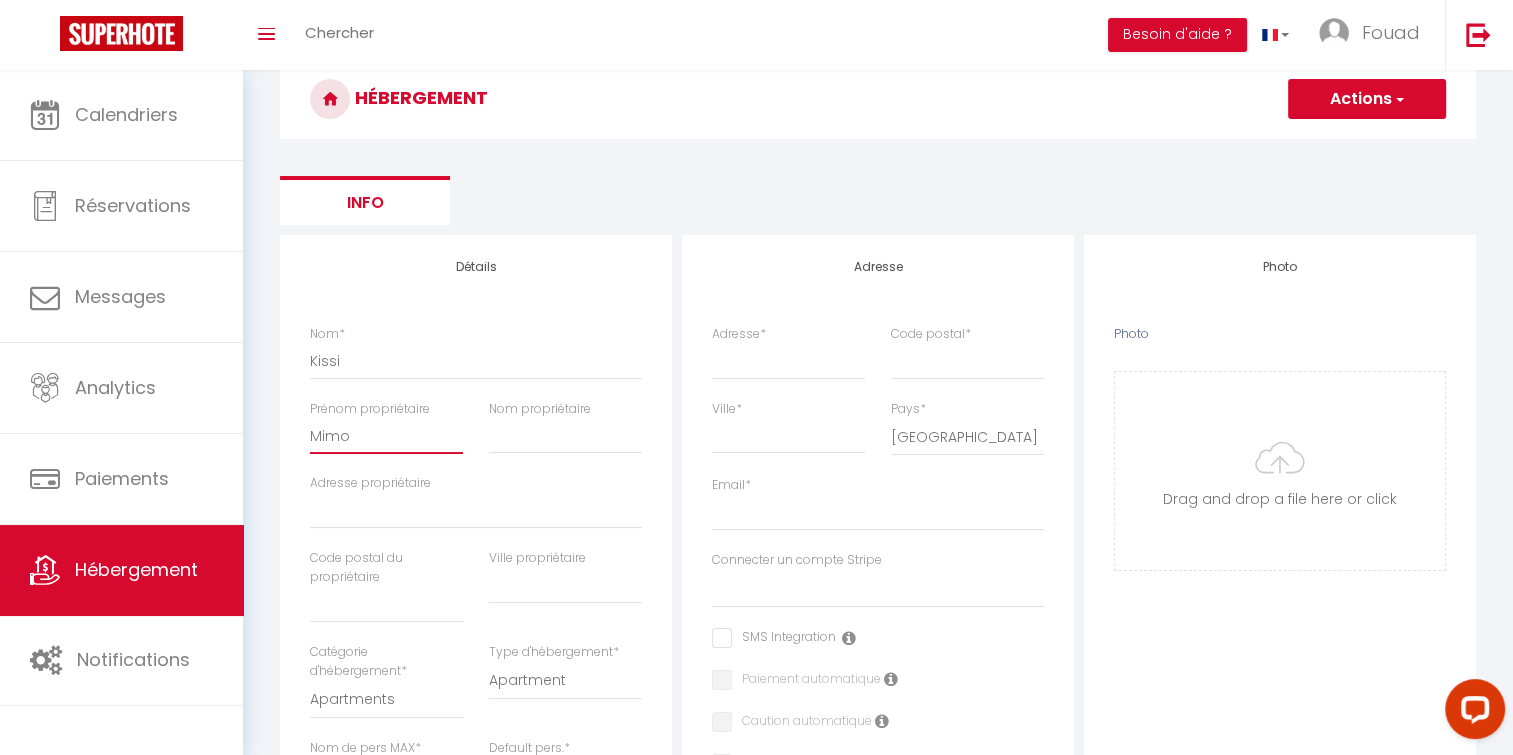 select 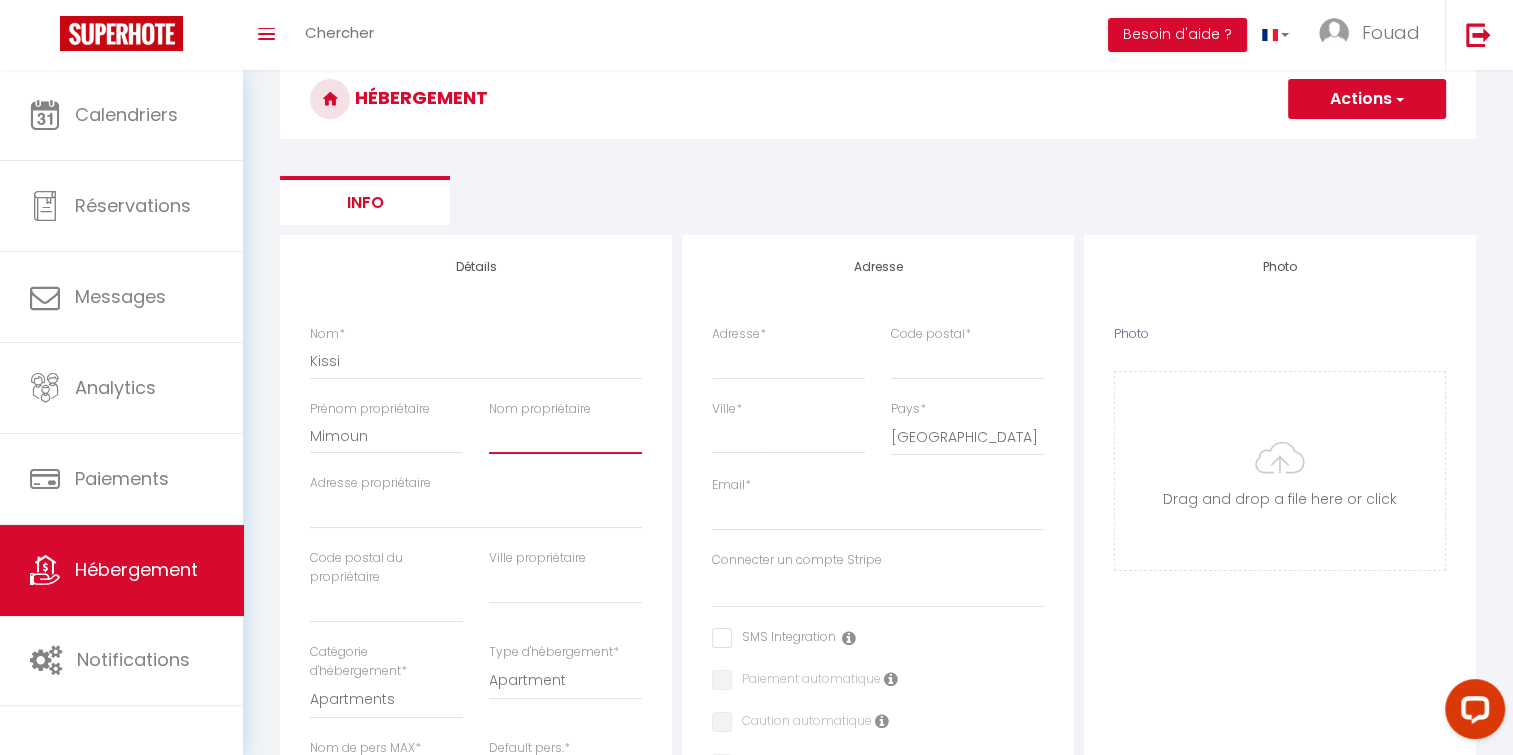 click on "Nom propriétaire" at bounding box center [565, 436] 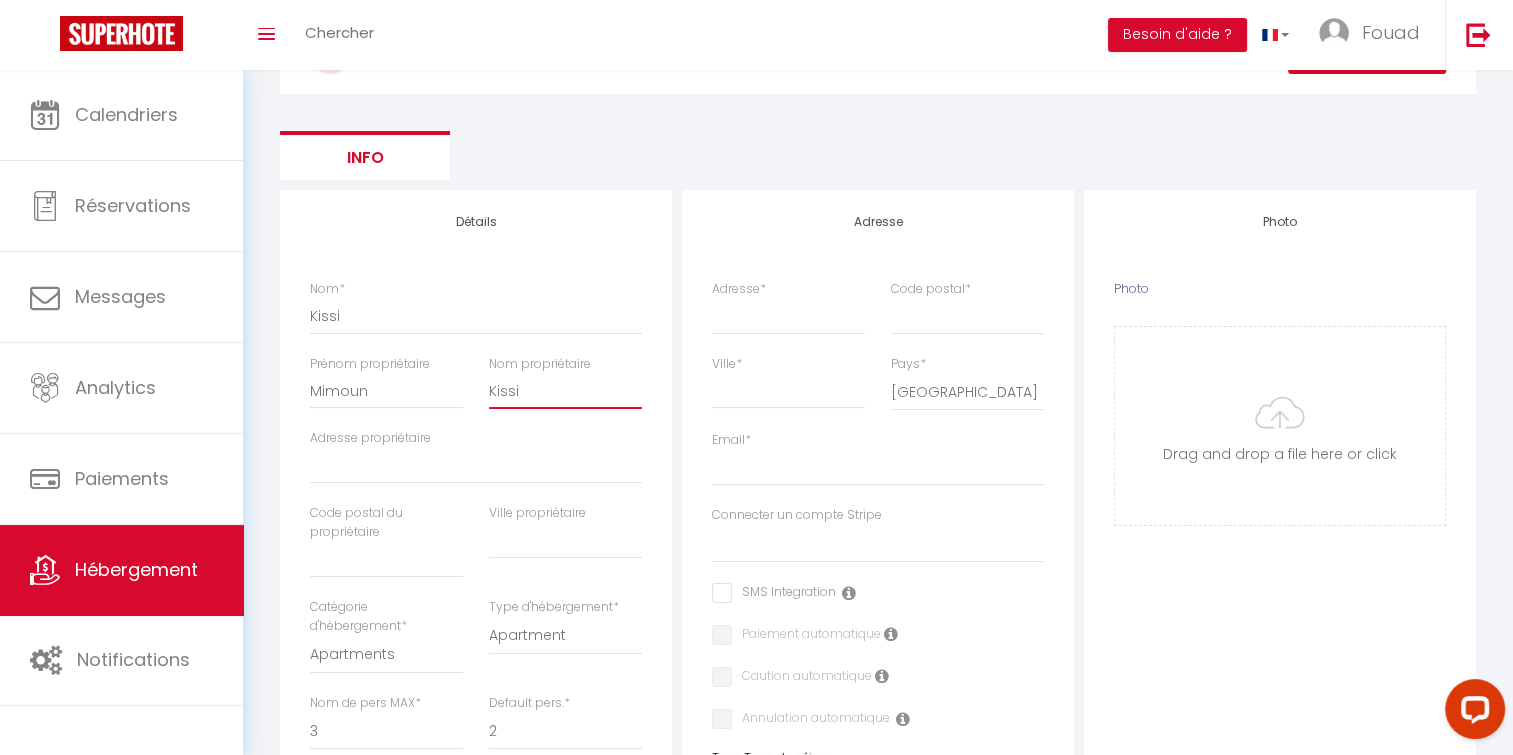 scroll, scrollTop: 0, scrollLeft: 0, axis: both 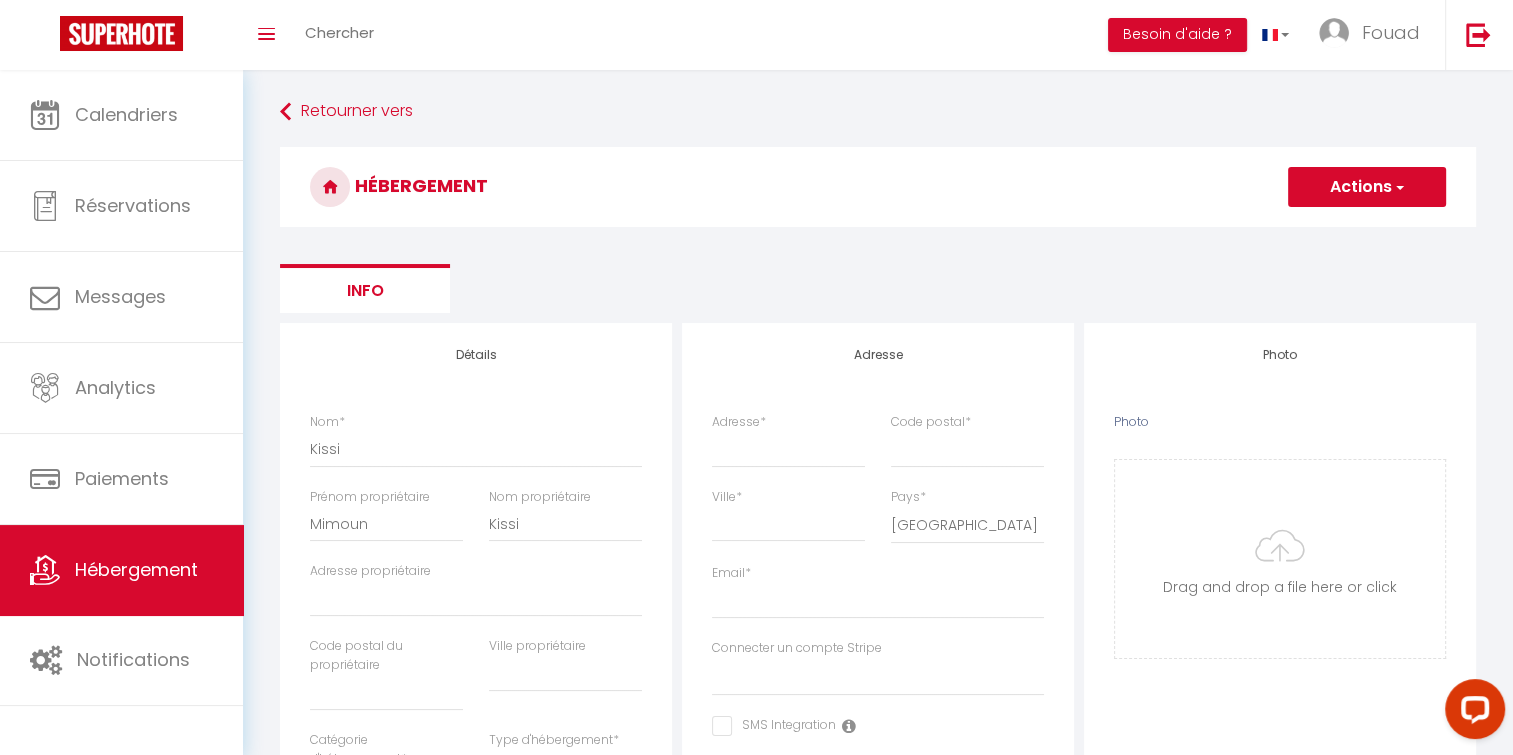 click at bounding box center [1398, 187] 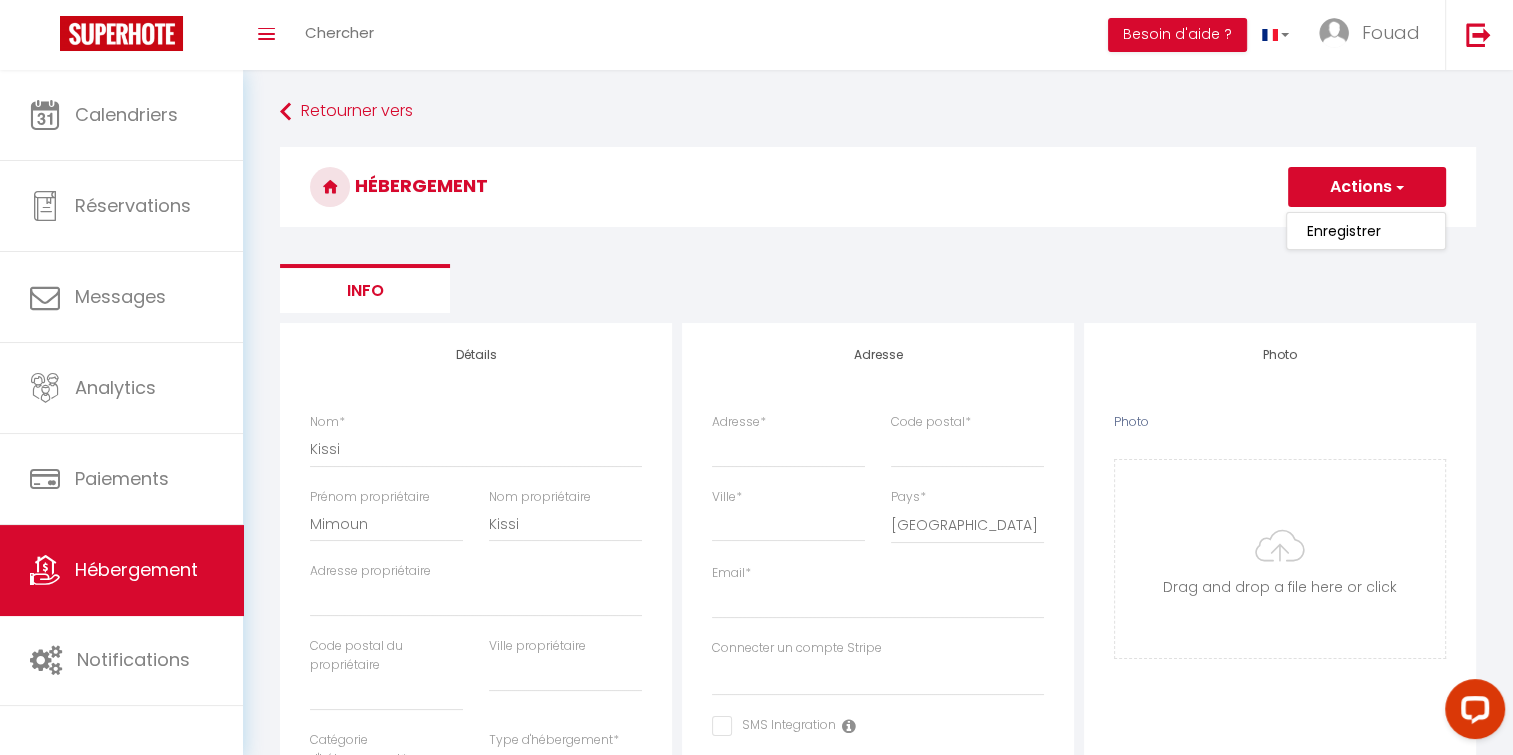 click at bounding box center [1398, 187] 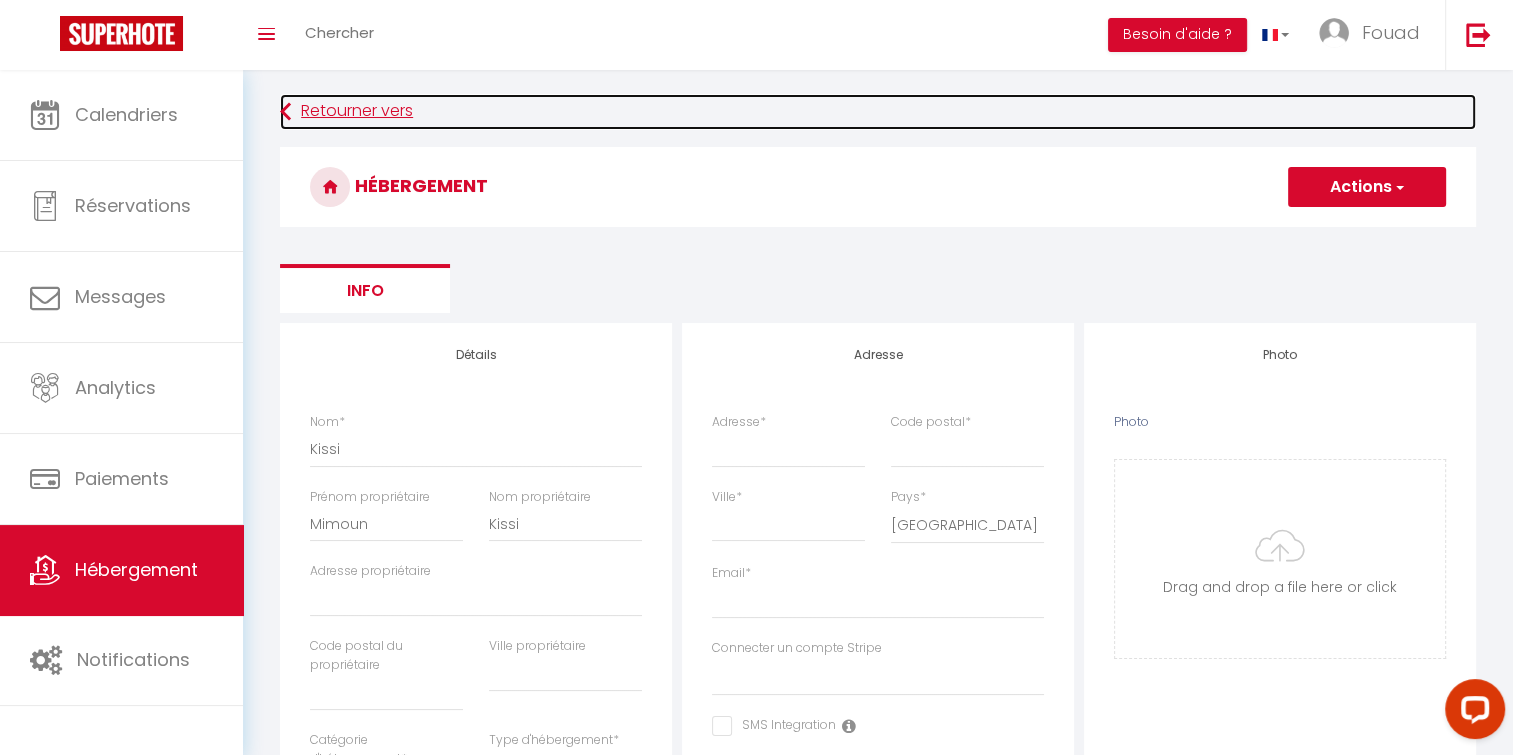 click on "Retourner vers" at bounding box center (878, 112) 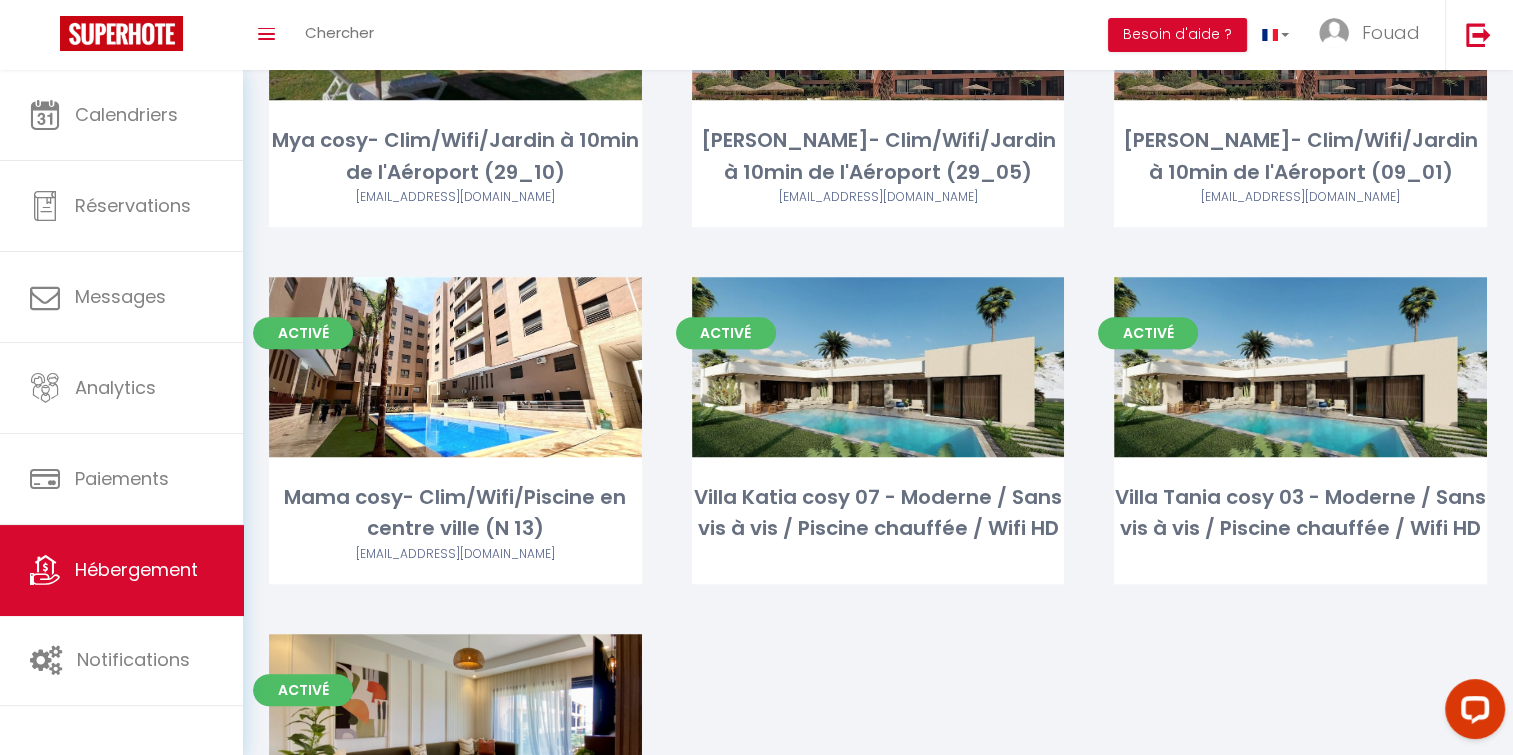 scroll, scrollTop: 997, scrollLeft: 0, axis: vertical 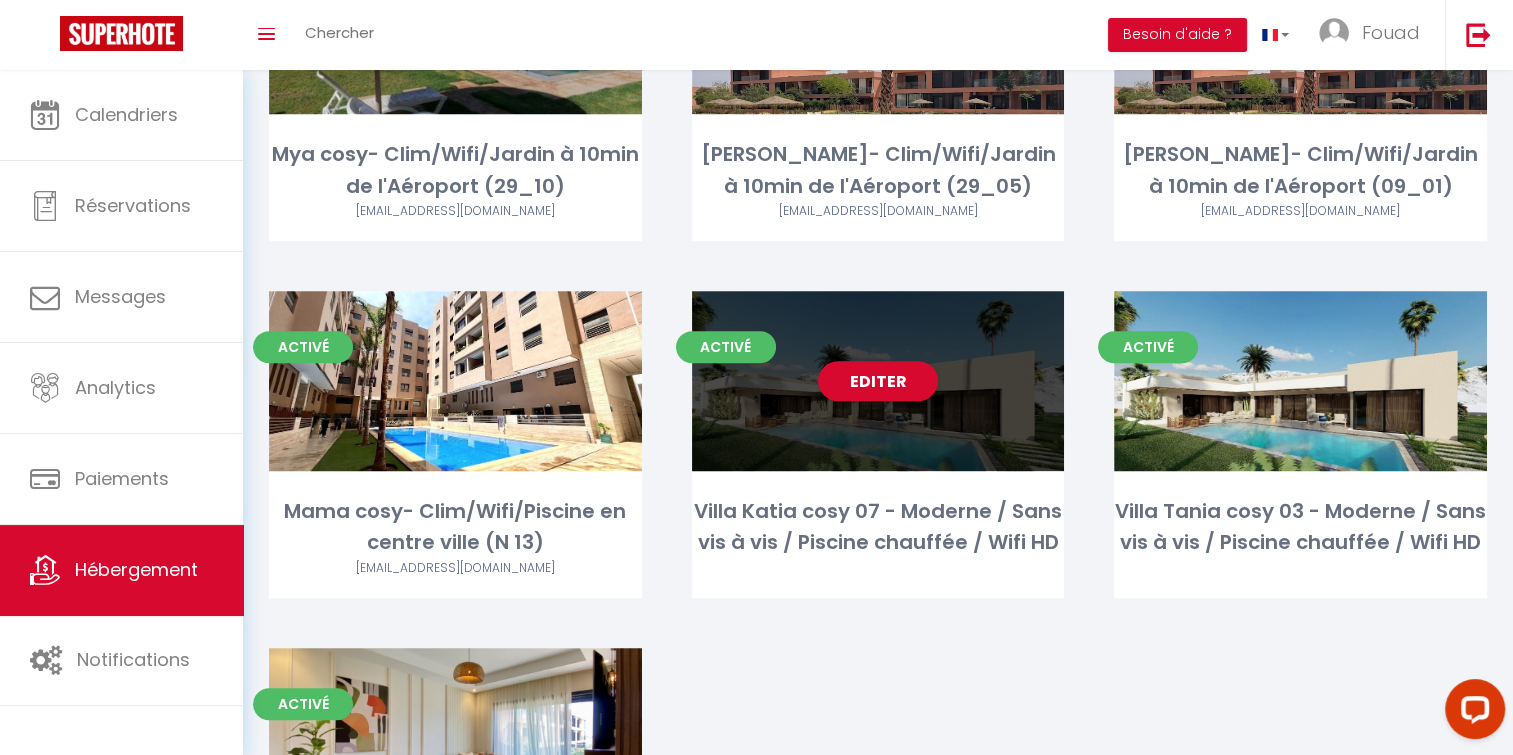 click on "Editer" at bounding box center [878, 381] 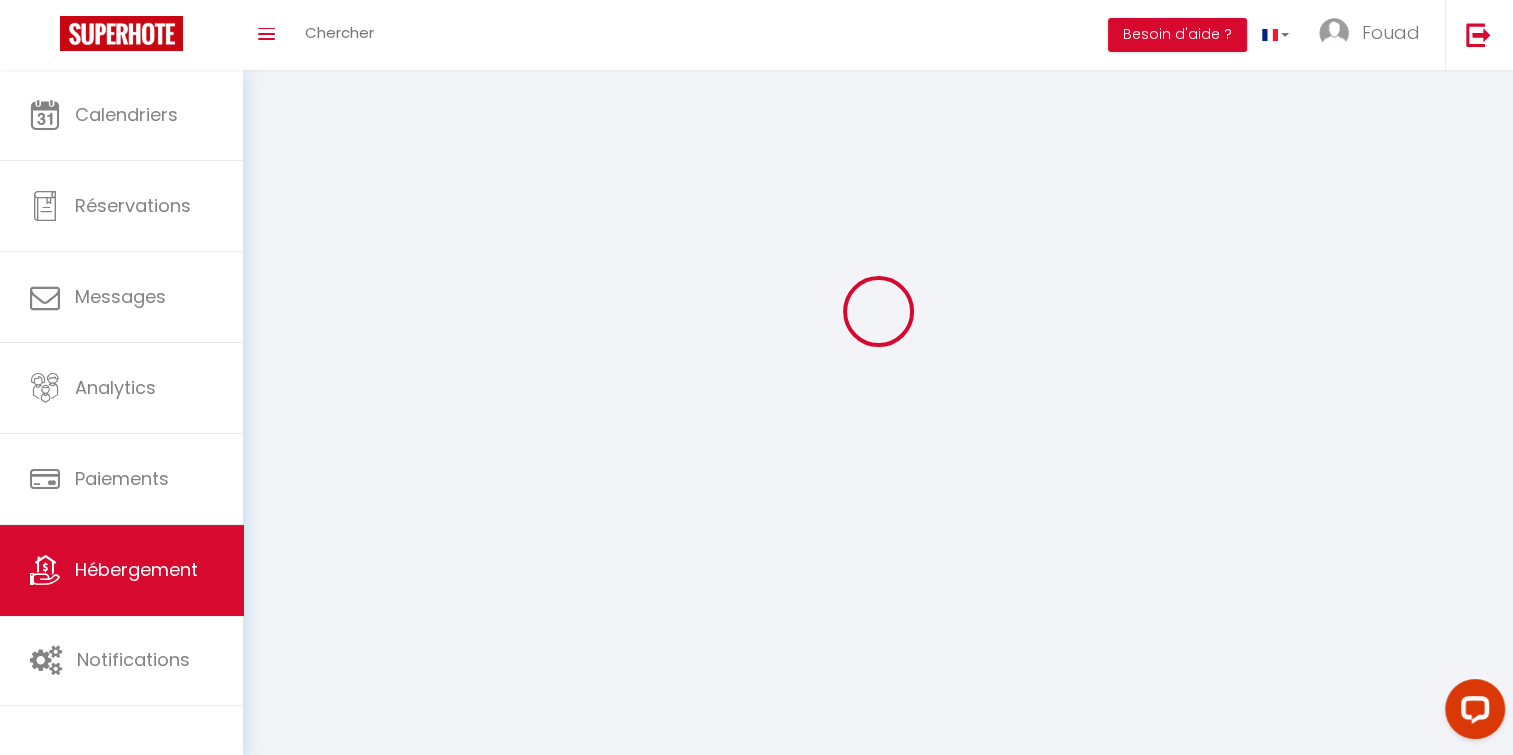 scroll, scrollTop: 0, scrollLeft: 0, axis: both 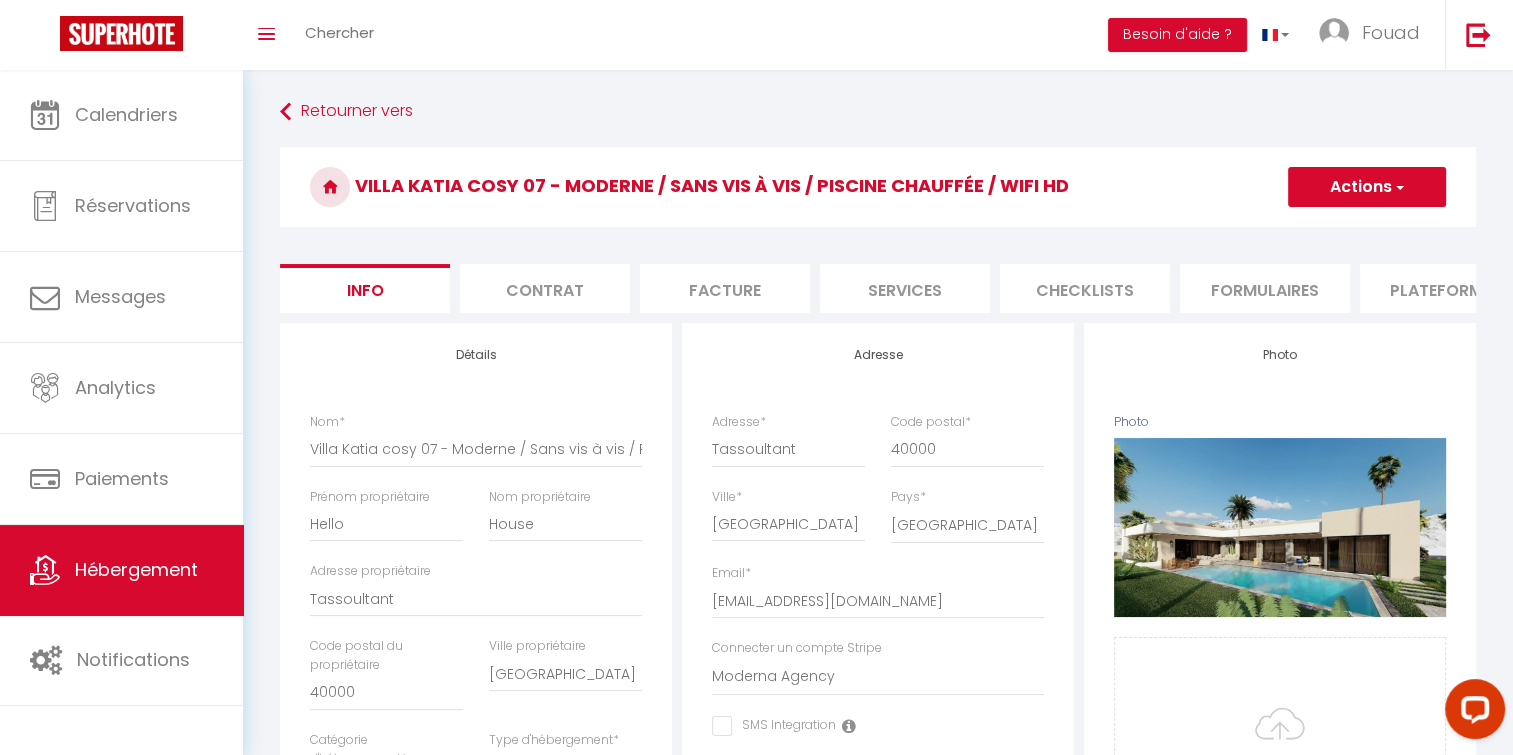 click on "Actions" at bounding box center (1367, 187) 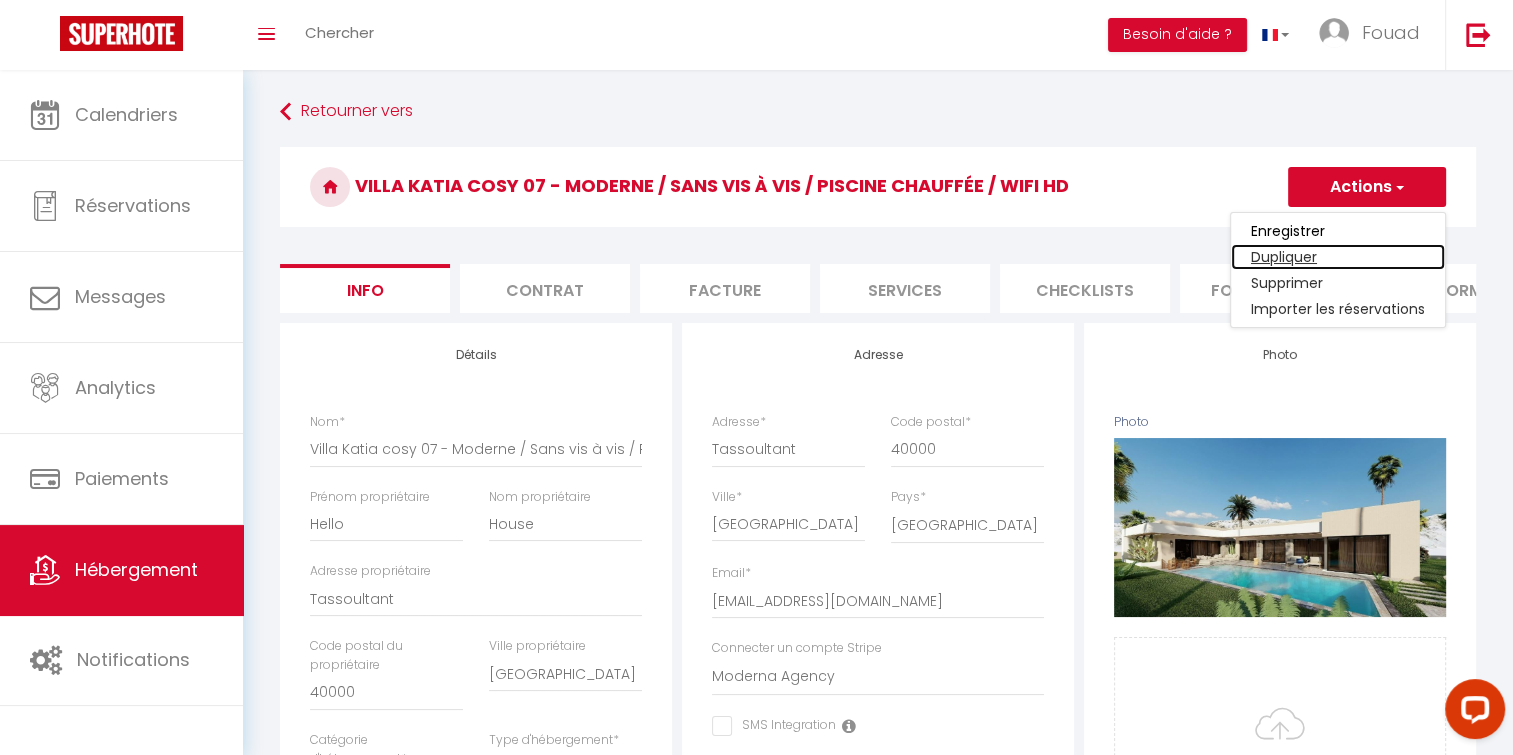 click on "Dupliquer" at bounding box center [1338, 257] 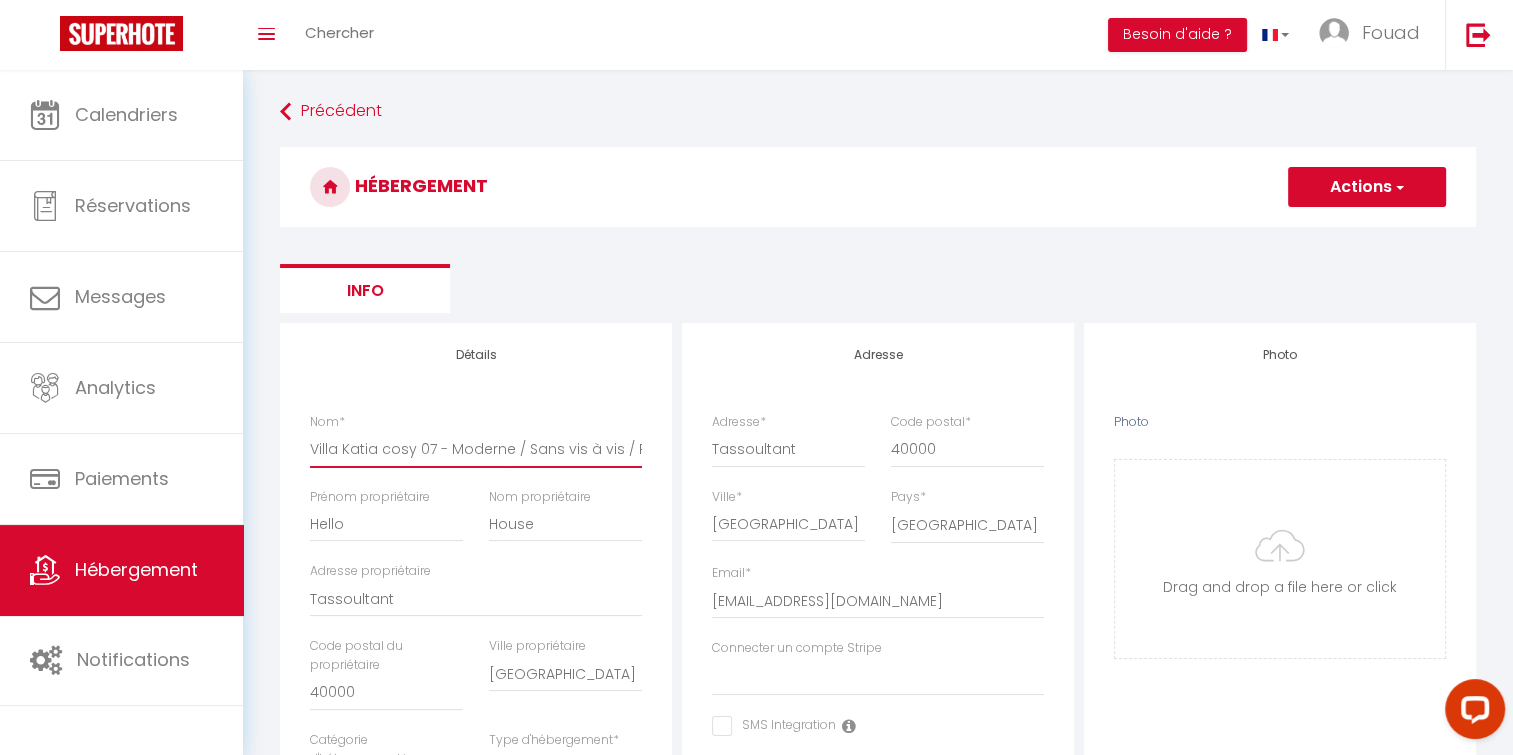 click on "Villa Katia cosy 07 - Moderne / Sans vis à vis / Piscine chauffée / Wifi HD" at bounding box center [476, 449] 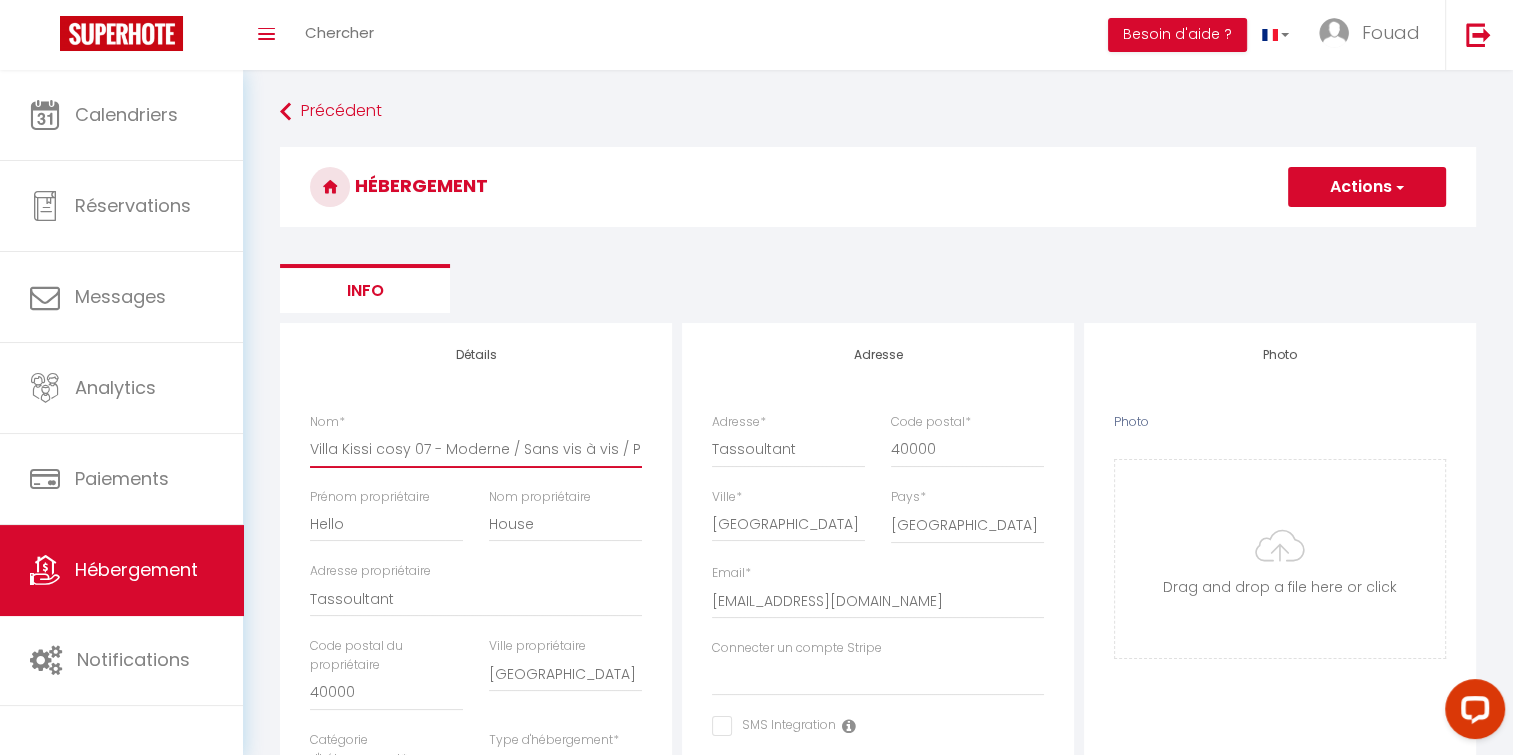 click on "Villa Kissi cosy 07 - Moderne / Sans vis à vis / Piscine chauffée / Wifi HD" at bounding box center (476, 449) 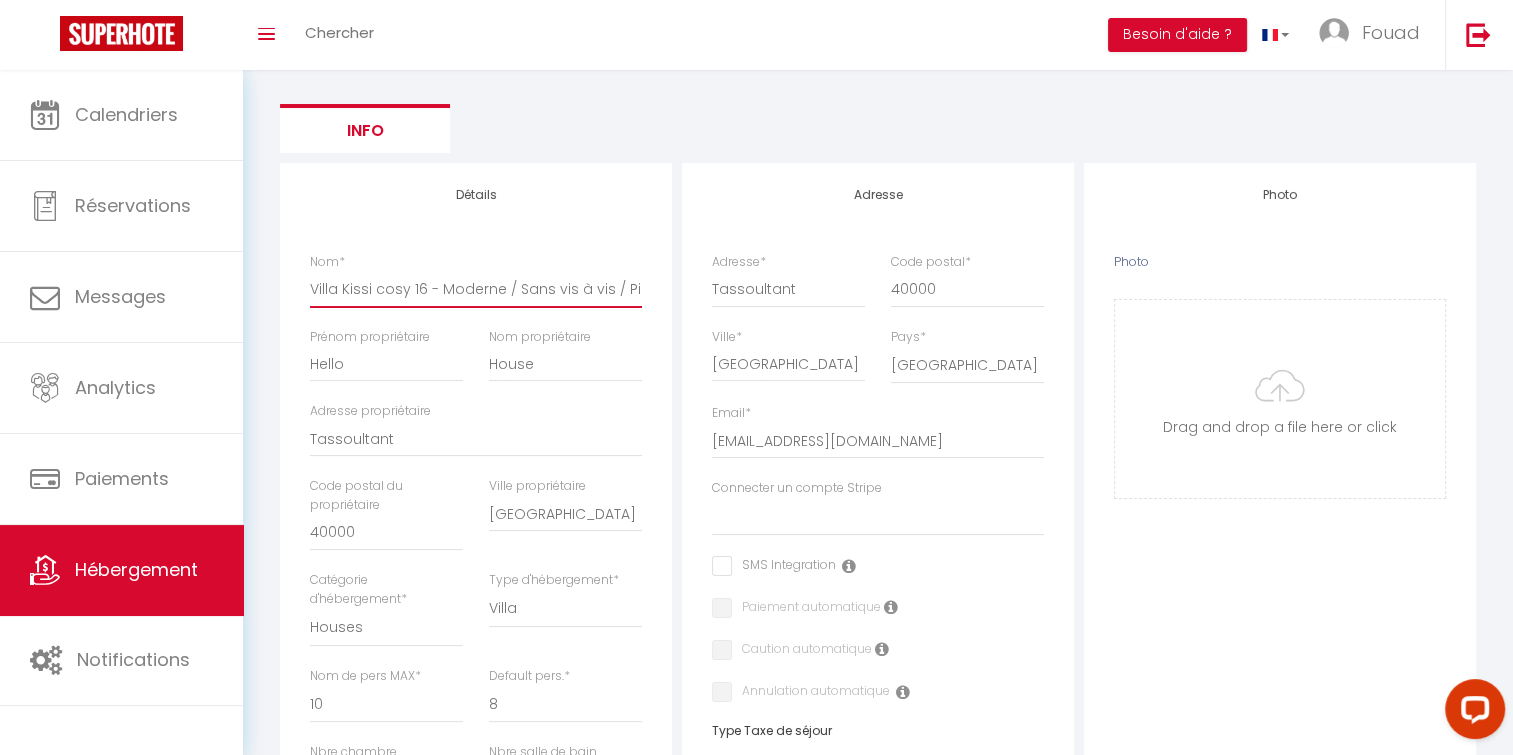 scroll, scrollTop: 160, scrollLeft: 0, axis: vertical 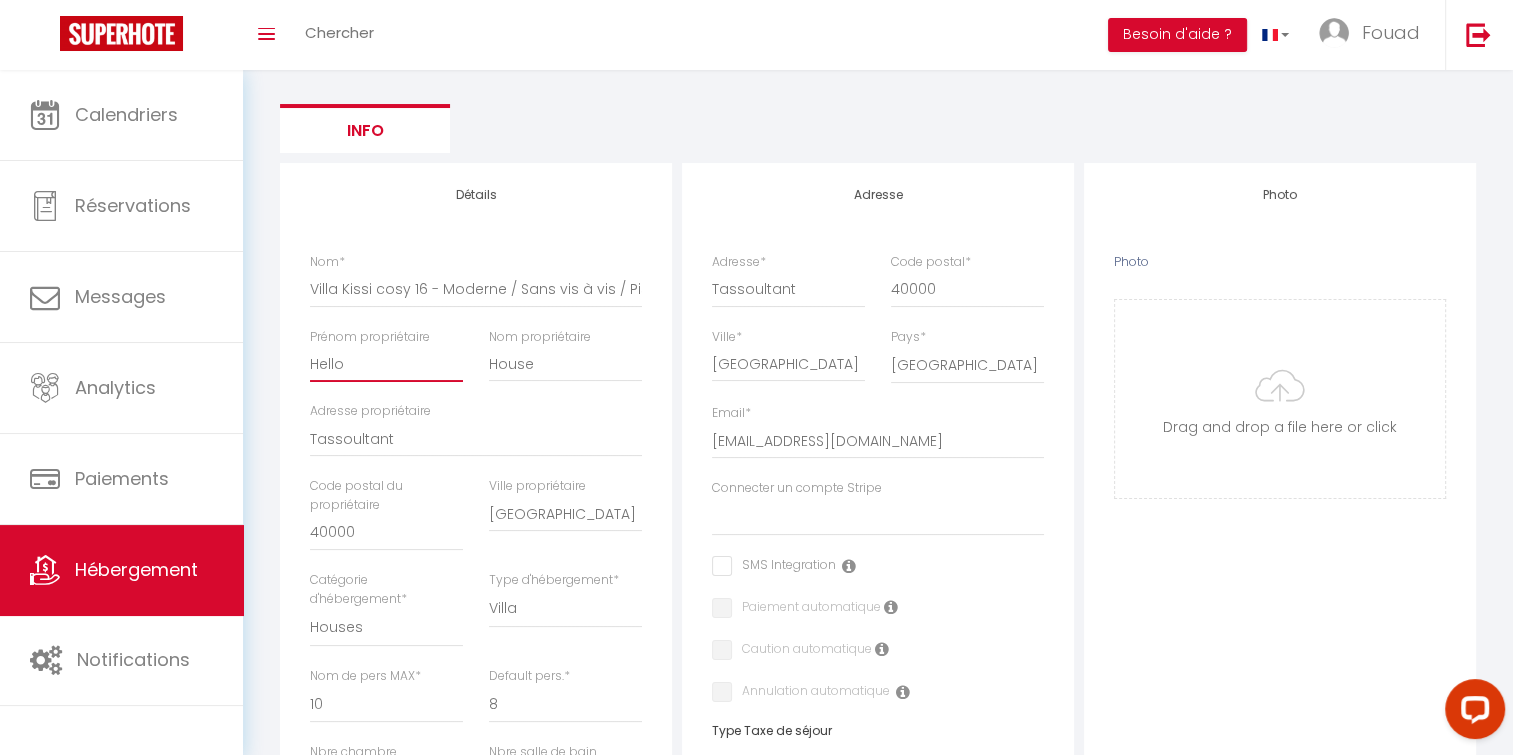 click on "Hello" at bounding box center (386, 364) 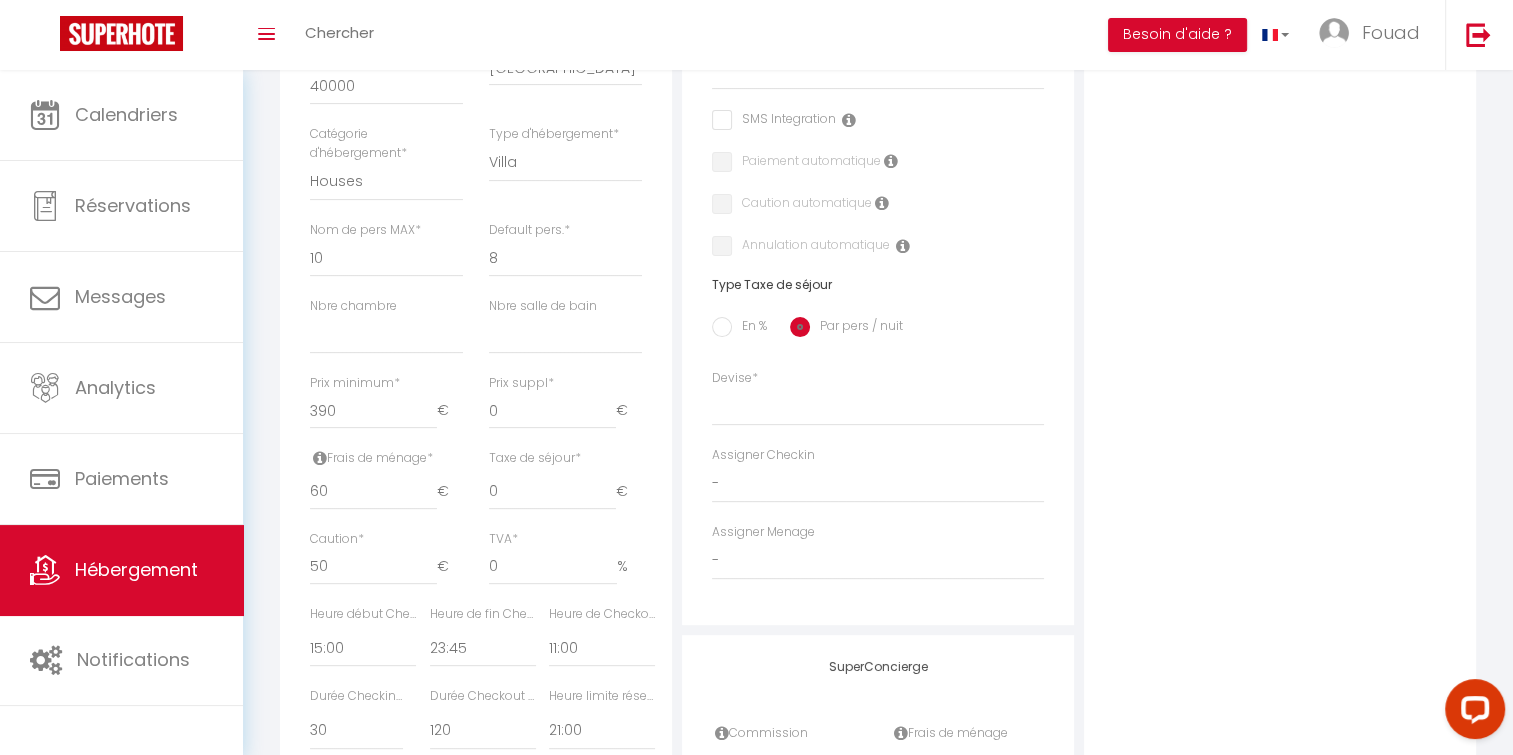 scroll, scrollTop: 583, scrollLeft: 0, axis: vertical 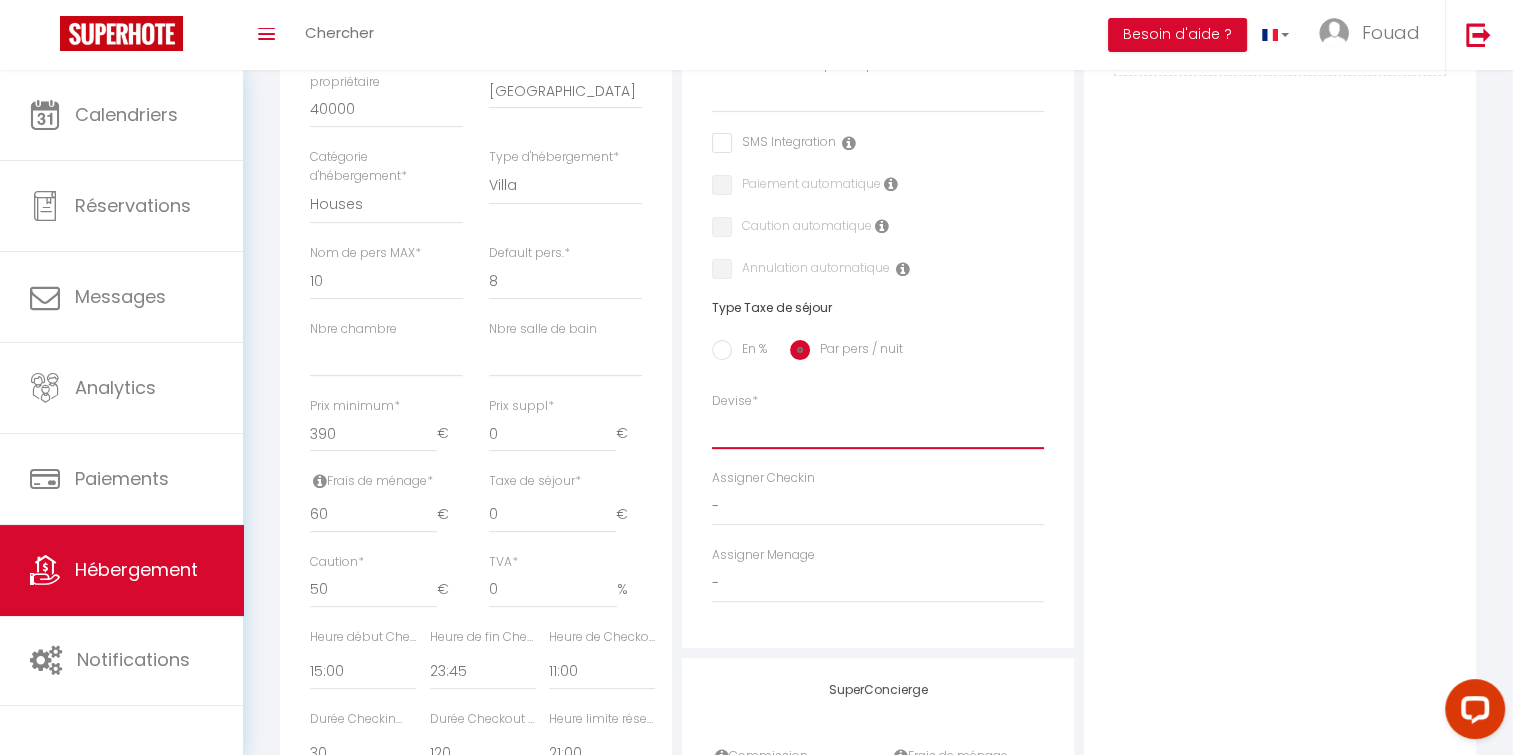 click on "United Arab Emirates dirham  (د.إ)
[DEMOGRAPHIC_DATA]  (Af)
Swazi lilangeni  (L)
Armenian dram  (Դ)
Aruban florin  (ƒ)
Angolan kwanza  (Kz)
Zimbabwean dollar  ($)
Azerbaijani manat  (ман)
[GEOGRAPHIC_DATA] convertible mark  (КМ)
Bangladeshi taka  (৳)
Bulgarian lev  (лв)
CFP franc  (₣)" at bounding box center [878, 430] 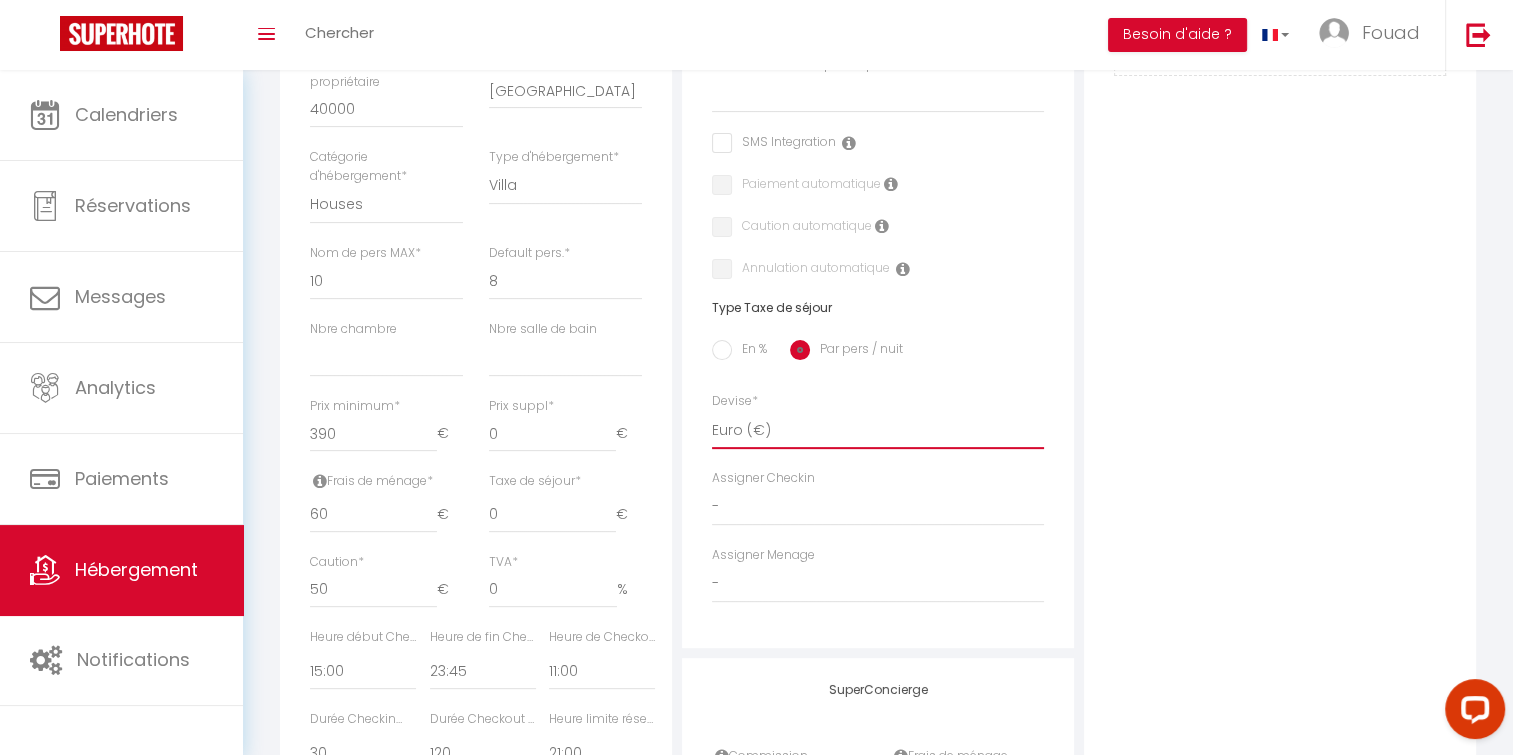 click on "United Arab Emirates dirham  (د.إ)
[DEMOGRAPHIC_DATA]  (Af)
Swazi lilangeni  (L)
Armenian dram  (Դ)
Aruban florin  (ƒ)
Angolan kwanza  (Kz)
Zimbabwean dollar  ($)
Azerbaijani manat  (ман)
[GEOGRAPHIC_DATA] convertible mark  (КМ)
Bangladeshi taka  (৳)
Bulgarian lev  (лв)
CFP franc  (₣)" at bounding box center (878, 430) 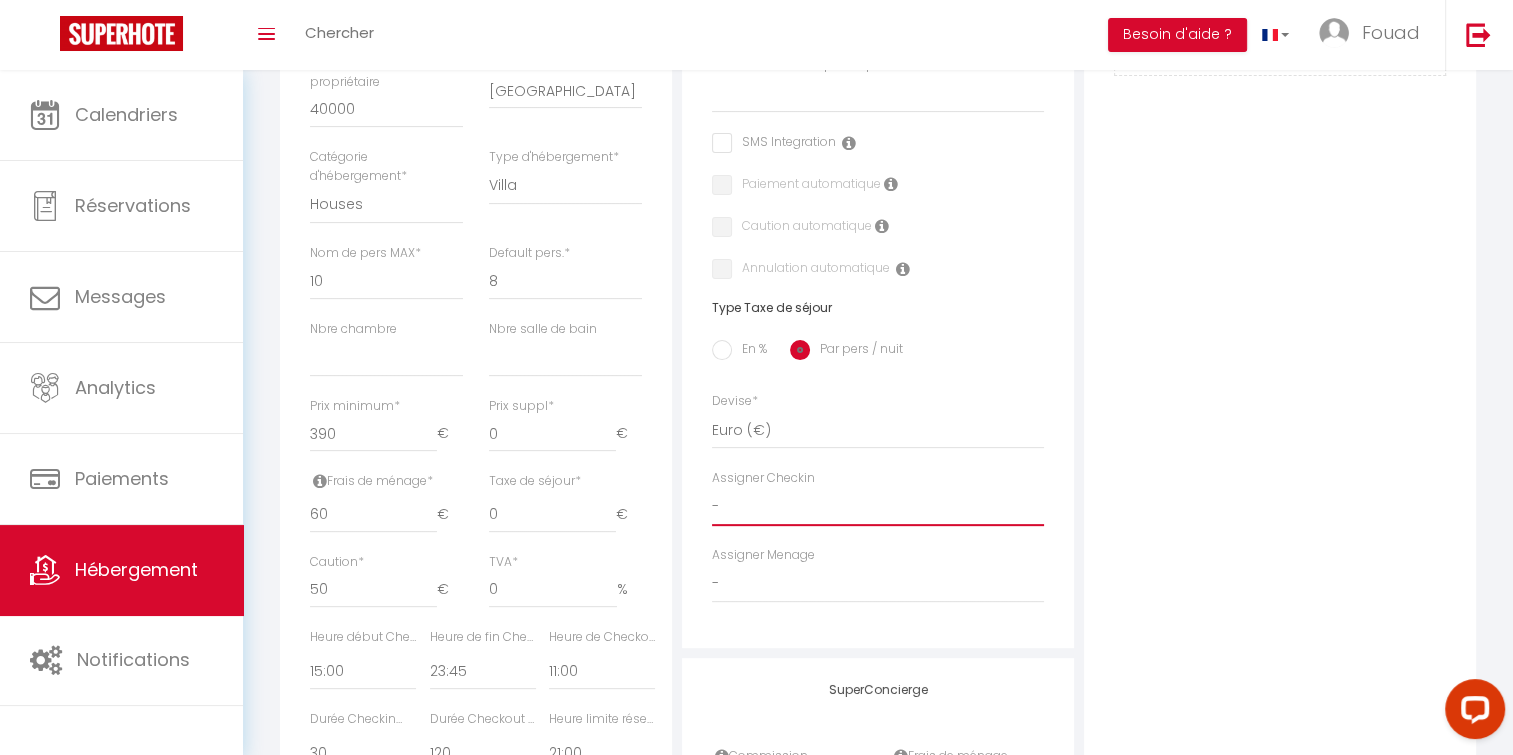 click on "-
[PERSON_NAME]
[PERSON_NAME] Ait Moummad
Adil Co
Sanaa JAIEL
Lahcen Ait [PERSON_NAME]" at bounding box center (878, 507) 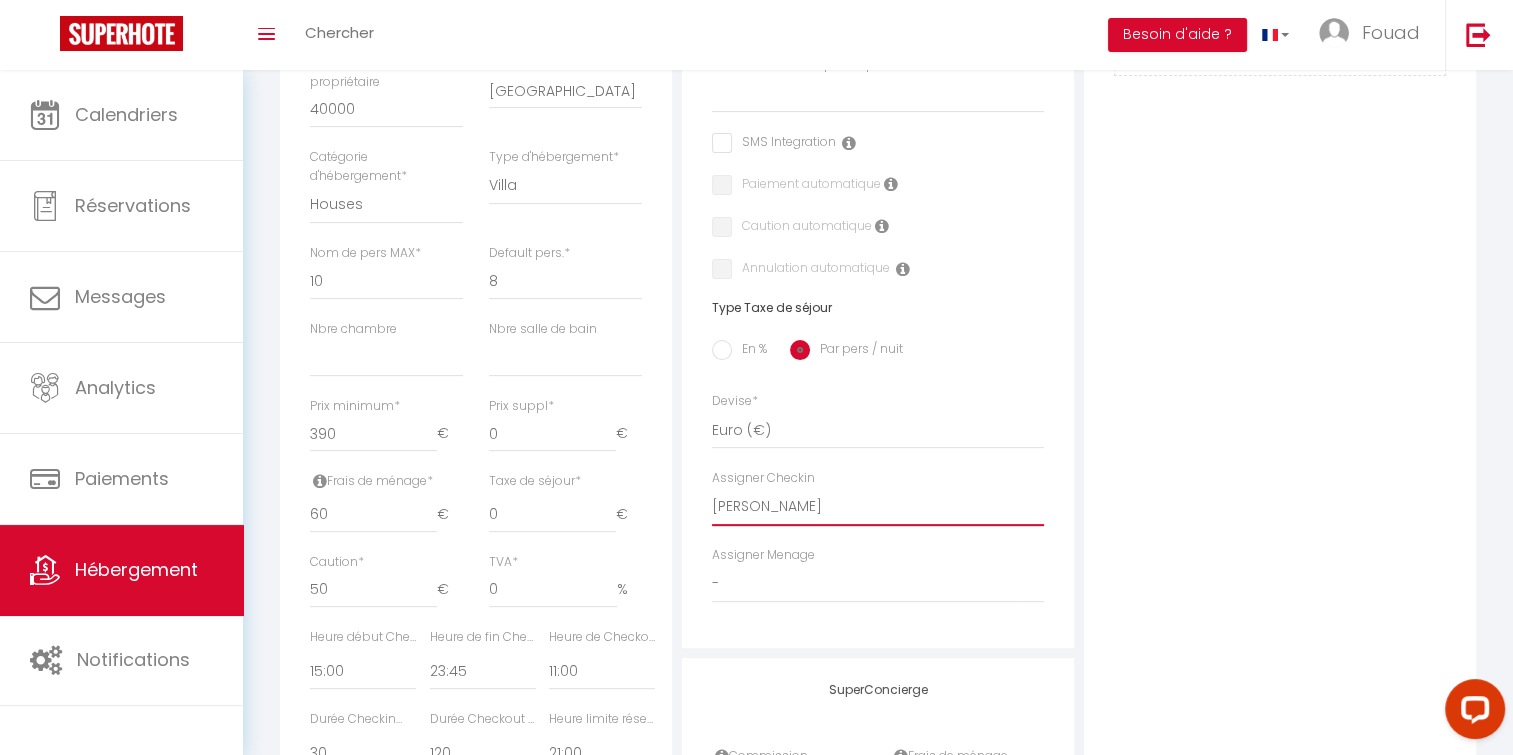click on "-
[PERSON_NAME]
[PERSON_NAME] Ait Moummad
Adil Co
Sanaa JAIEL
Lahcen Ait [PERSON_NAME]" at bounding box center [878, 507] 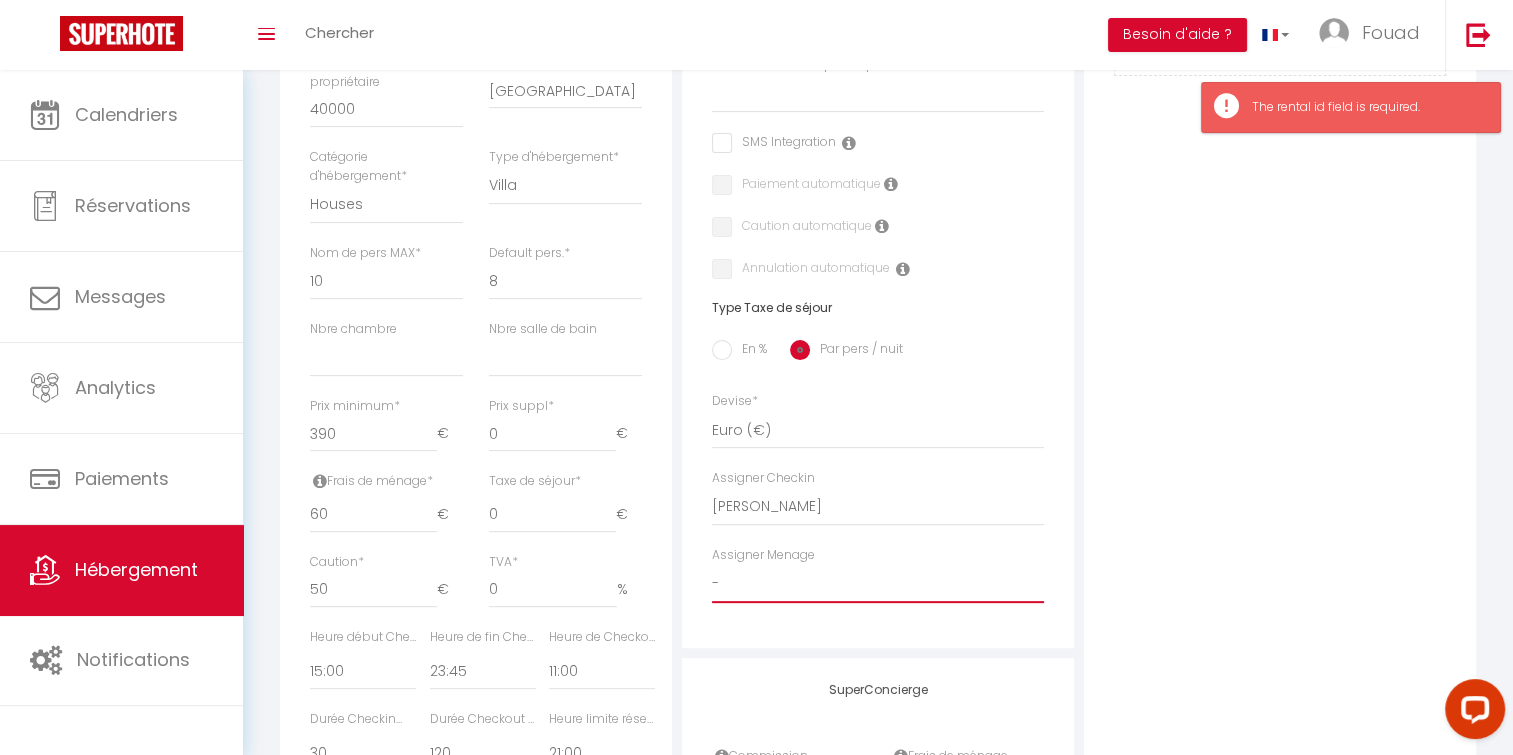 click on "-
[PERSON_NAME]
[PERSON_NAME] Ait Moummad
Adil Co
Sanaa JAIEL
Lahcen Ait [PERSON_NAME]" at bounding box center (878, 584) 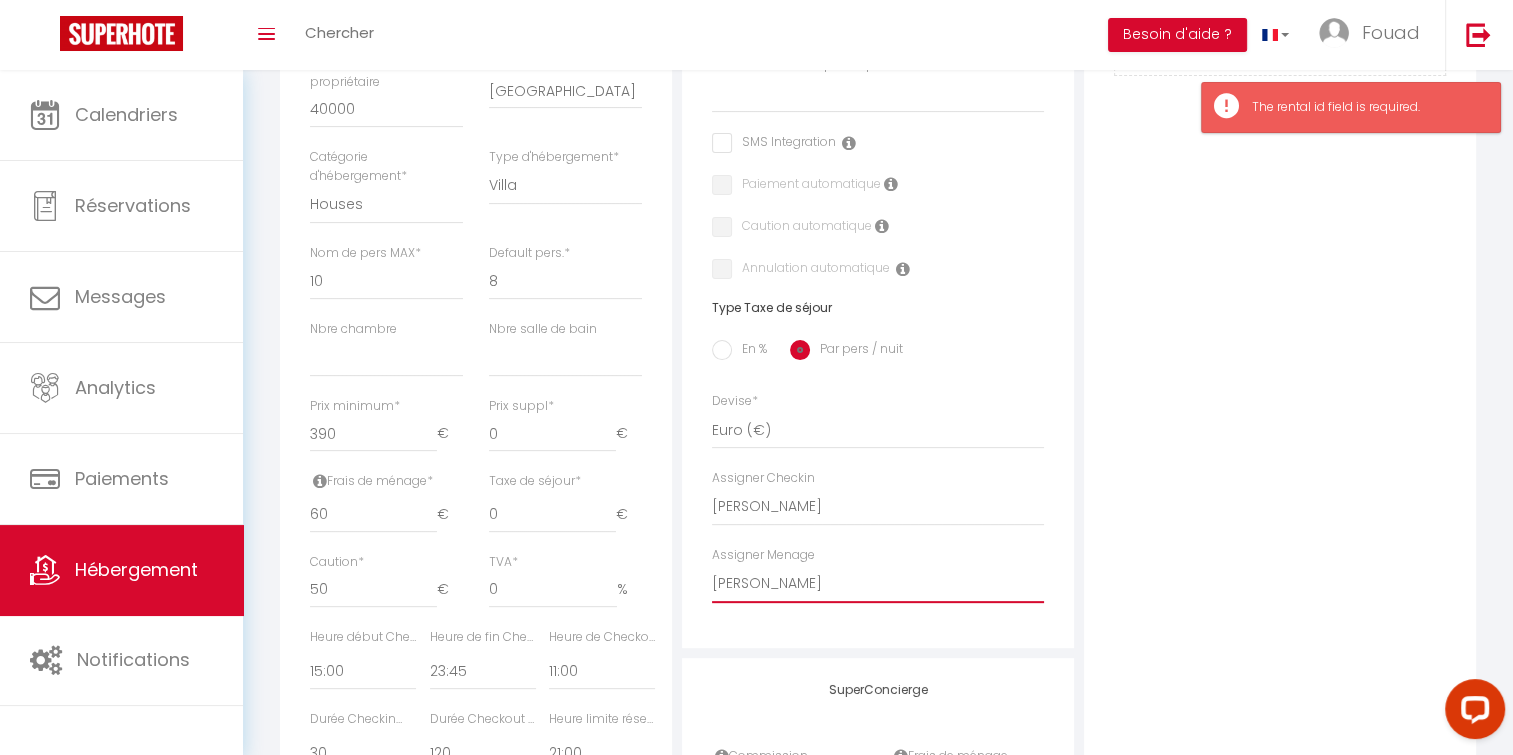 click on "-
[PERSON_NAME]
[PERSON_NAME] Ait Moummad
Adil Co
Sanaa JAIEL
Lahcen Ait [PERSON_NAME]" at bounding box center (878, 584) 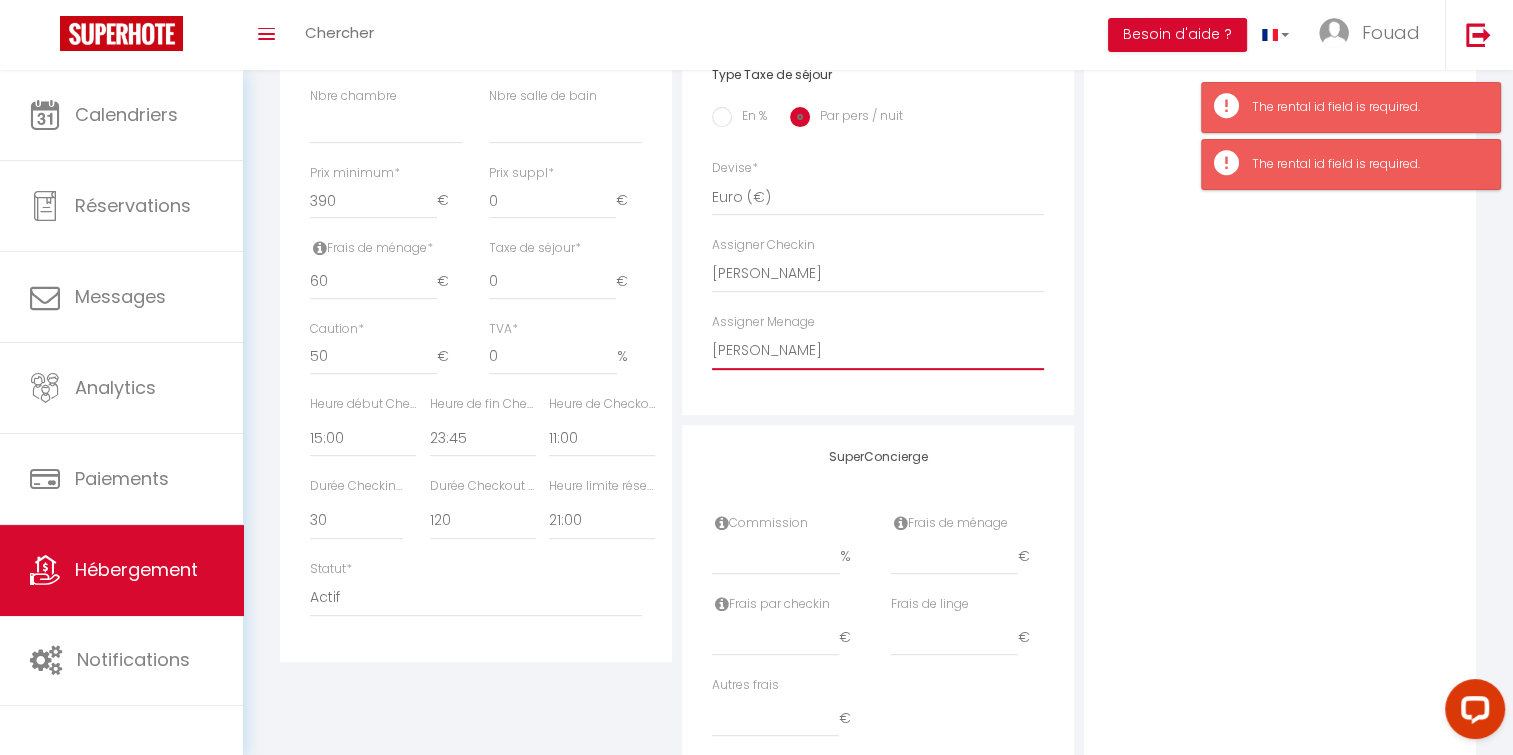 scroll, scrollTop: 815, scrollLeft: 0, axis: vertical 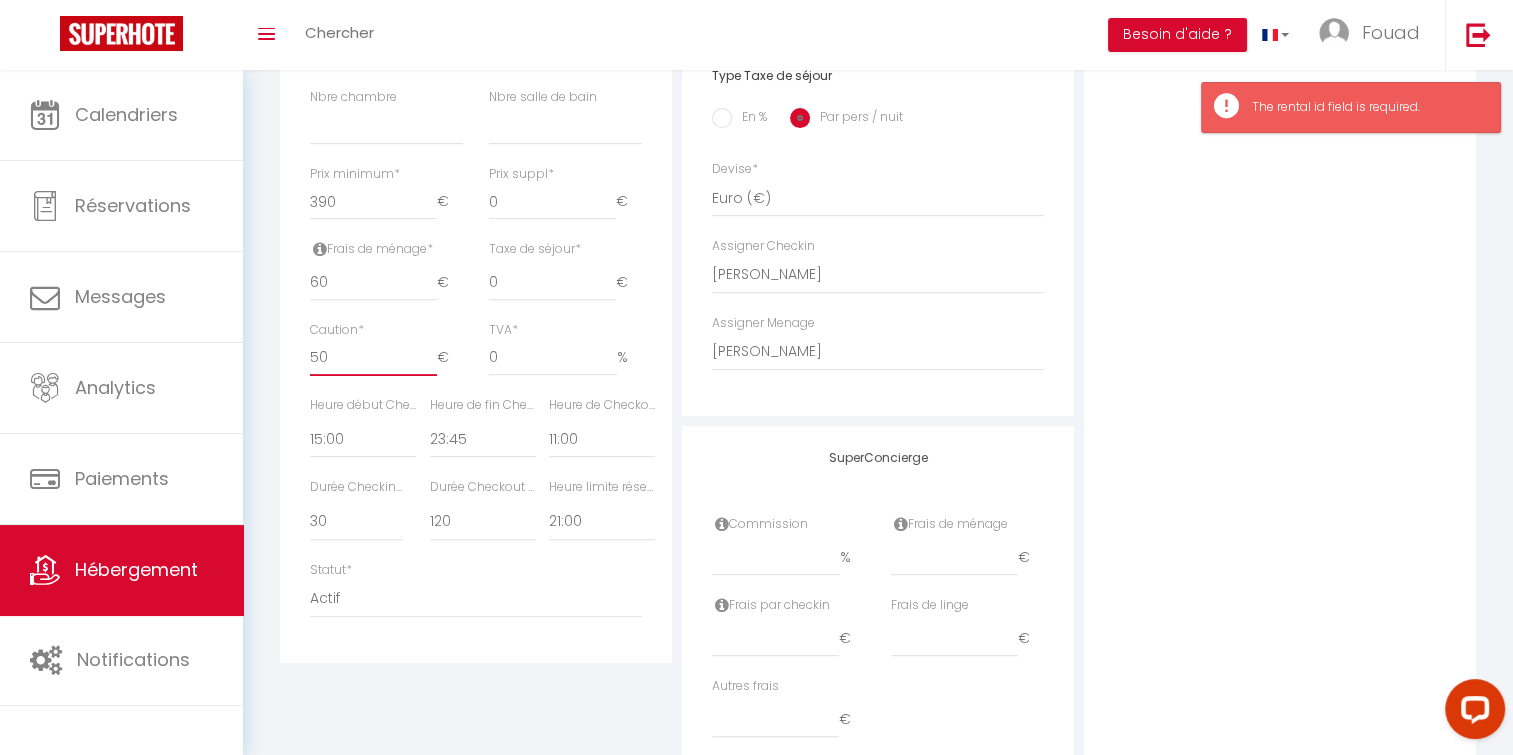 click on "50" at bounding box center [373, 358] 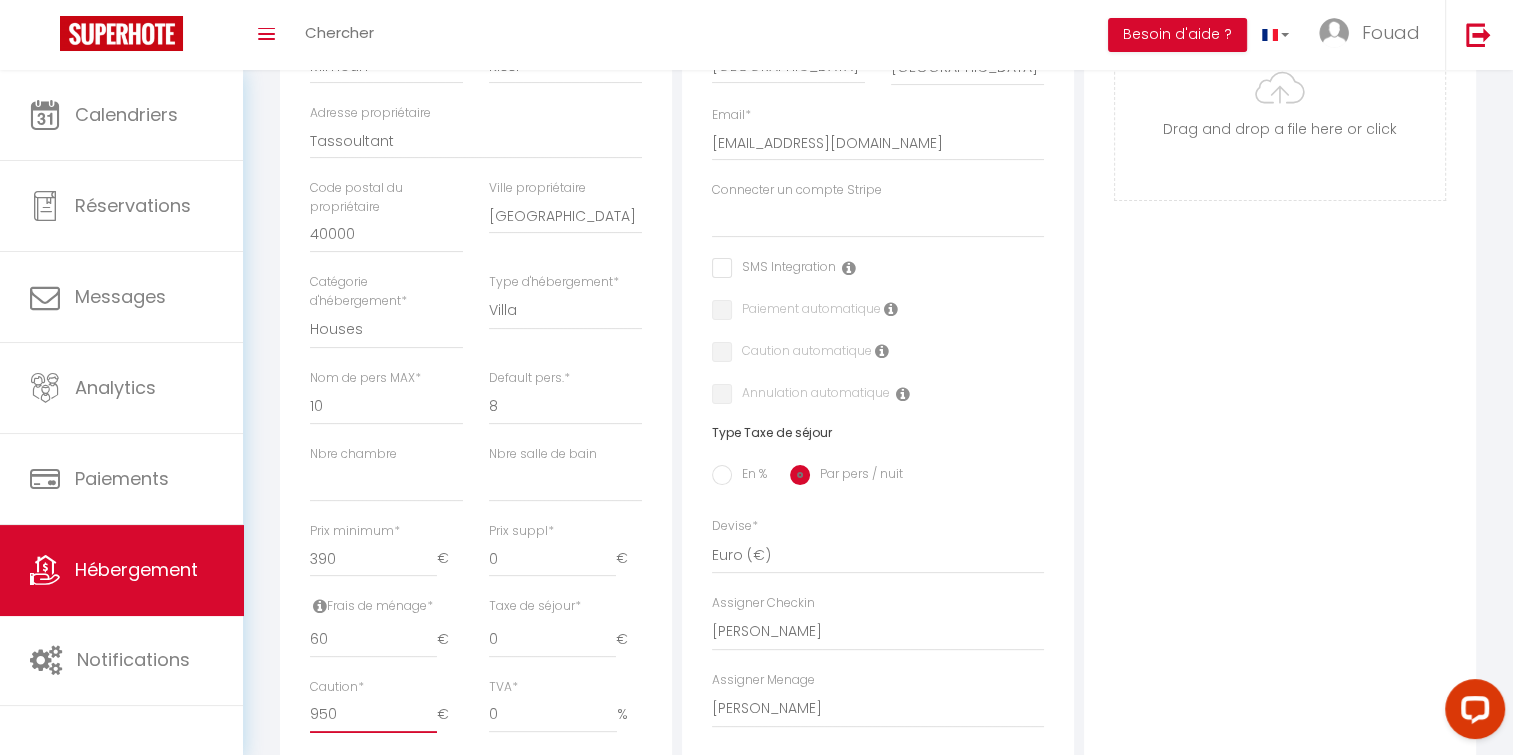 scroll, scrollTop: 456, scrollLeft: 0, axis: vertical 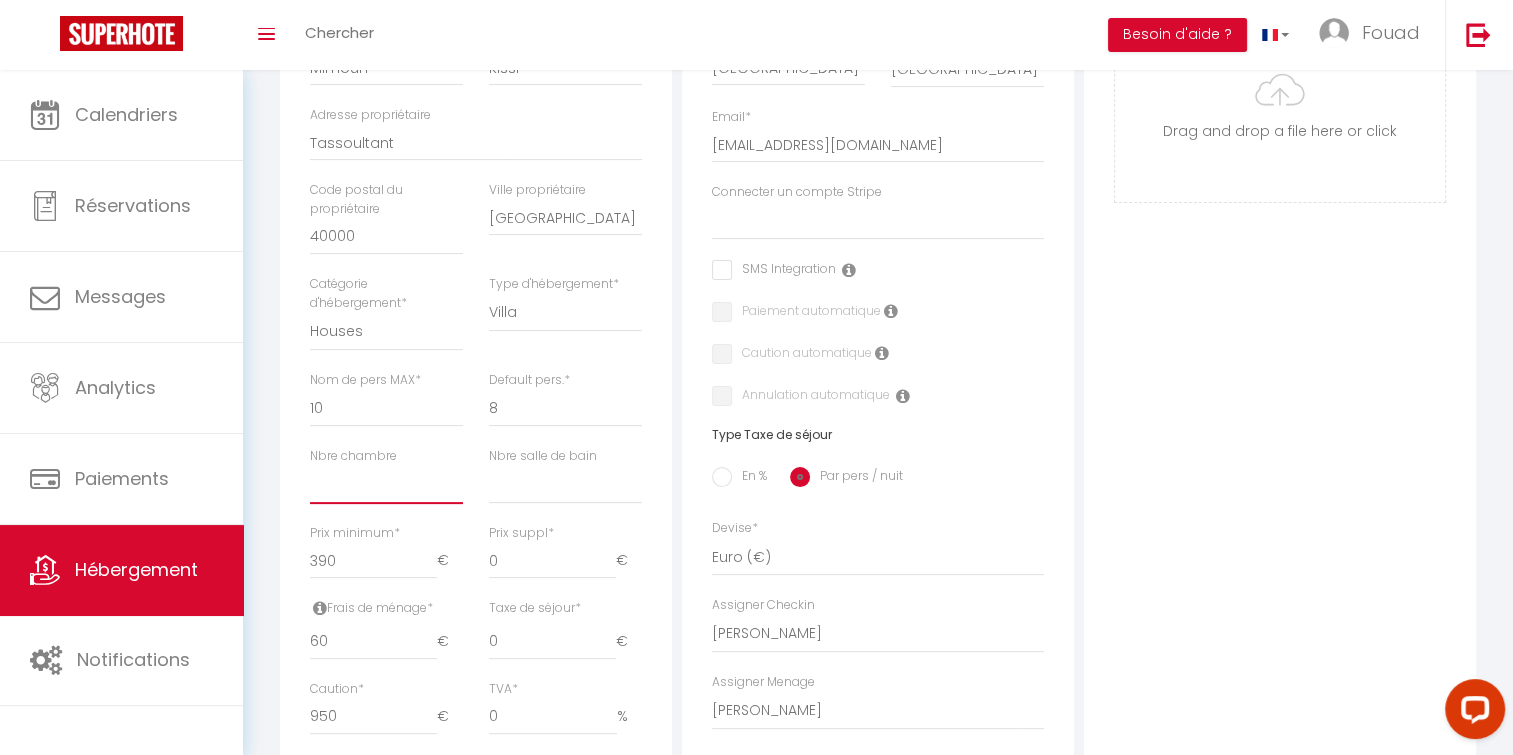 click on "0
1
2
3
4
5
6
7
8
9
10
11
12
13" at bounding box center (386, 485) 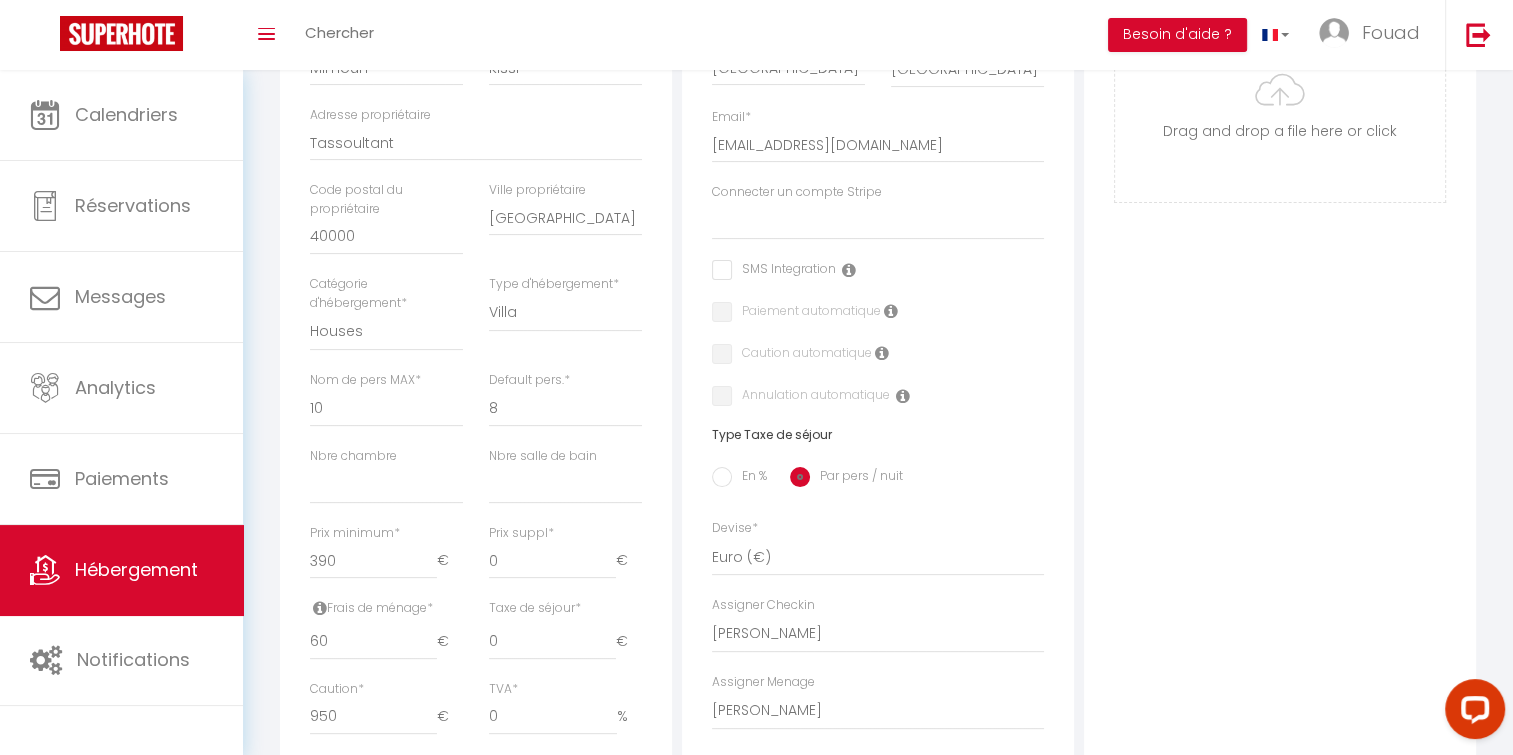 drag, startPoint x: 350, startPoint y: 485, endPoint x: 315, endPoint y: 464, distance: 40.81666 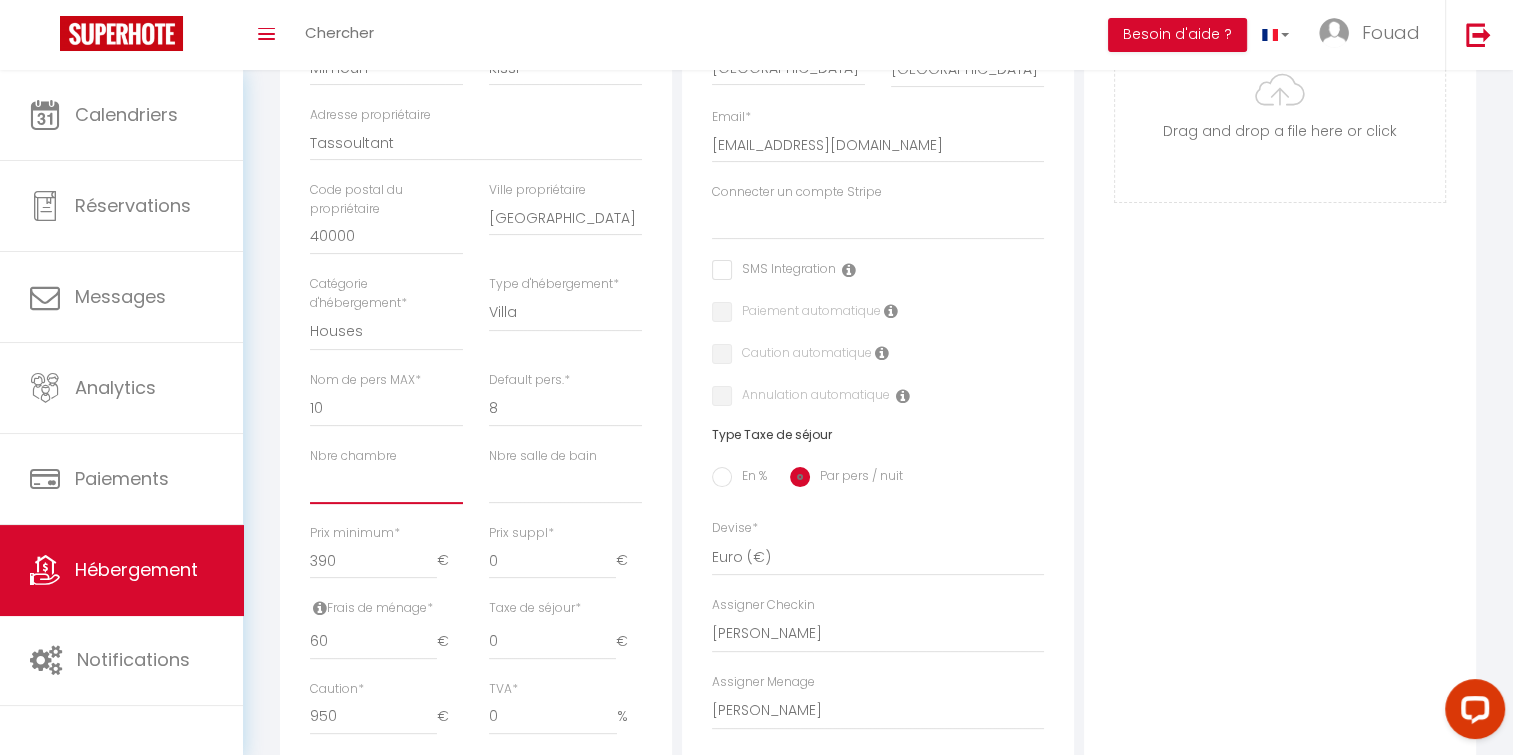 drag, startPoint x: 315, startPoint y: 464, endPoint x: 328, endPoint y: 492, distance: 30.870699 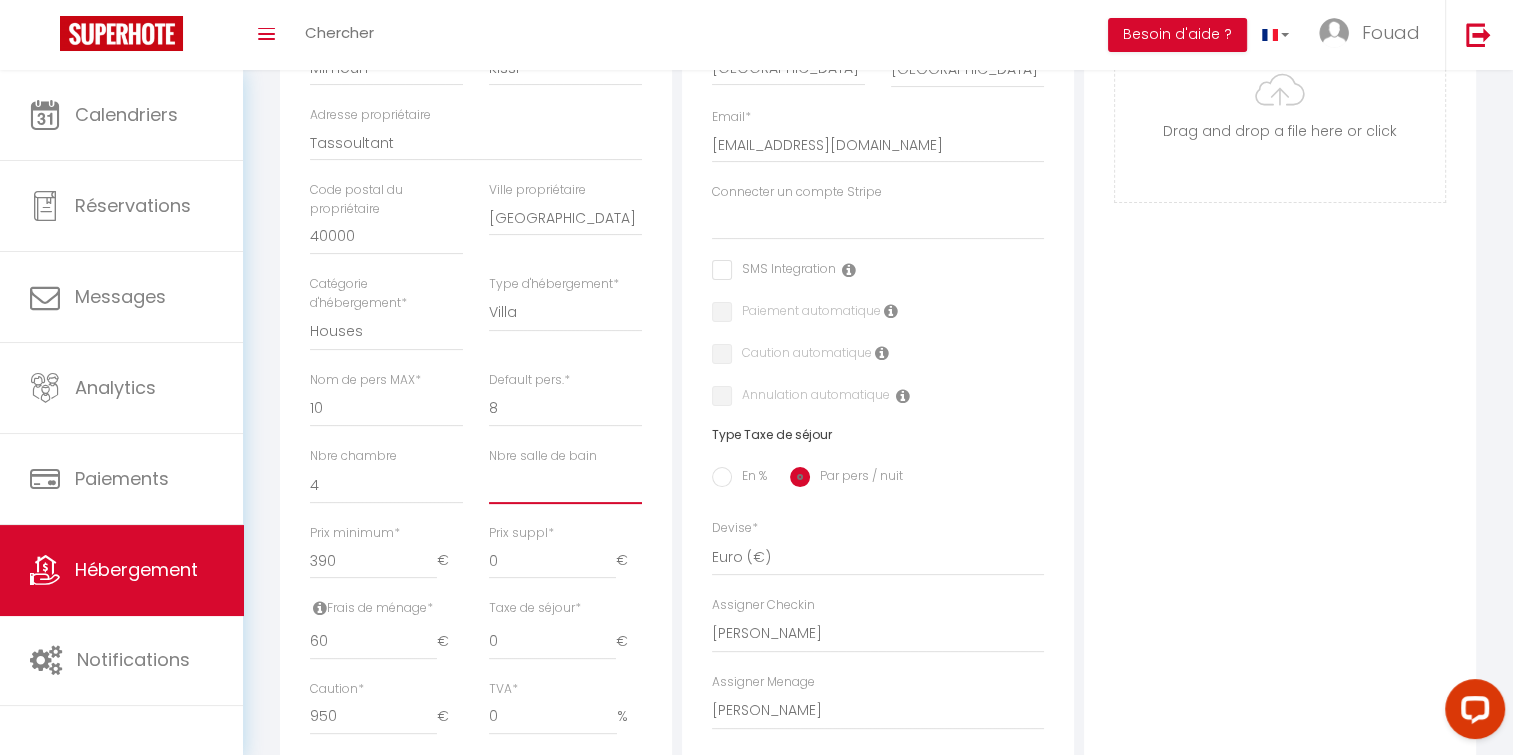 click on "0
1
2
3
4
5
6
7
8
9
10
11
12
13" at bounding box center (565, 485) 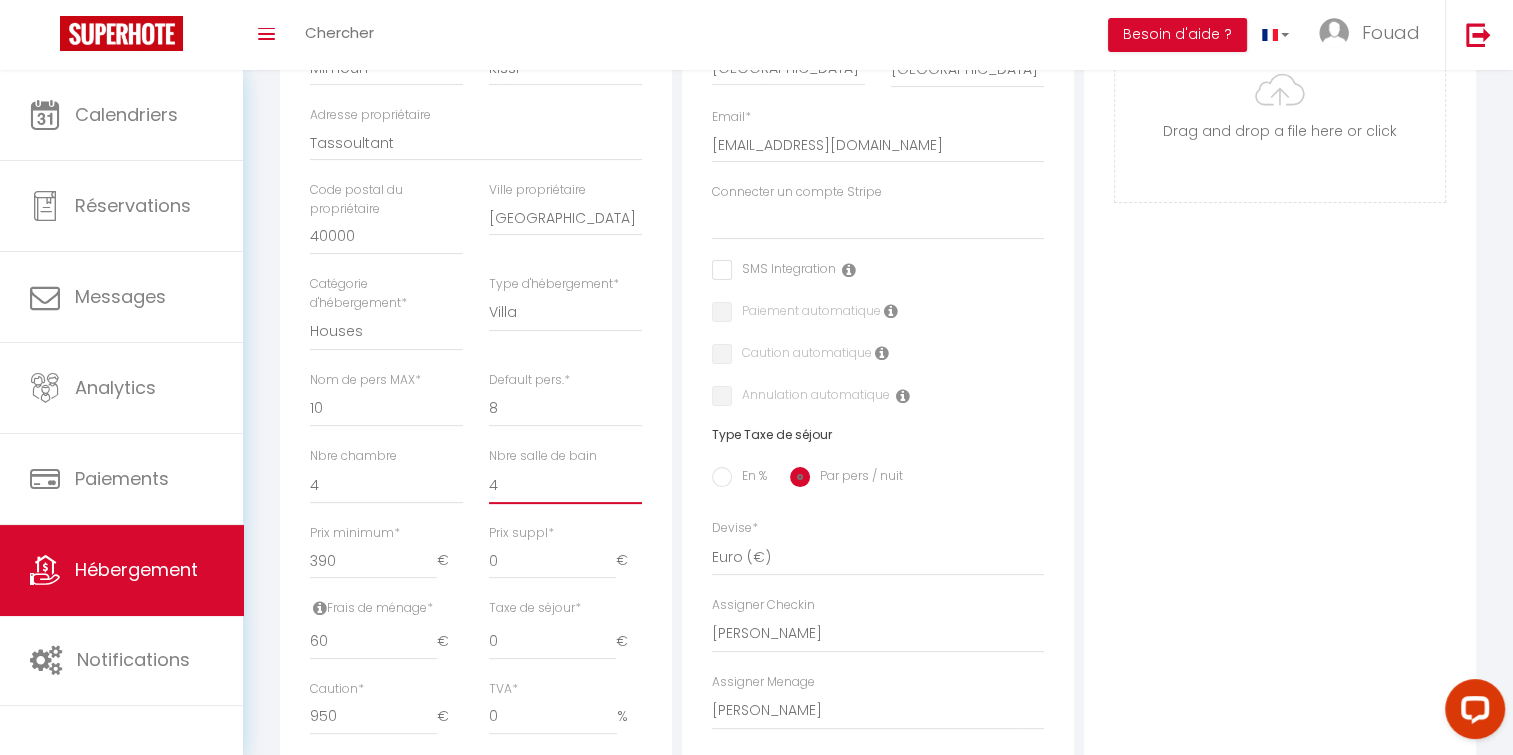 click on "0
1
2
3
4
5
6
7
8
9
10
11
12
13" at bounding box center [565, 485] 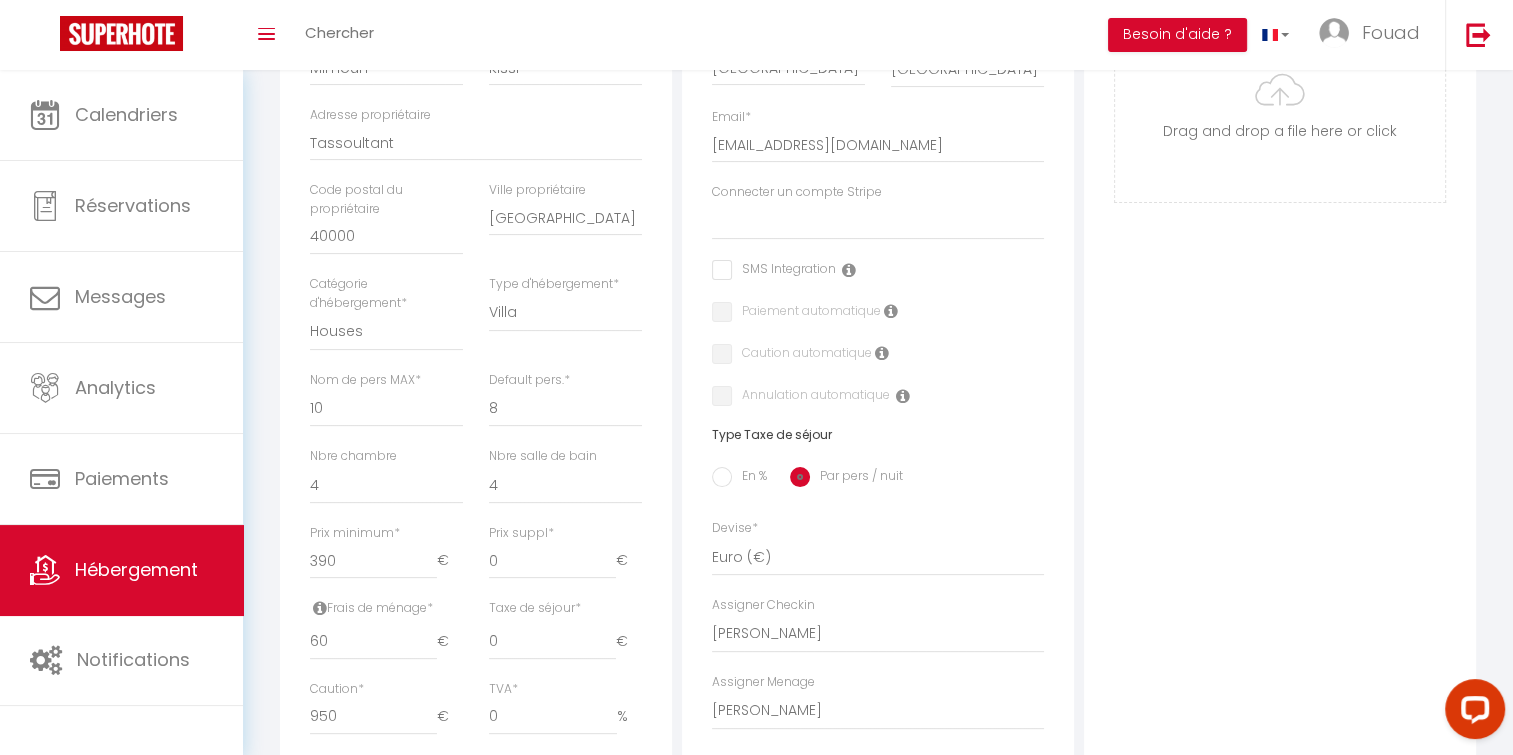 click on "Précédent      HÉBERGEMENT
Actions
Enregistrer
Info
Modèle personnalisé
×         Titre [PERSON_NAME]
Enregistrer
Liste de checklist
×
Titre
*
Description
*
Type
+
photos
[PERSON_NAME] et déposer un fichier ici ou cliquer Ooops, something wrong happened. Remove   Drag and drop or click to replace                ×   *" at bounding box center (878, 390) 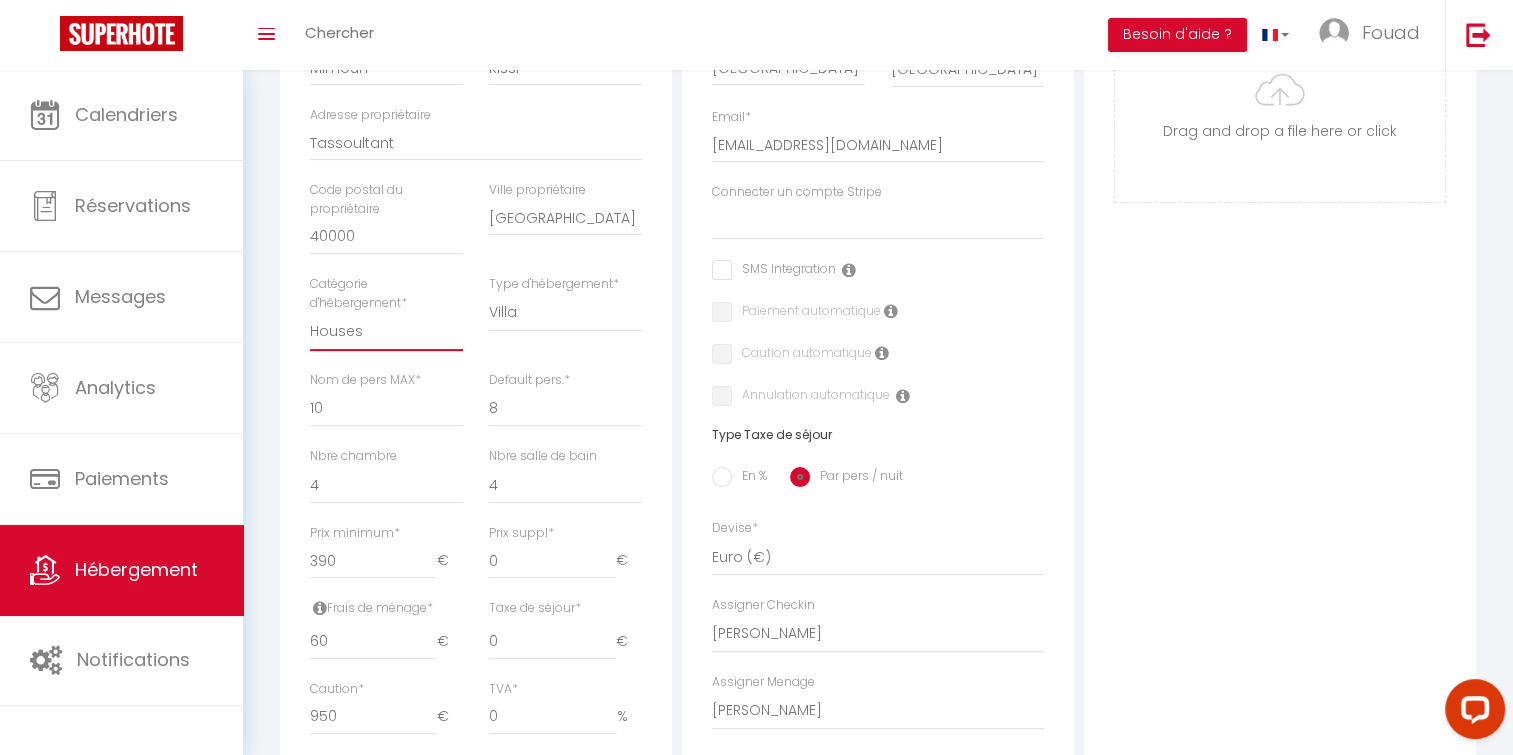 click on "Apartments
Houses
Secondary units
Unique Homes
BNB
Others" at bounding box center [386, 332] 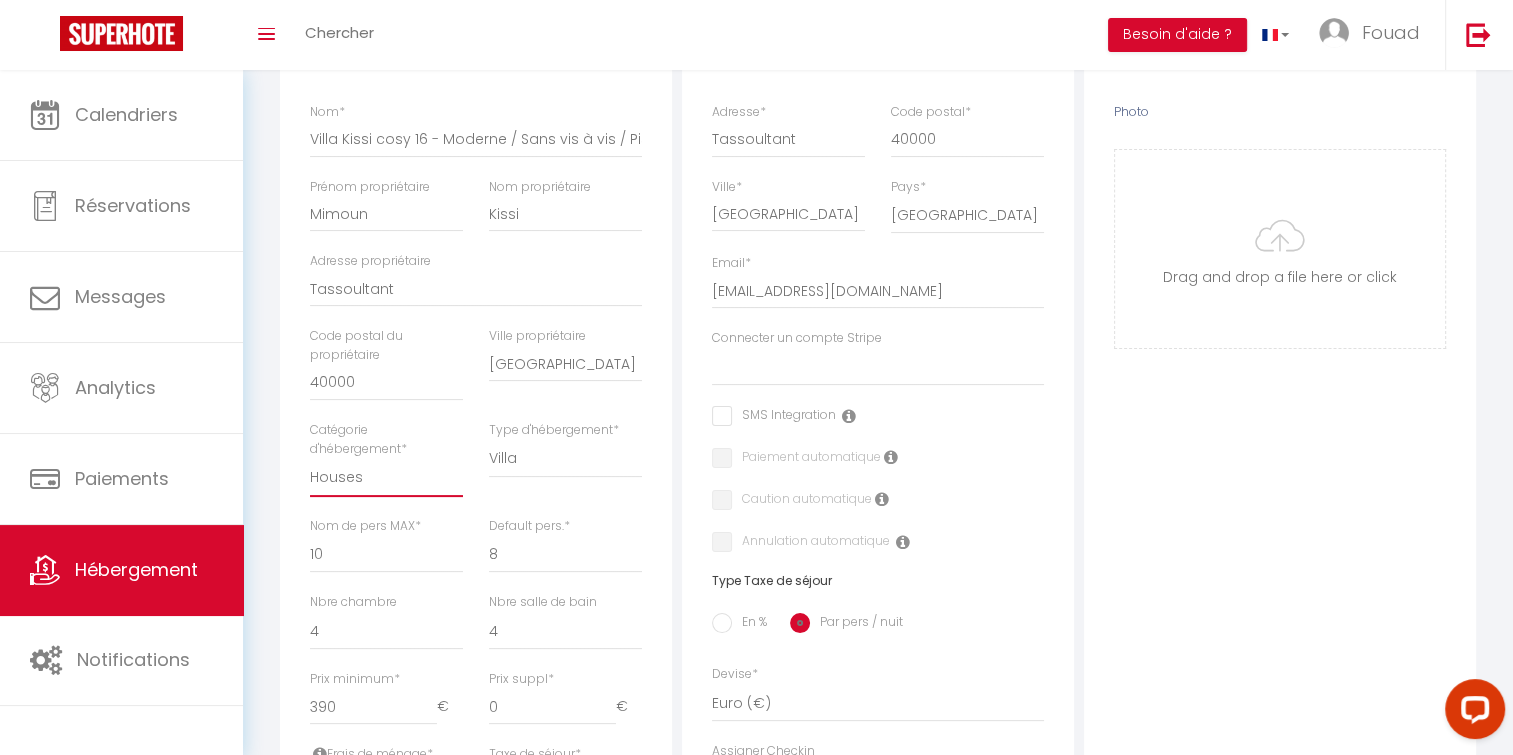 scroll, scrollTop: 308, scrollLeft: 0, axis: vertical 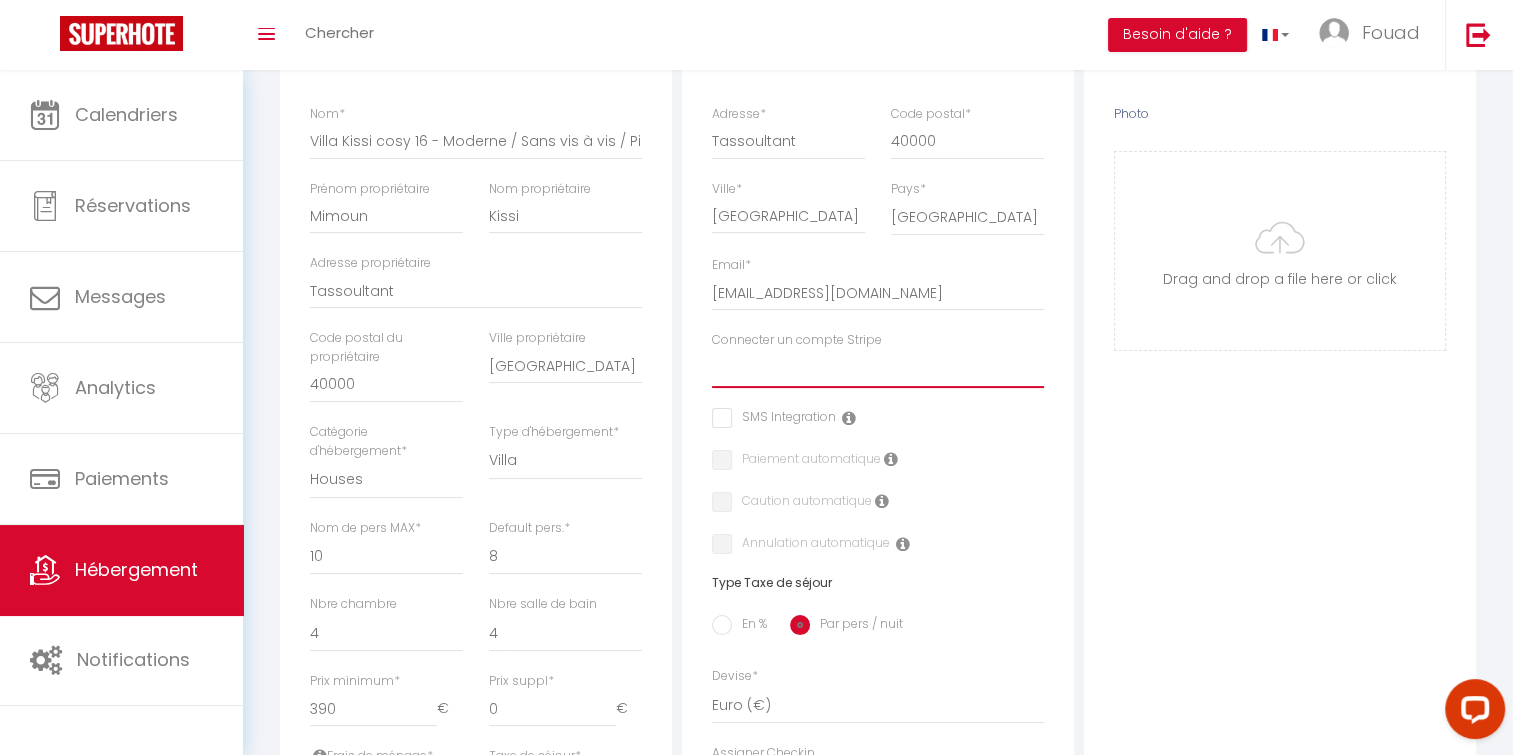 click on "Moderna Agency" at bounding box center (878, 369) 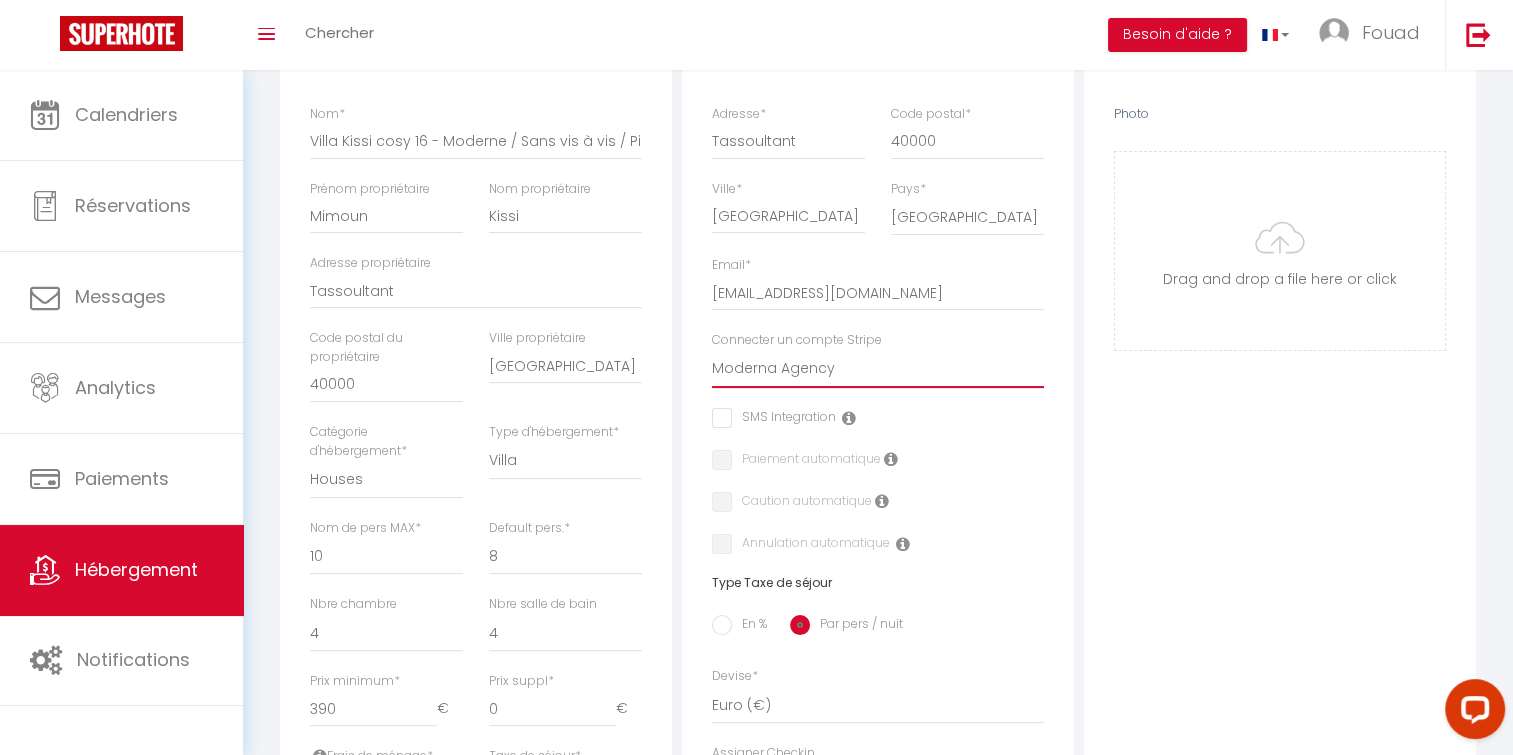 click on "Moderna Agency" at bounding box center (878, 369) 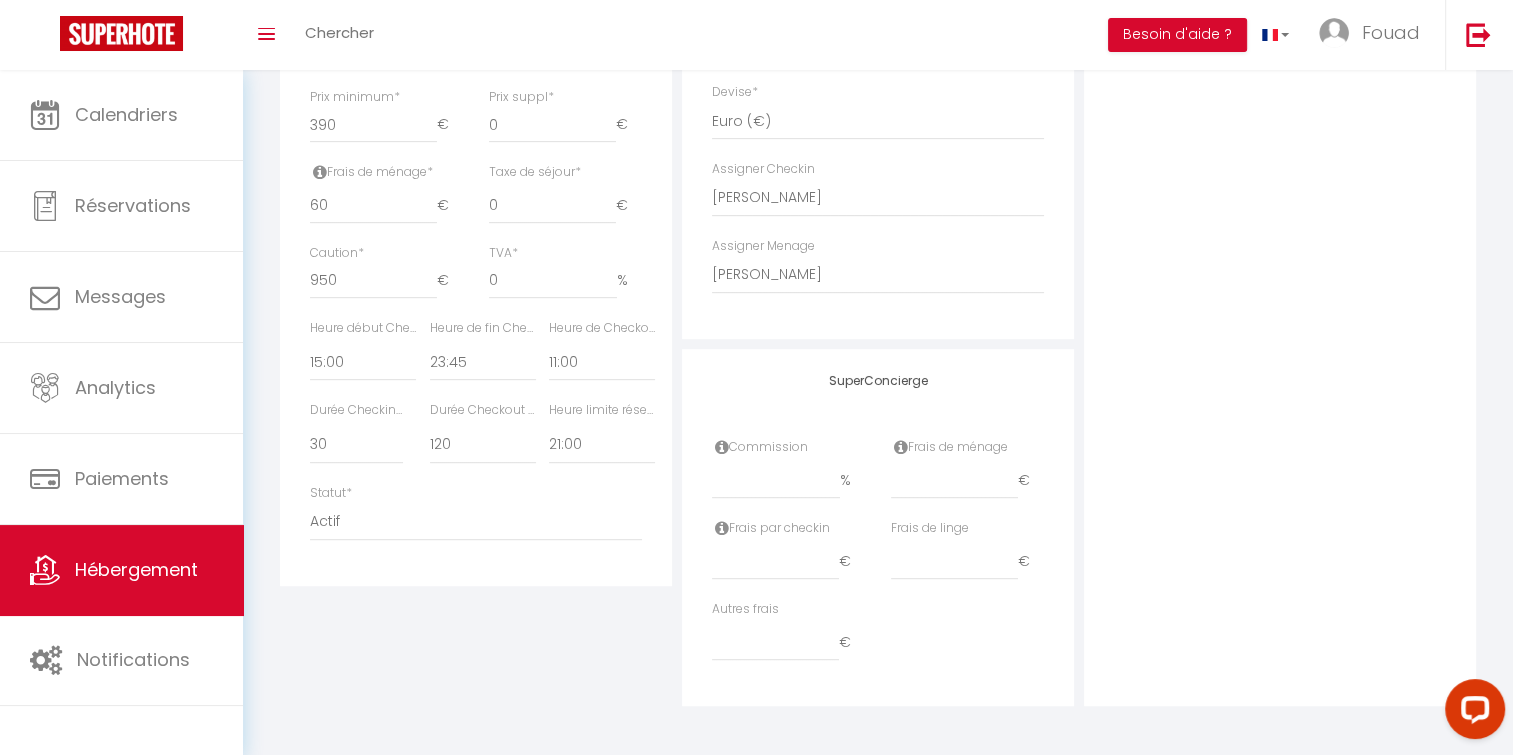 scroll, scrollTop: 0, scrollLeft: 0, axis: both 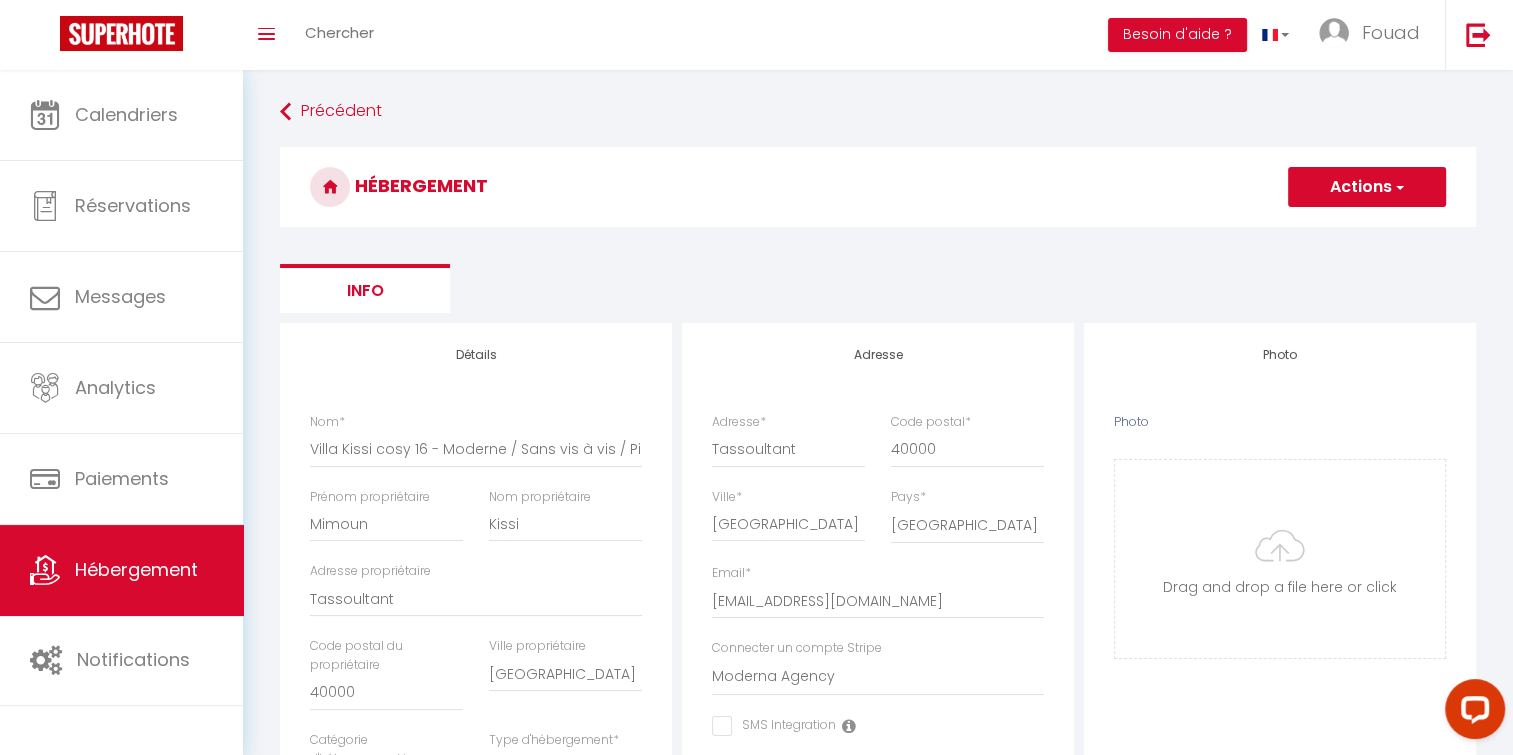 click on "Actions" at bounding box center [1367, 187] 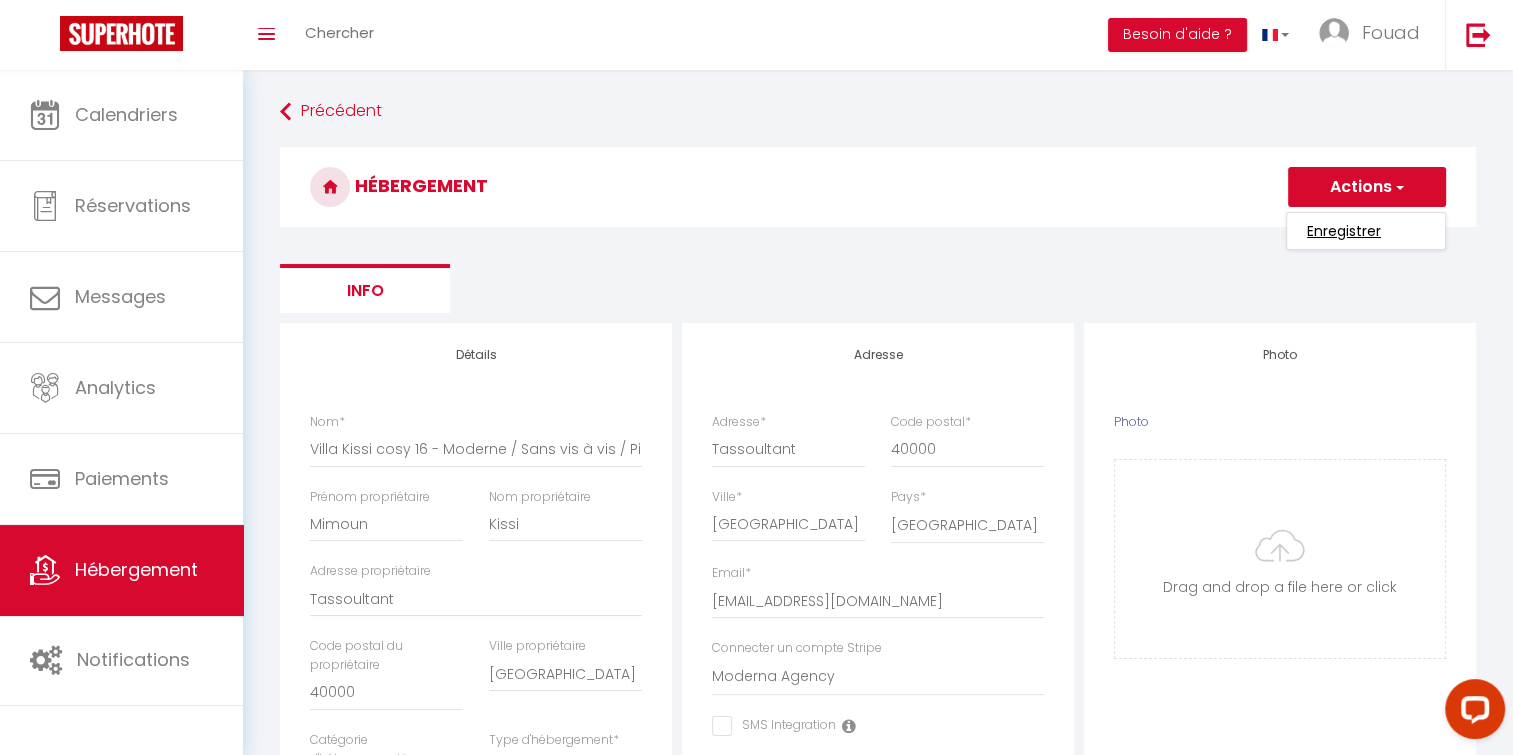 click on "Enregistrer" at bounding box center [1344, 231] 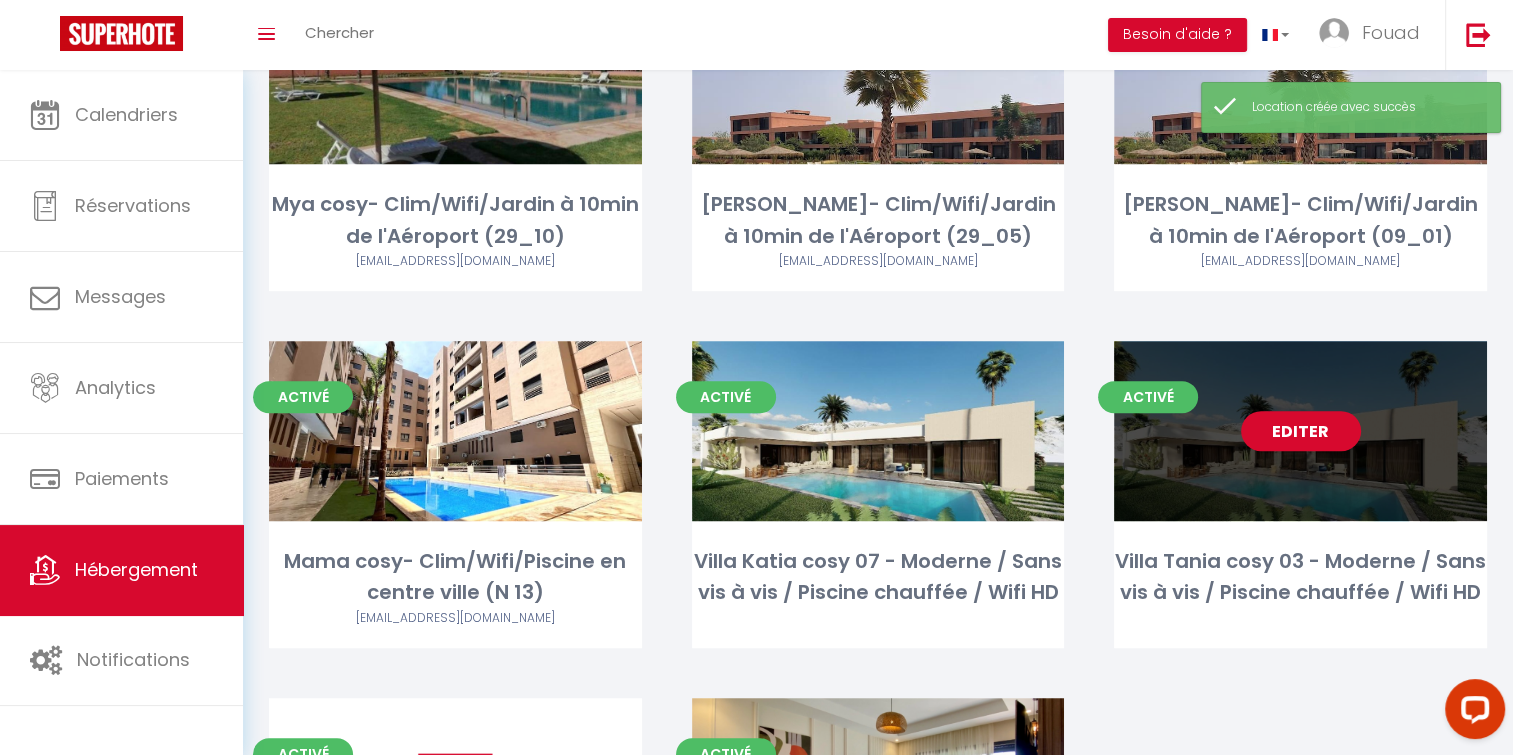 scroll, scrollTop: 946, scrollLeft: 0, axis: vertical 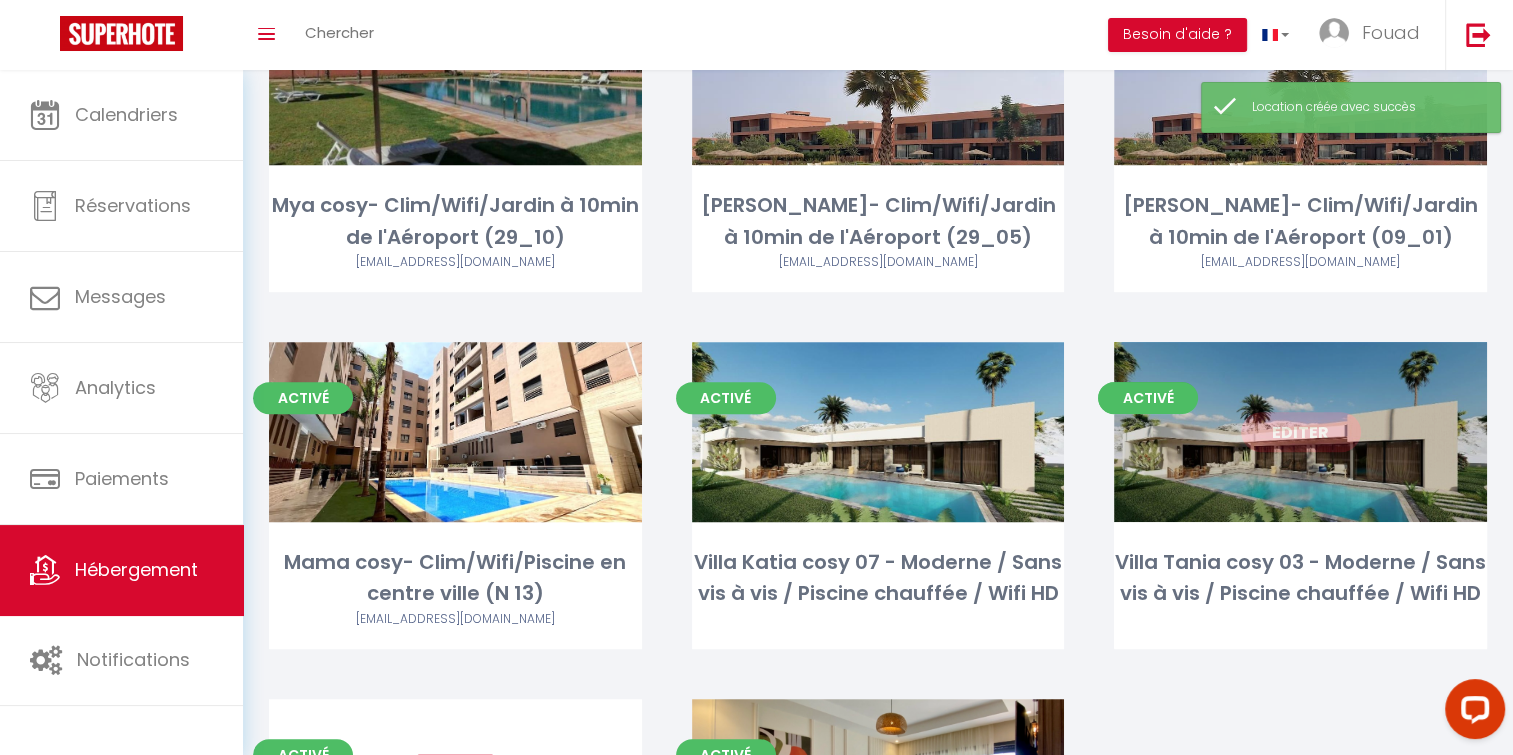 click on "Editer" at bounding box center [1301, 432] 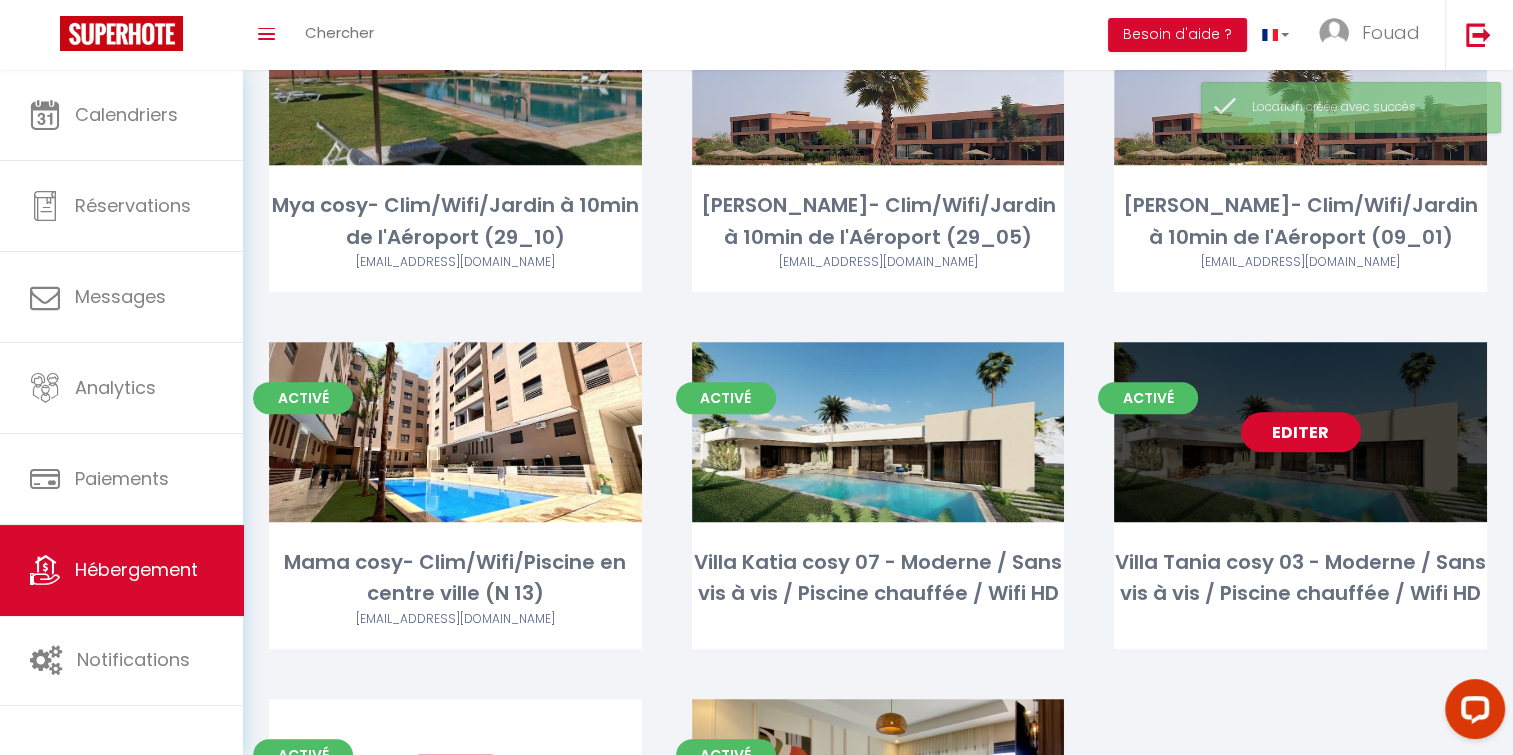 click on "Editer" at bounding box center [1301, 432] 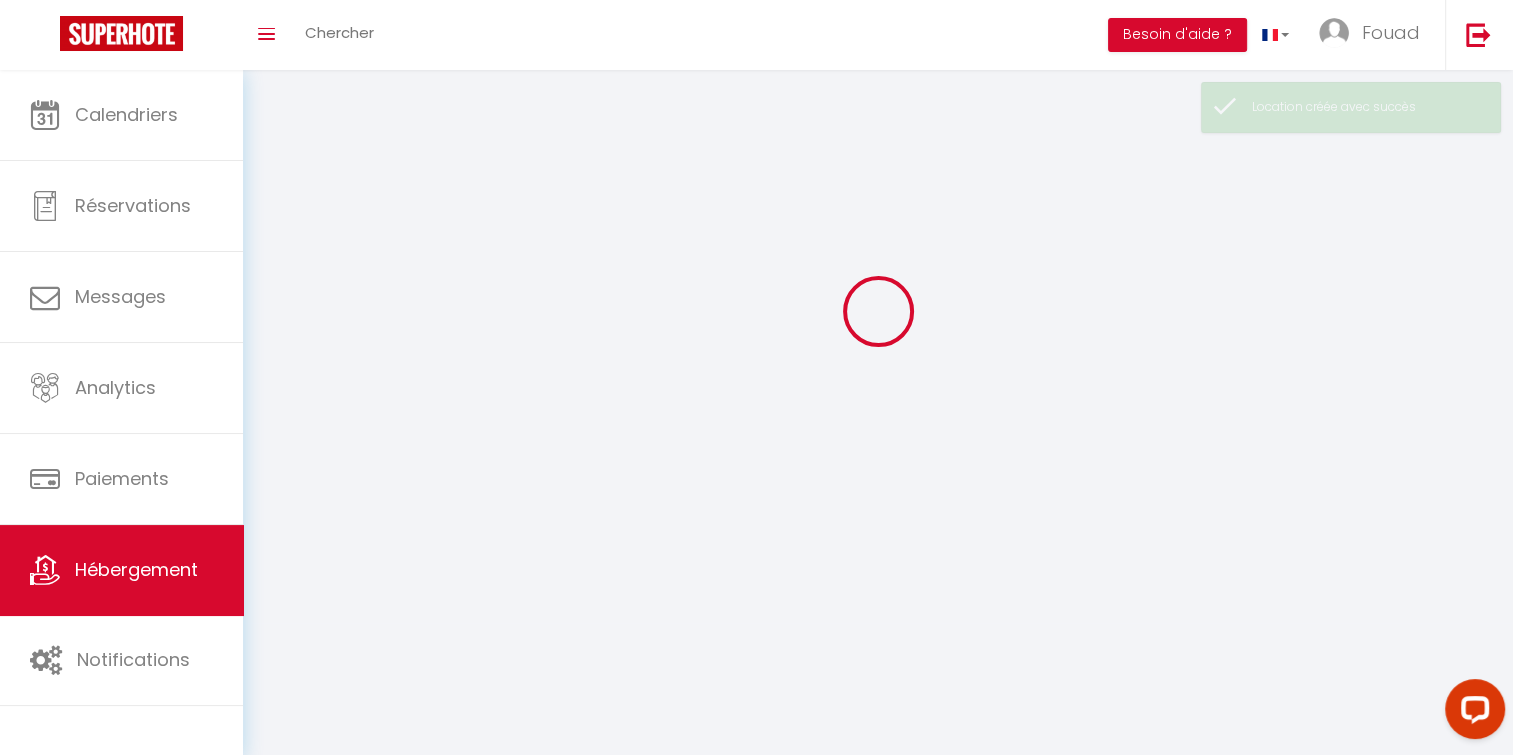 scroll, scrollTop: 0, scrollLeft: 0, axis: both 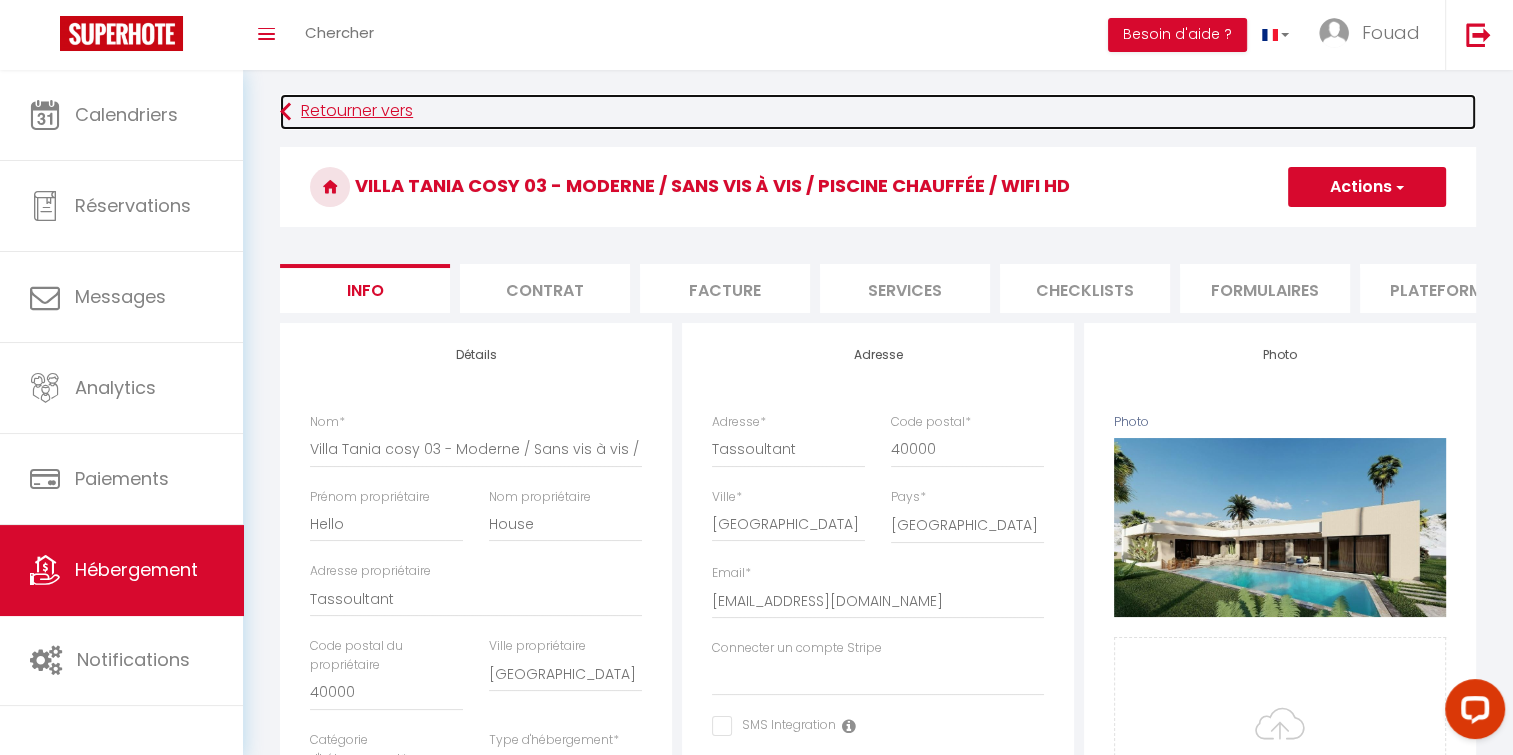 click on "Retourner vers" at bounding box center (878, 112) 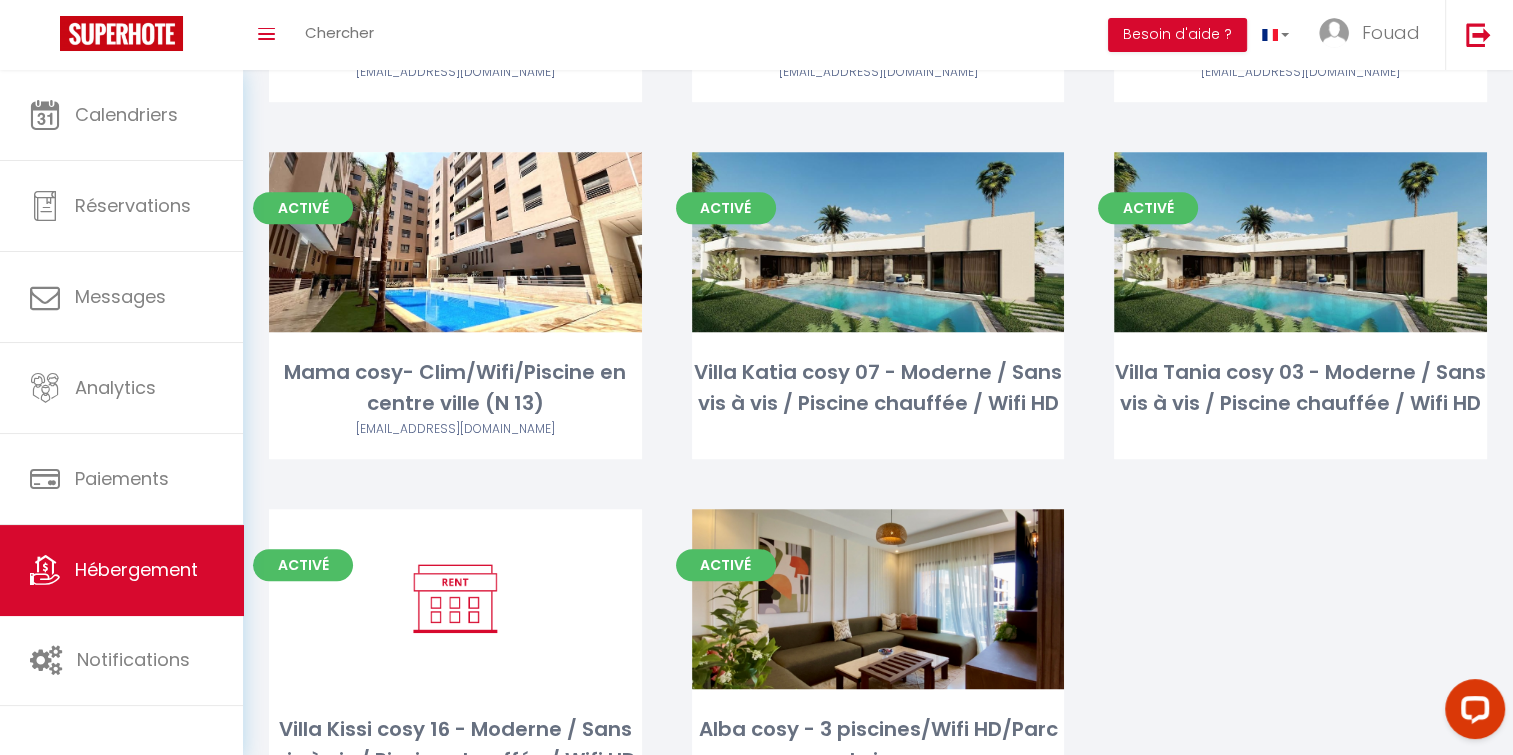 scroll, scrollTop: 1270, scrollLeft: 0, axis: vertical 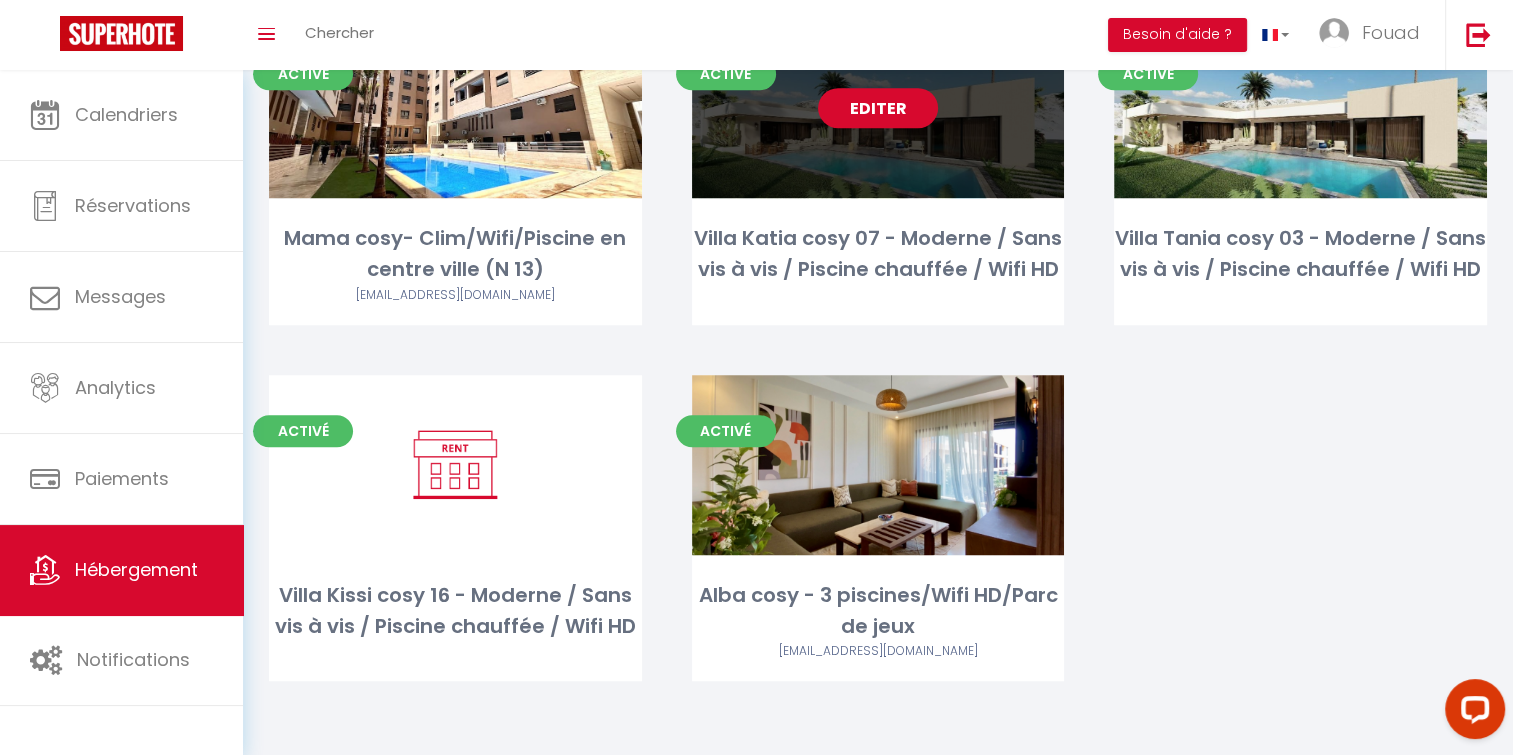 click on "Editer" at bounding box center (878, 108) 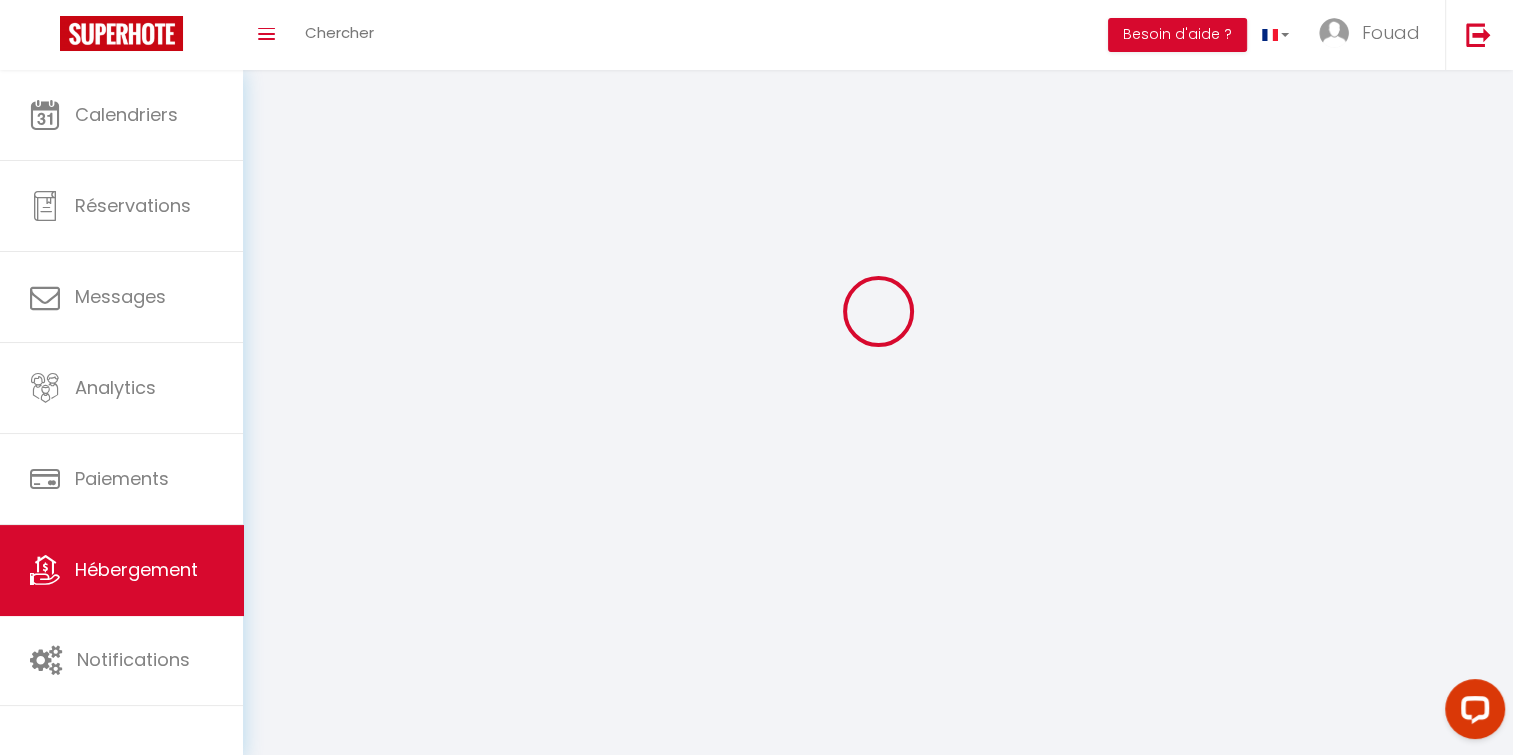 scroll, scrollTop: 0, scrollLeft: 0, axis: both 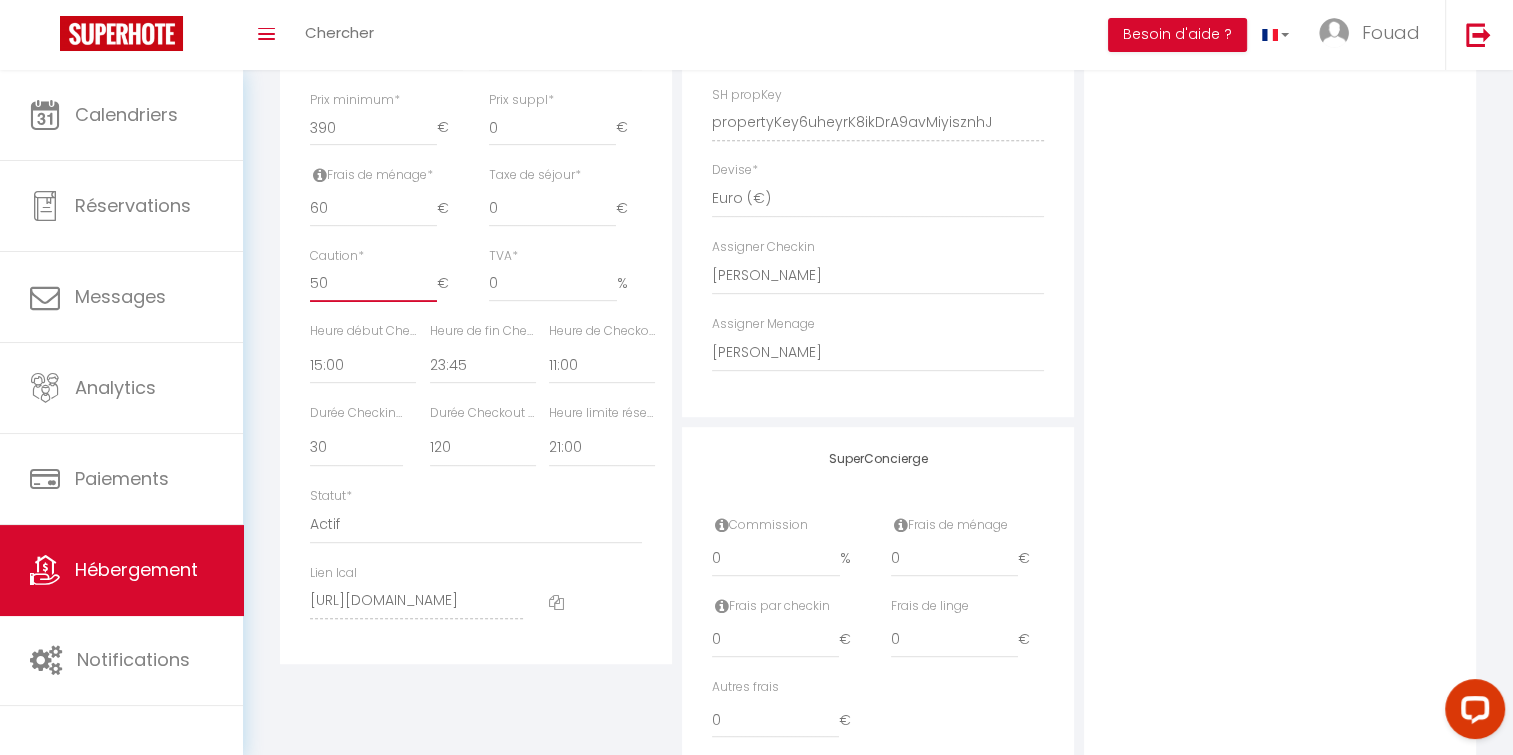 click on "50" at bounding box center [373, 284] 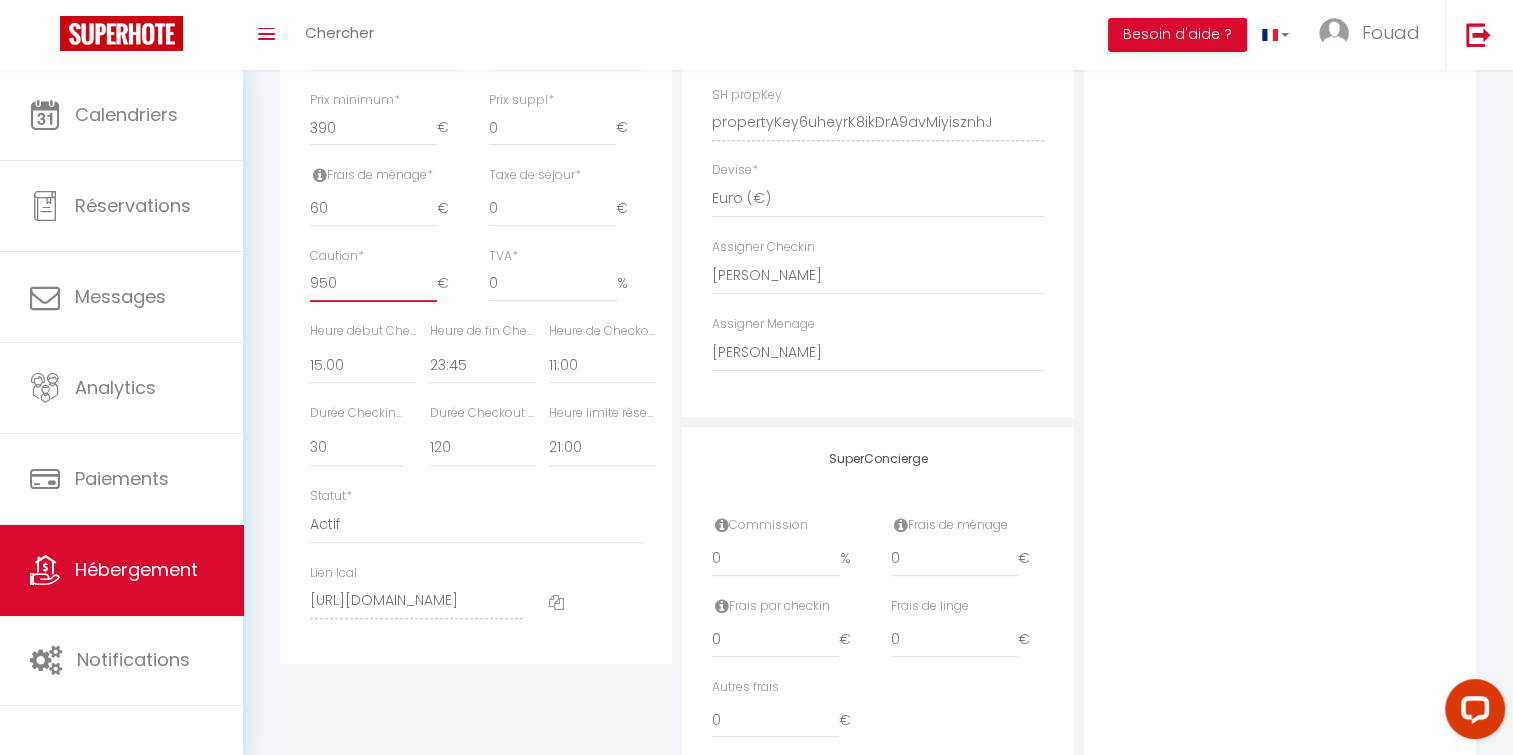 click on "950" at bounding box center (373, 284) 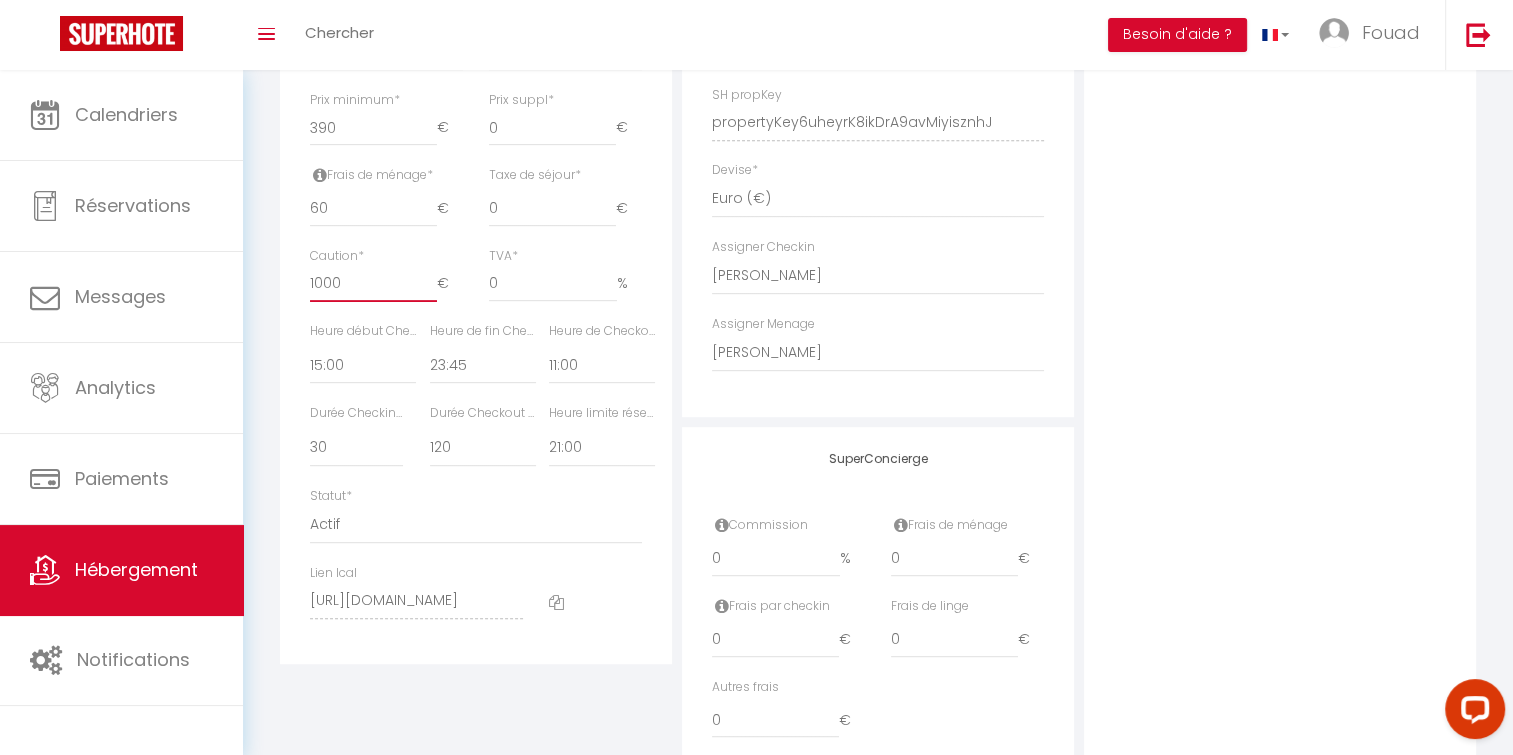 scroll, scrollTop: 0, scrollLeft: 0, axis: both 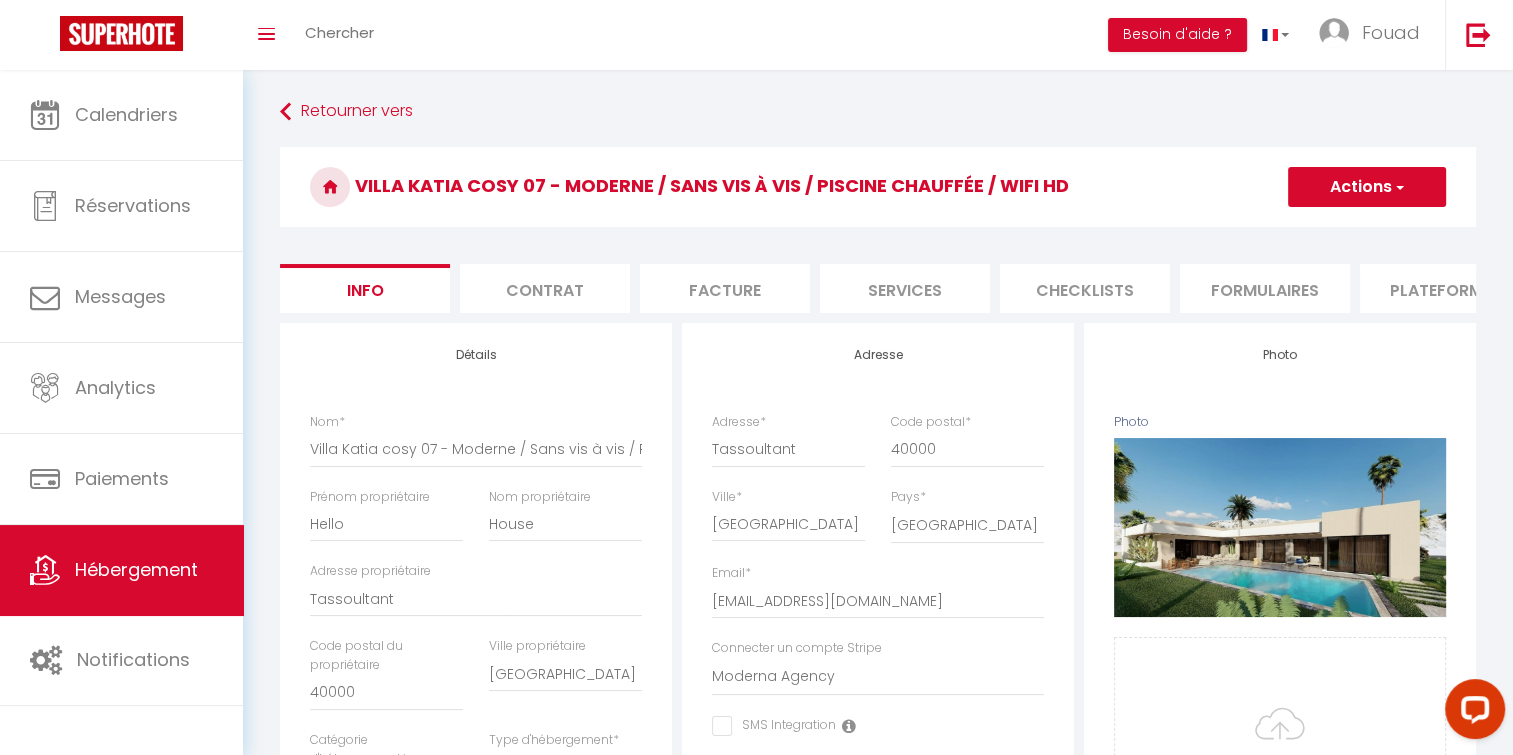 click on "Actions" at bounding box center (1367, 187) 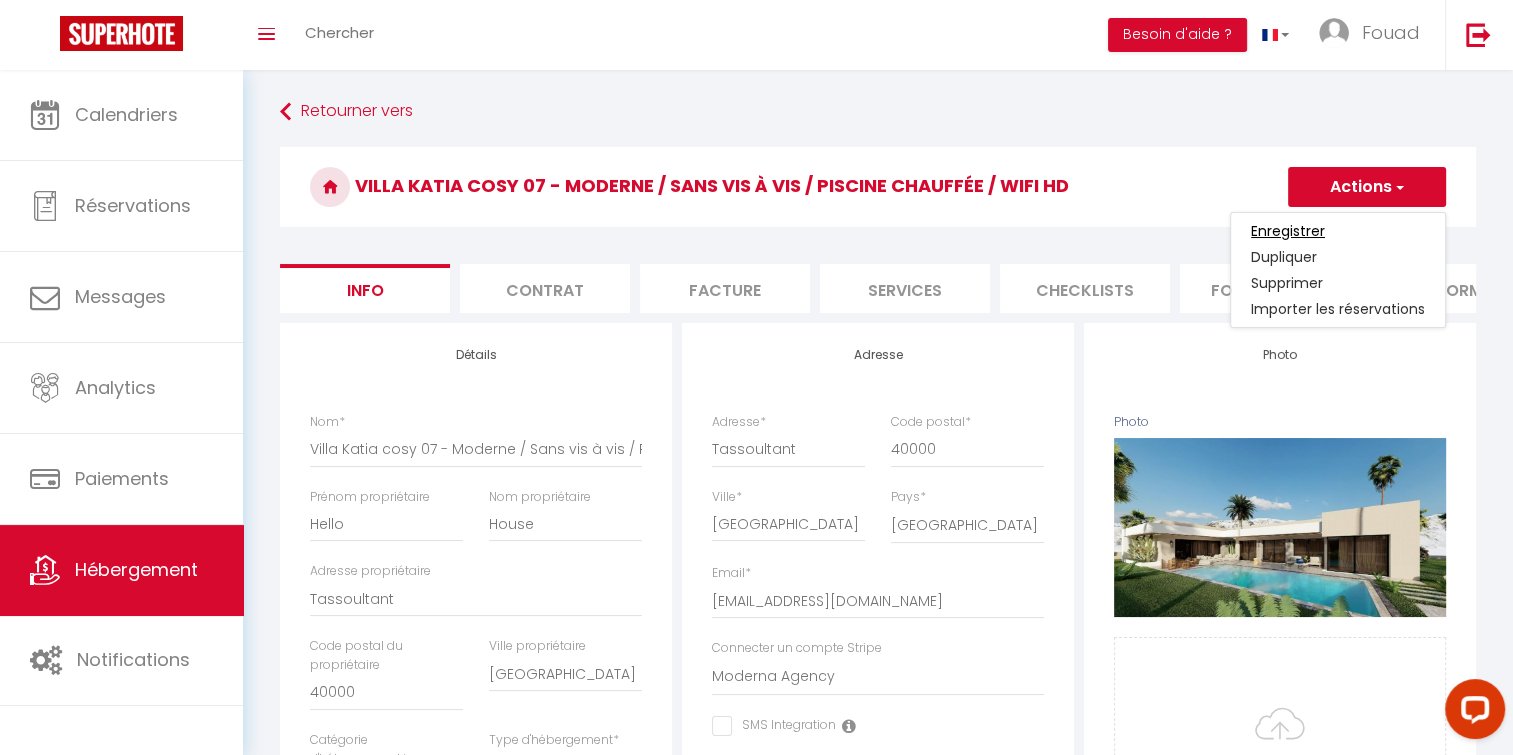 click on "Enregistrer" at bounding box center [1288, 231] 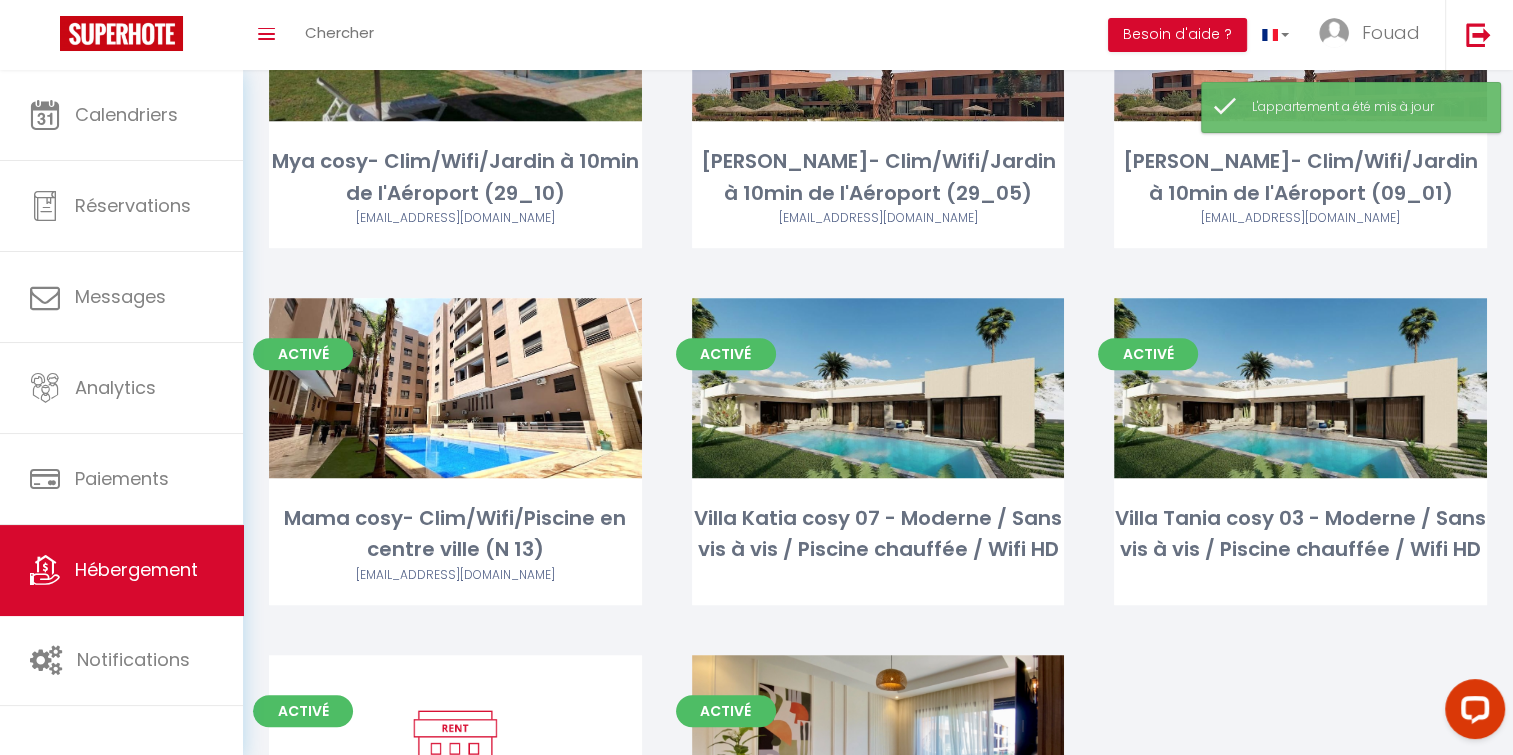 scroll, scrollTop: 1270, scrollLeft: 0, axis: vertical 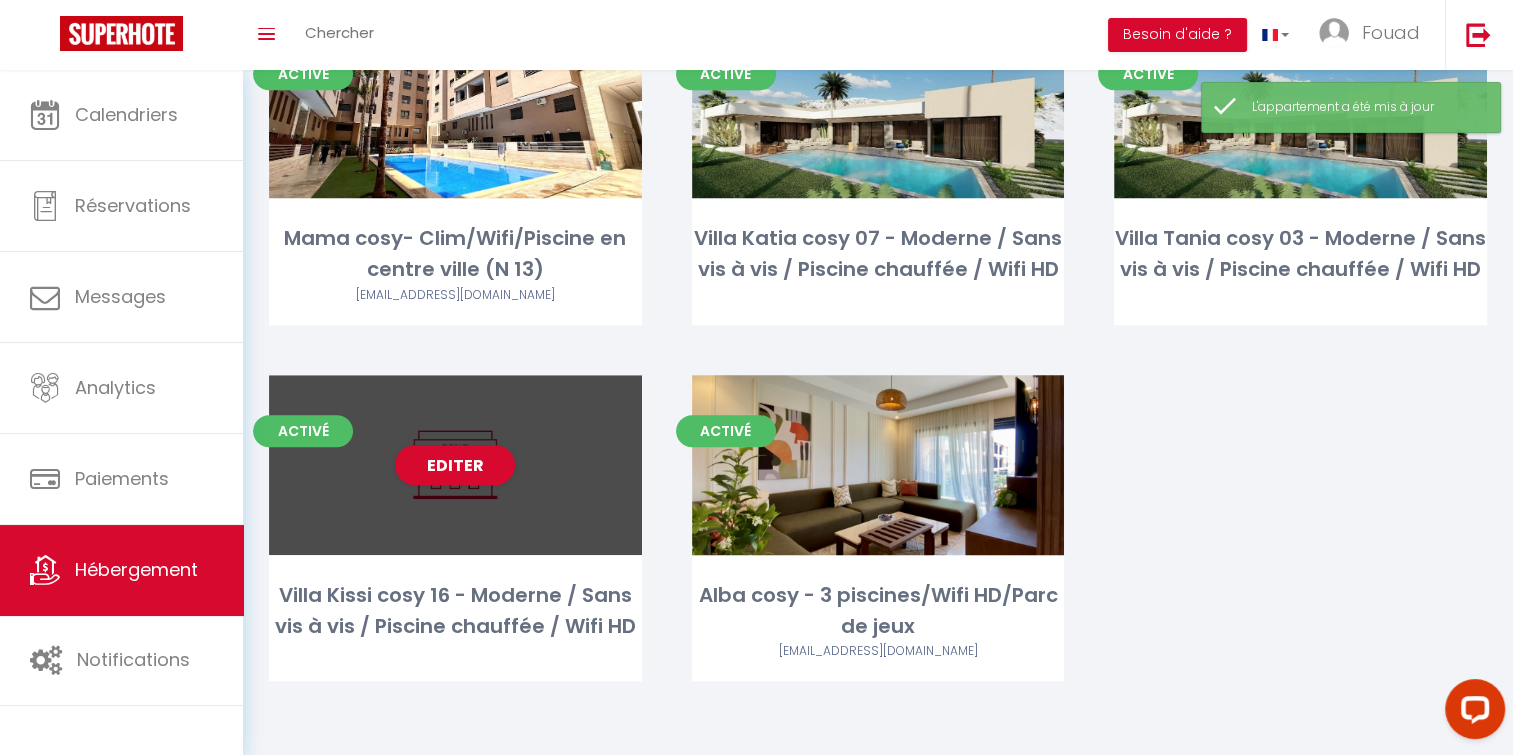click on "Editer" at bounding box center (455, 465) 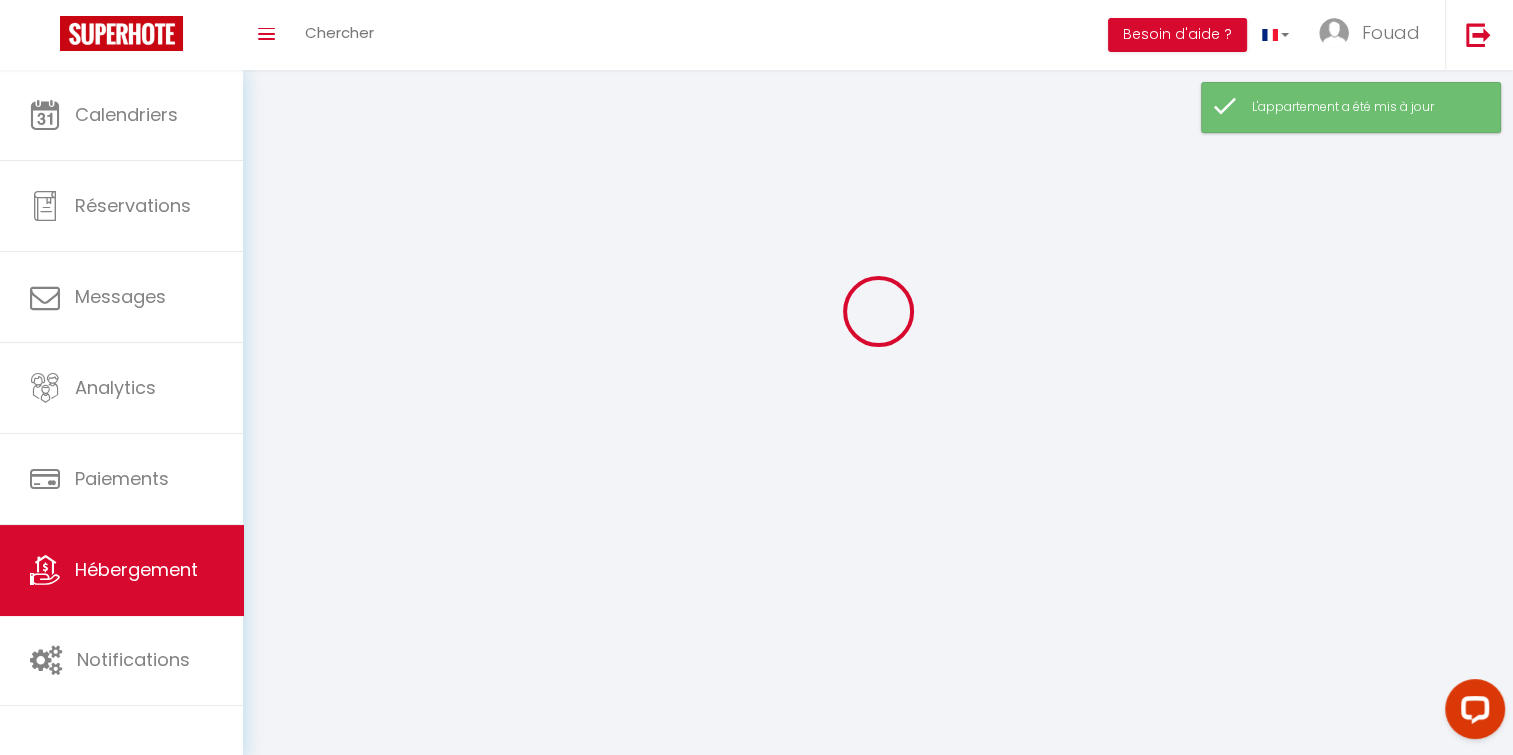 scroll, scrollTop: 0, scrollLeft: 0, axis: both 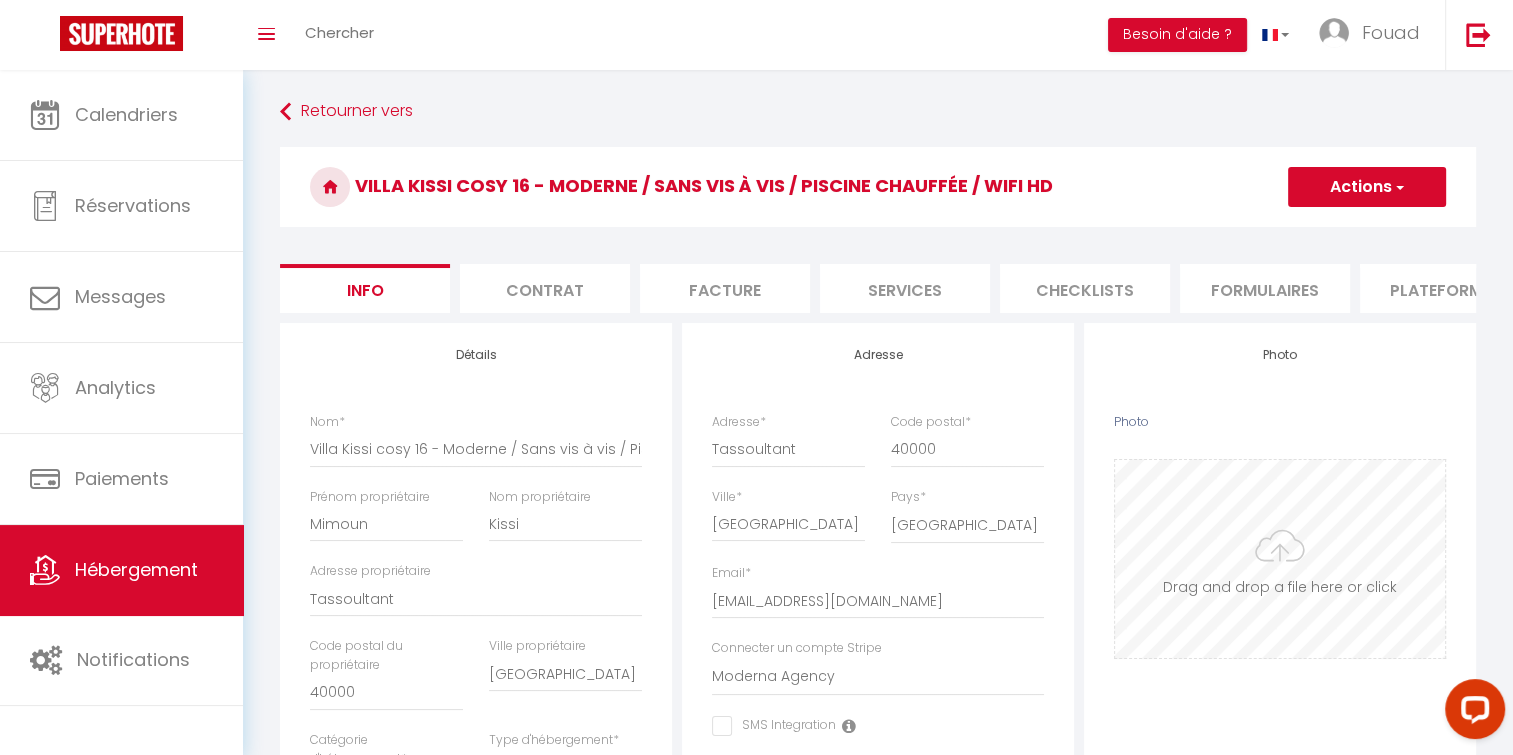 click on "Photo" at bounding box center (1280, 559) 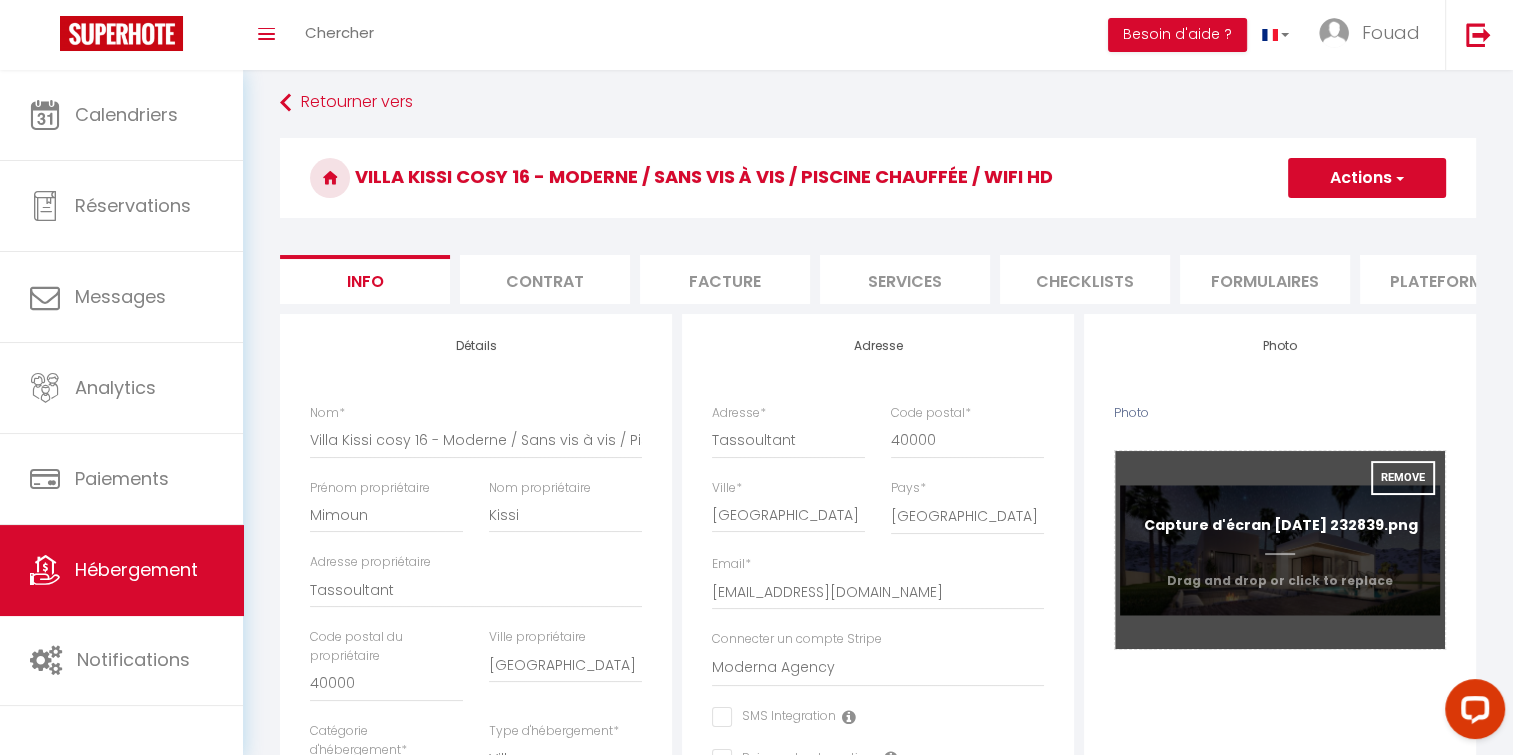 scroll, scrollTop: 3, scrollLeft: 0, axis: vertical 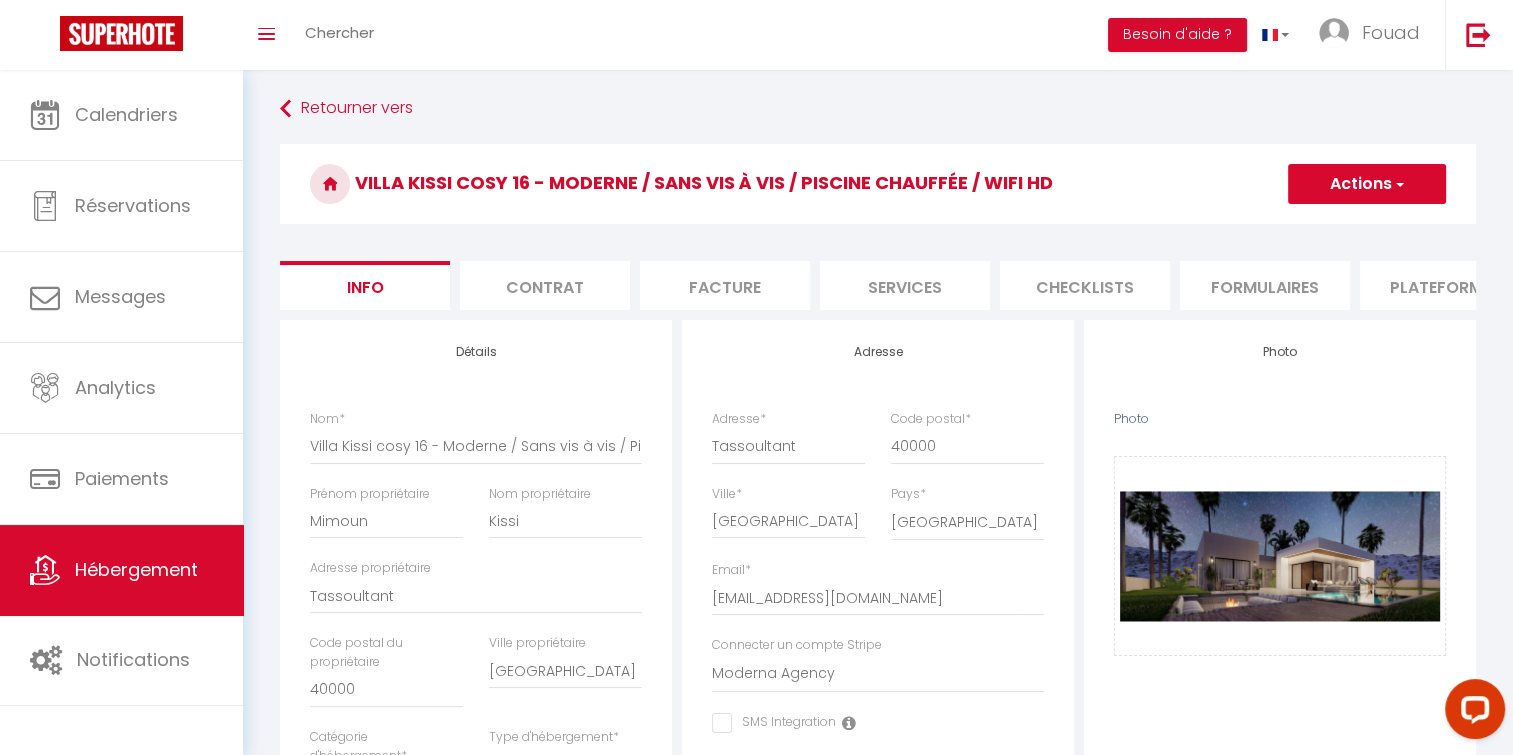 click on "Contrat" at bounding box center [545, 285] 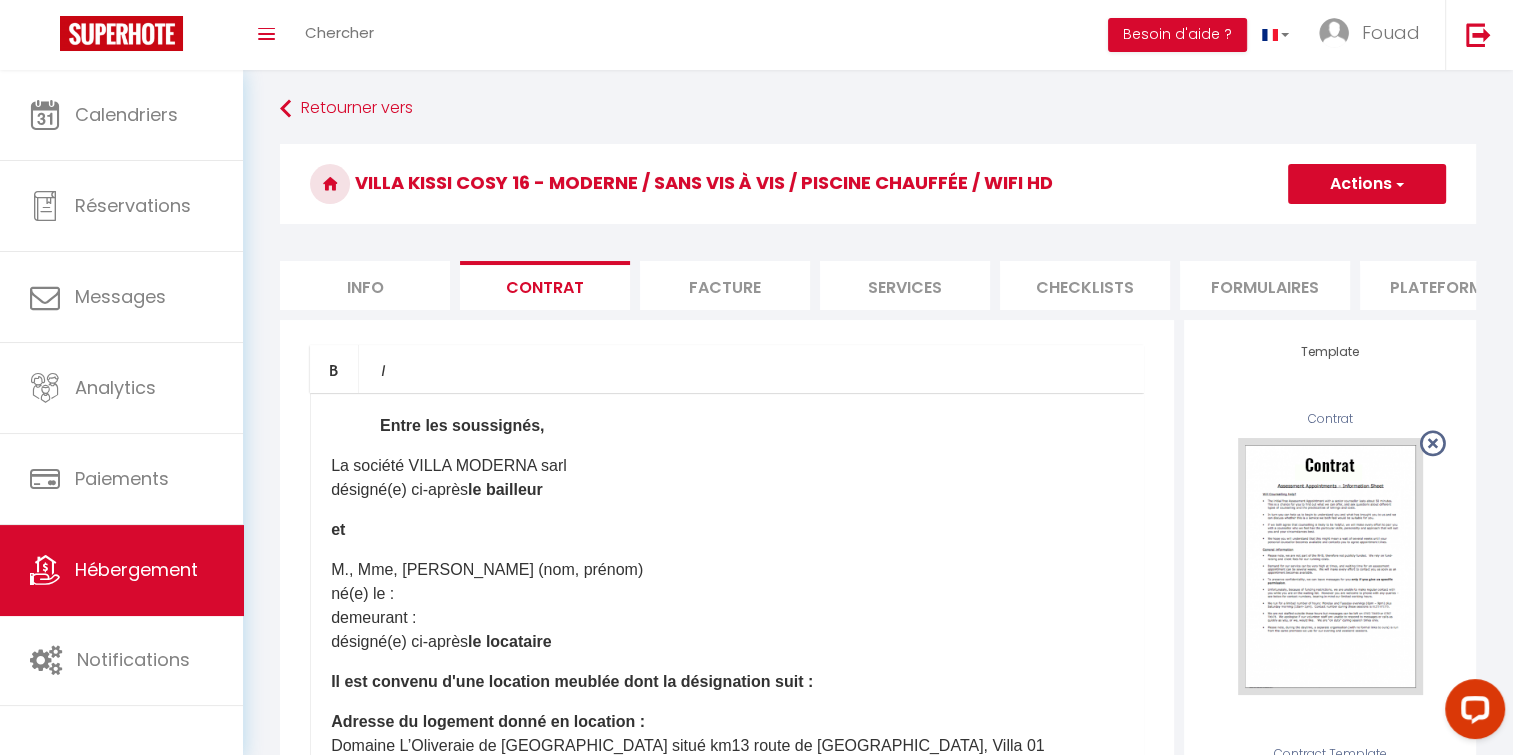 click on "Facture" at bounding box center [725, 285] 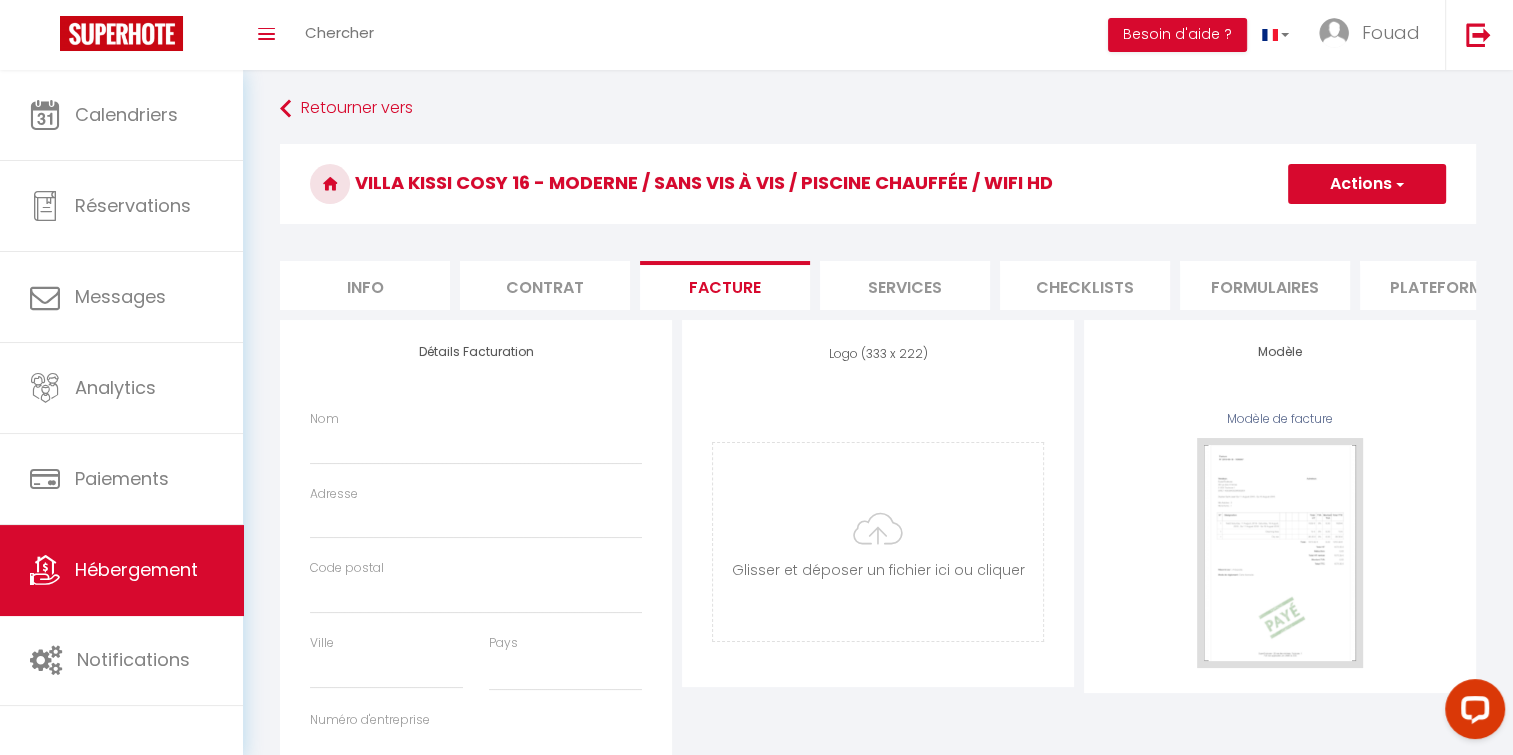 click on "Villa Kissi cosy 16 - Moderne / Sans vis à vis / Piscine chauffée / Wifi HD
Actions
Enregistrer
Info
Contrat
Facture
Services
Checklists
Formulaires
Plateformes
Paramètres
website
Journal
Modèle personnalisé
×         Titre [PERSON_NAME]
Enregistrer
Liste de checklist
×   *     *                   Remove" at bounding box center (878, 515) 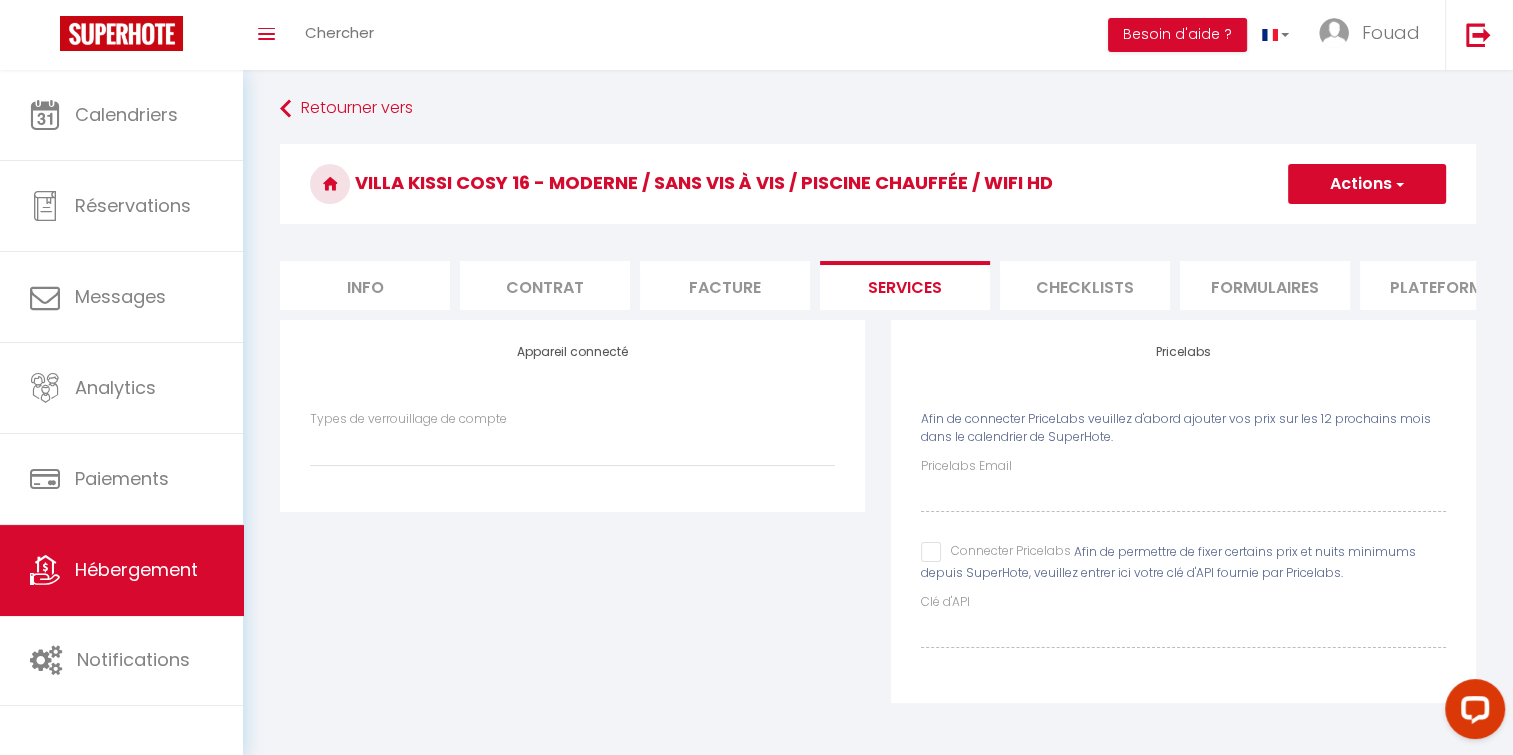 click on "Checklists" at bounding box center [1085, 285] 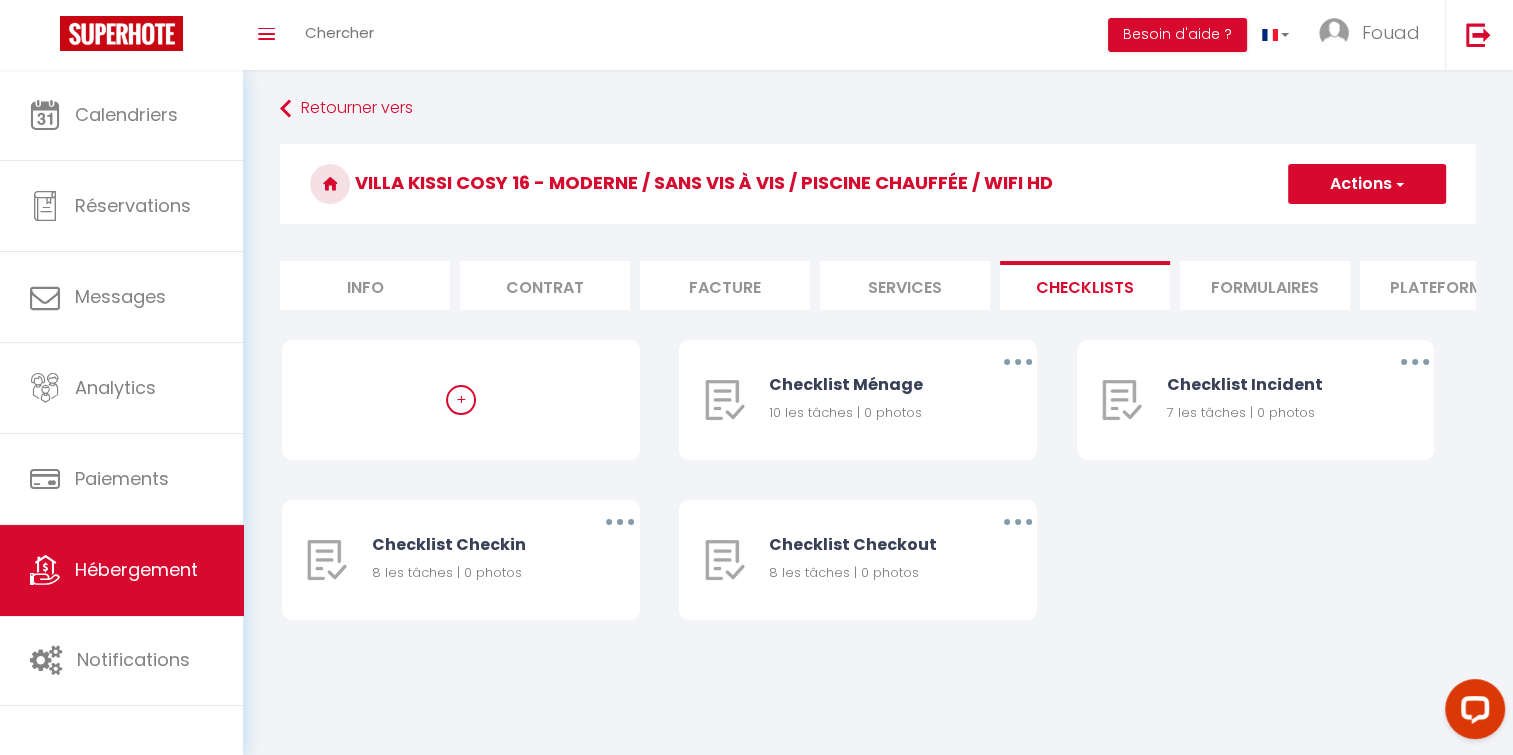 click on "Formulaires" at bounding box center (1265, 285) 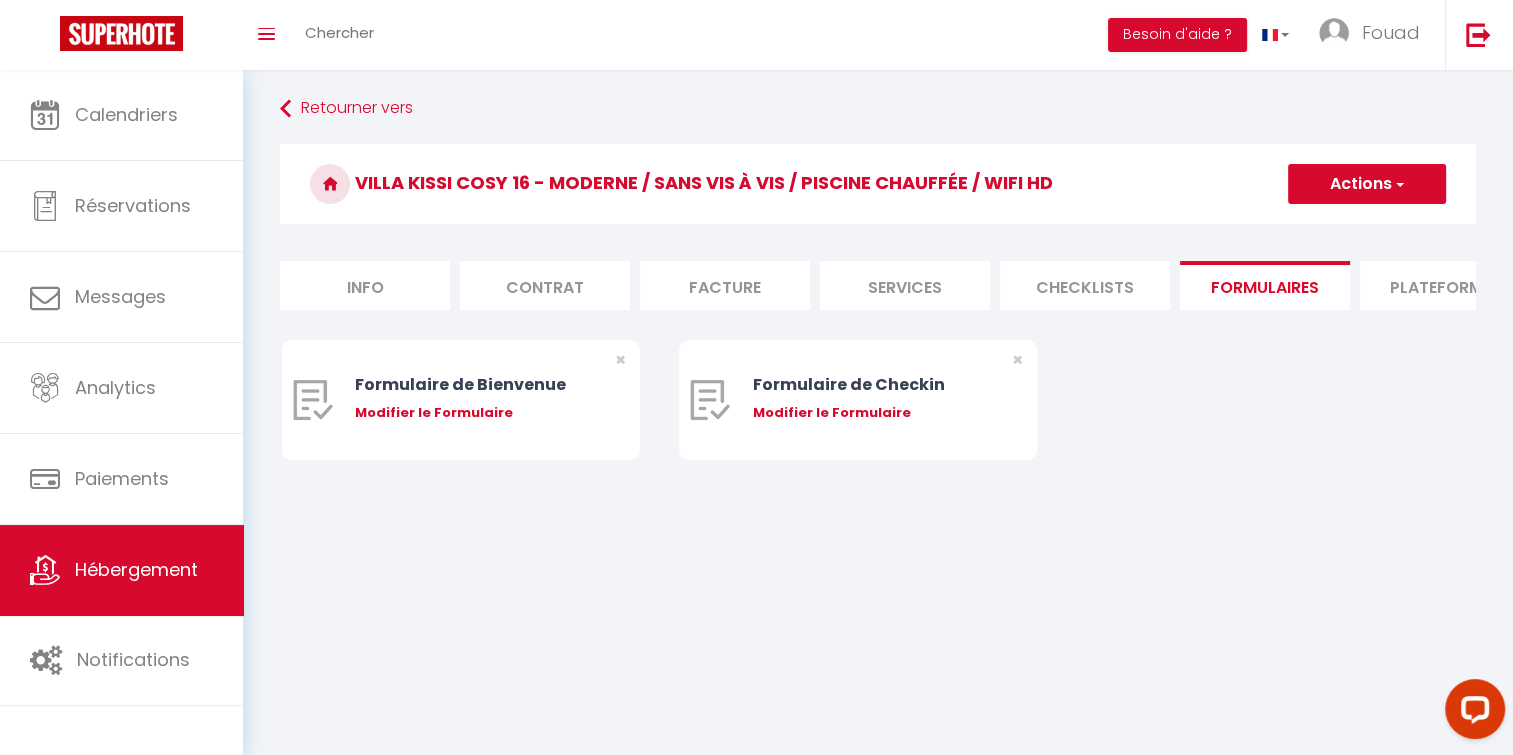 click on "Formulaires" at bounding box center (1265, 285) 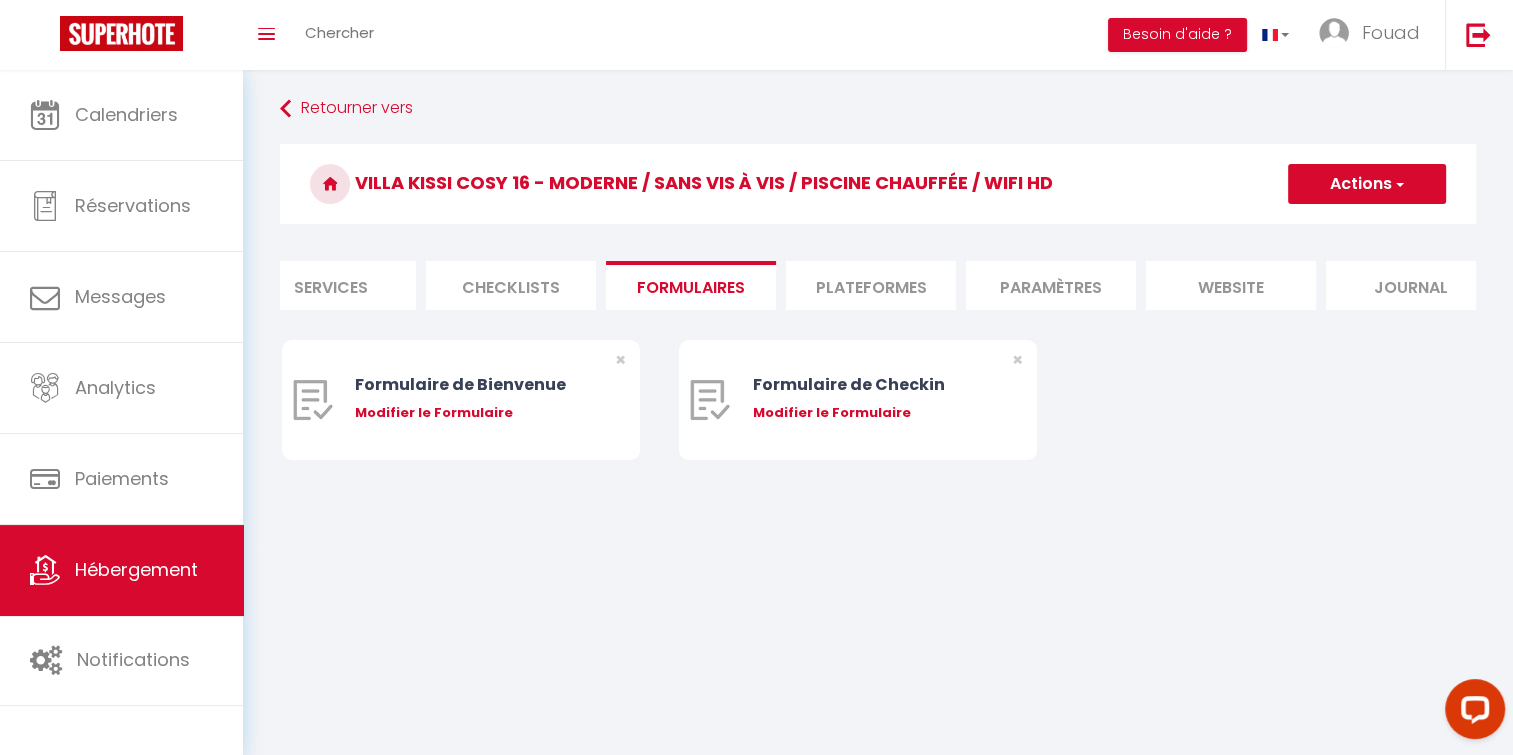 scroll, scrollTop: 0, scrollLeft: 604, axis: horizontal 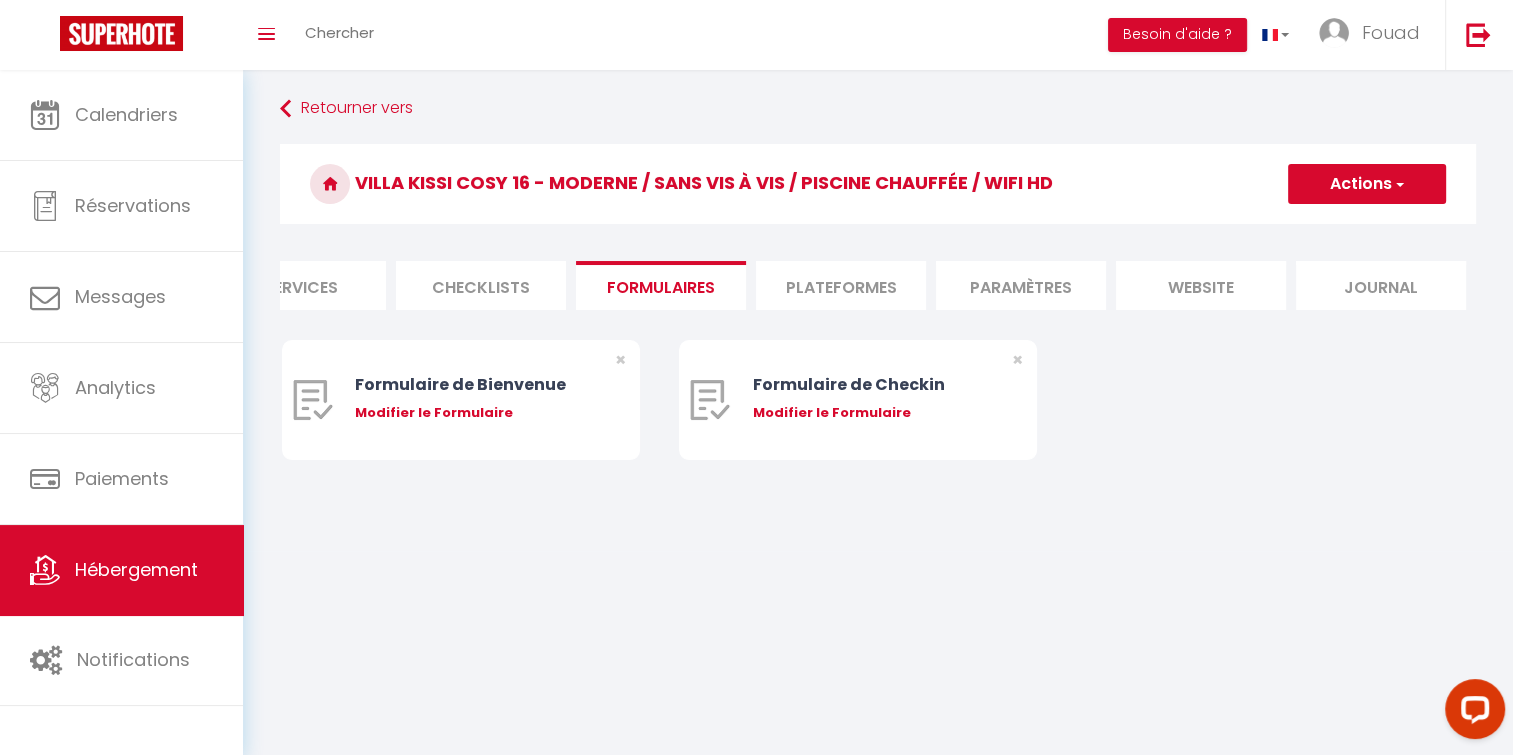 click on "Actions" at bounding box center [1367, 184] 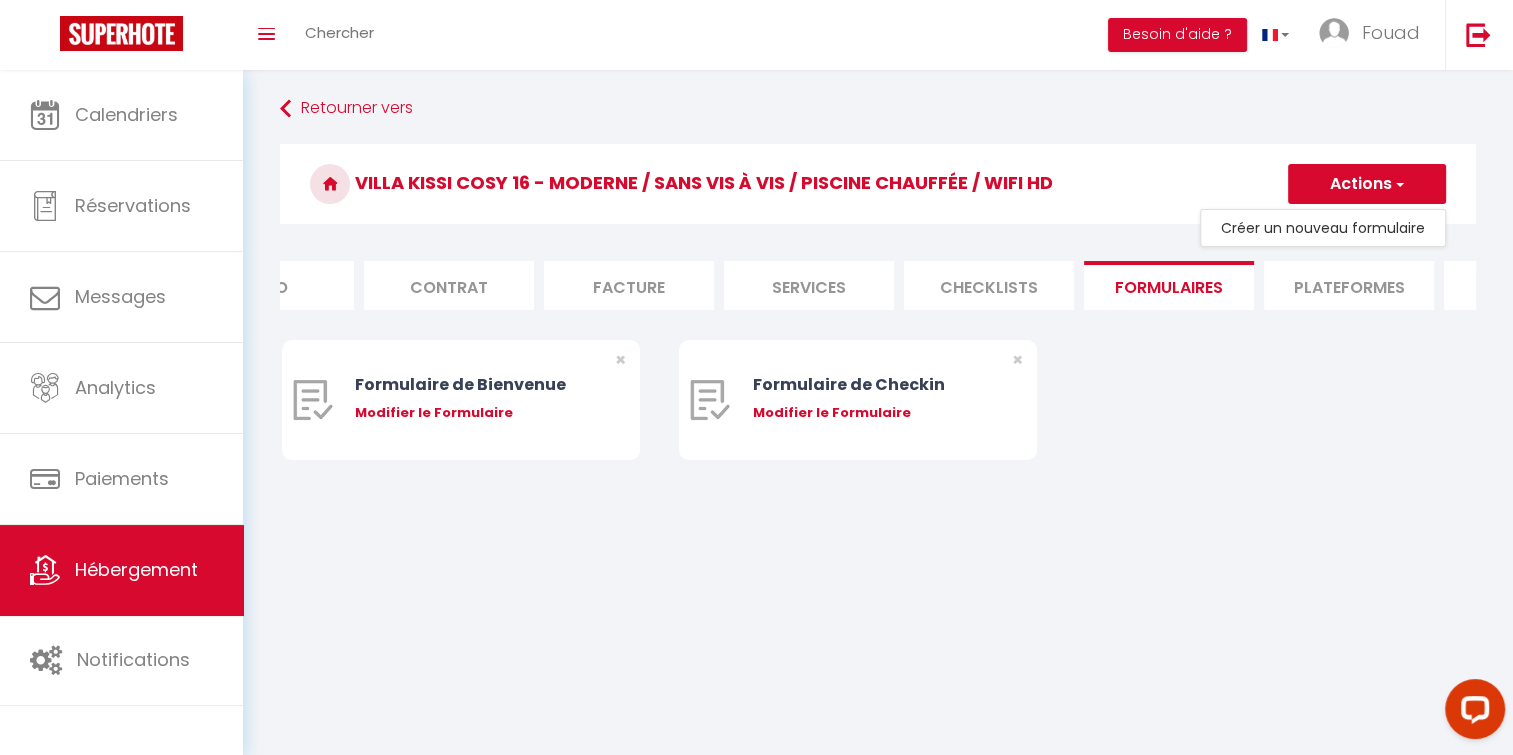 scroll, scrollTop: 0, scrollLeft: 0, axis: both 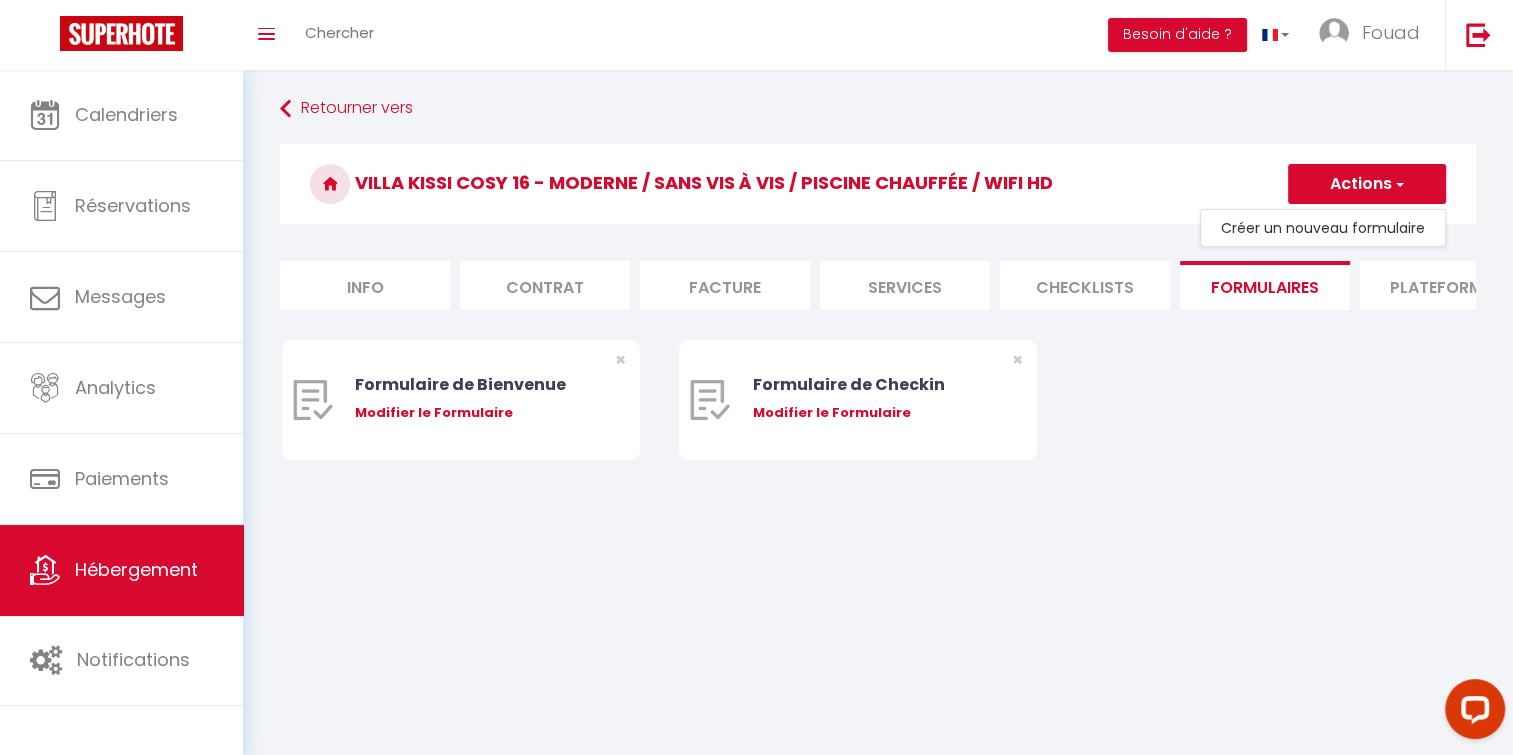 click on "Info" at bounding box center (365, 285) 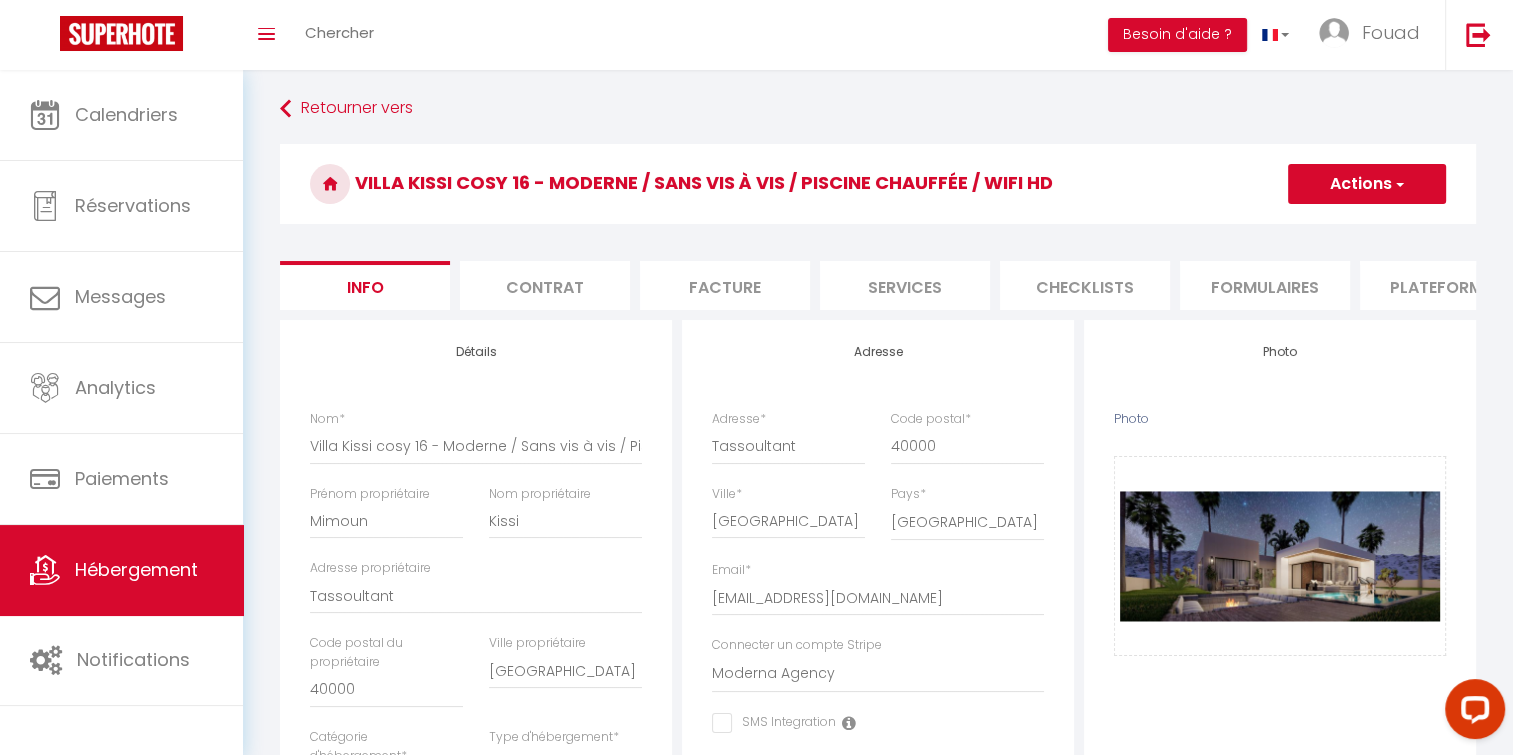 click on "Actions" at bounding box center (1367, 184) 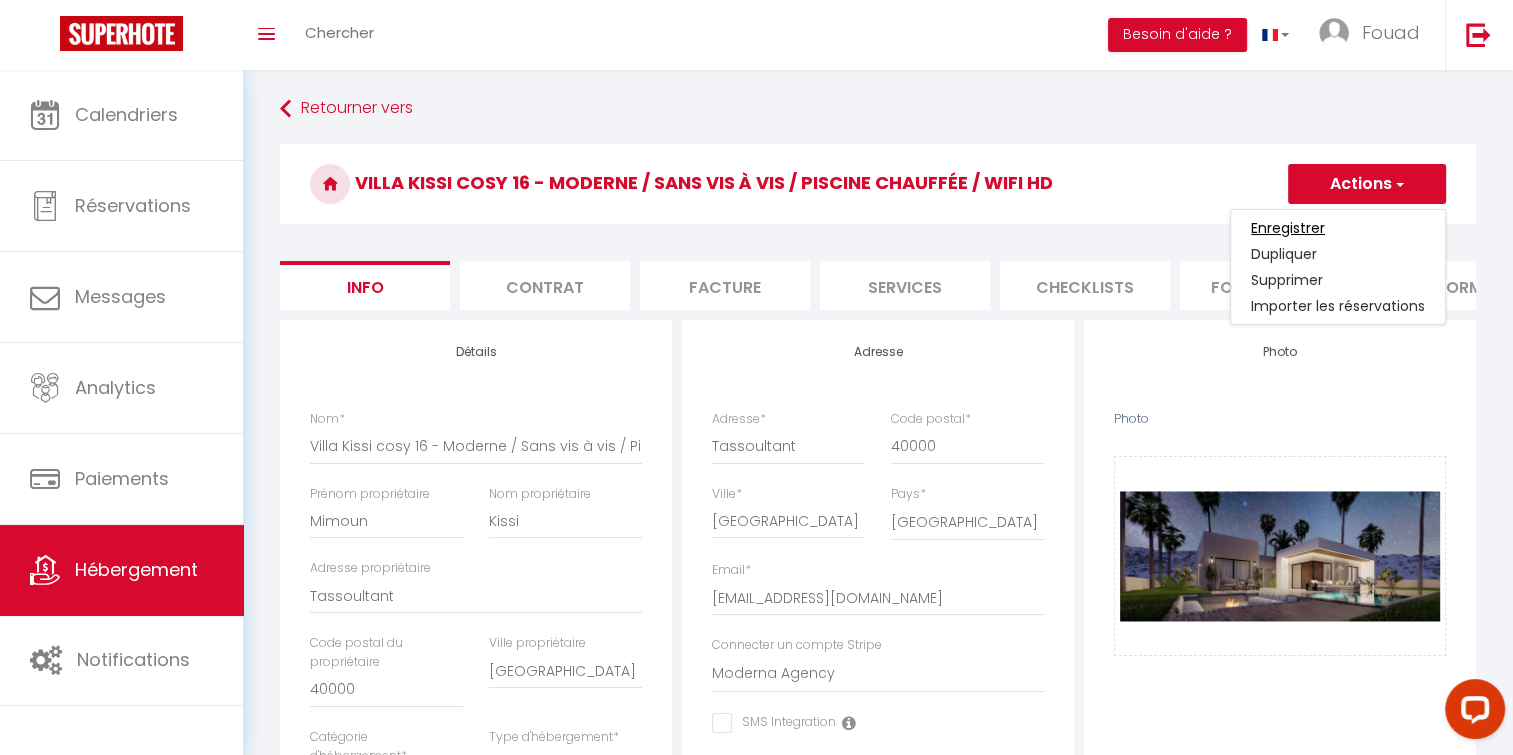click on "Enregistrer" at bounding box center [1288, 228] 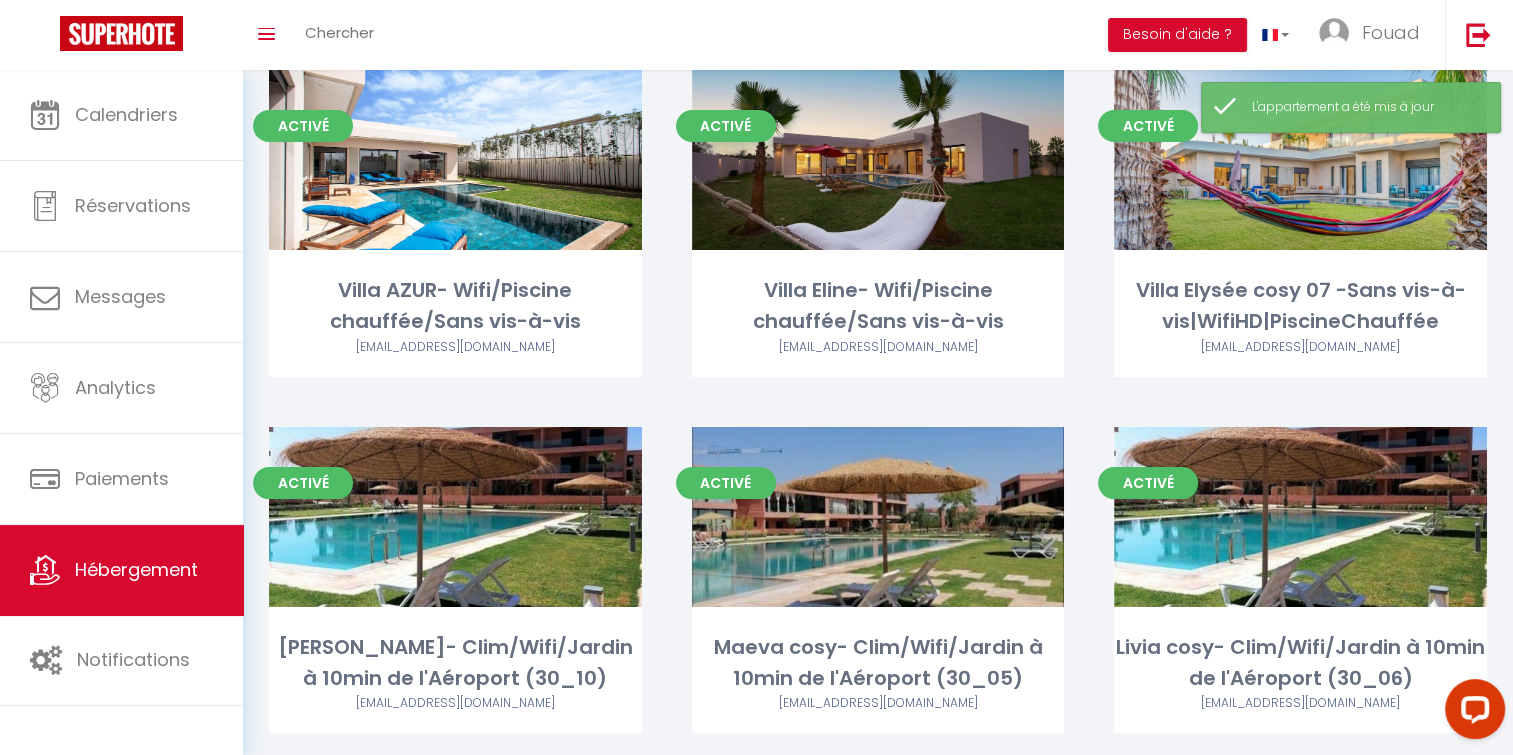 scroll, scrollTop: 0, scrollLeft: 0, axis: both 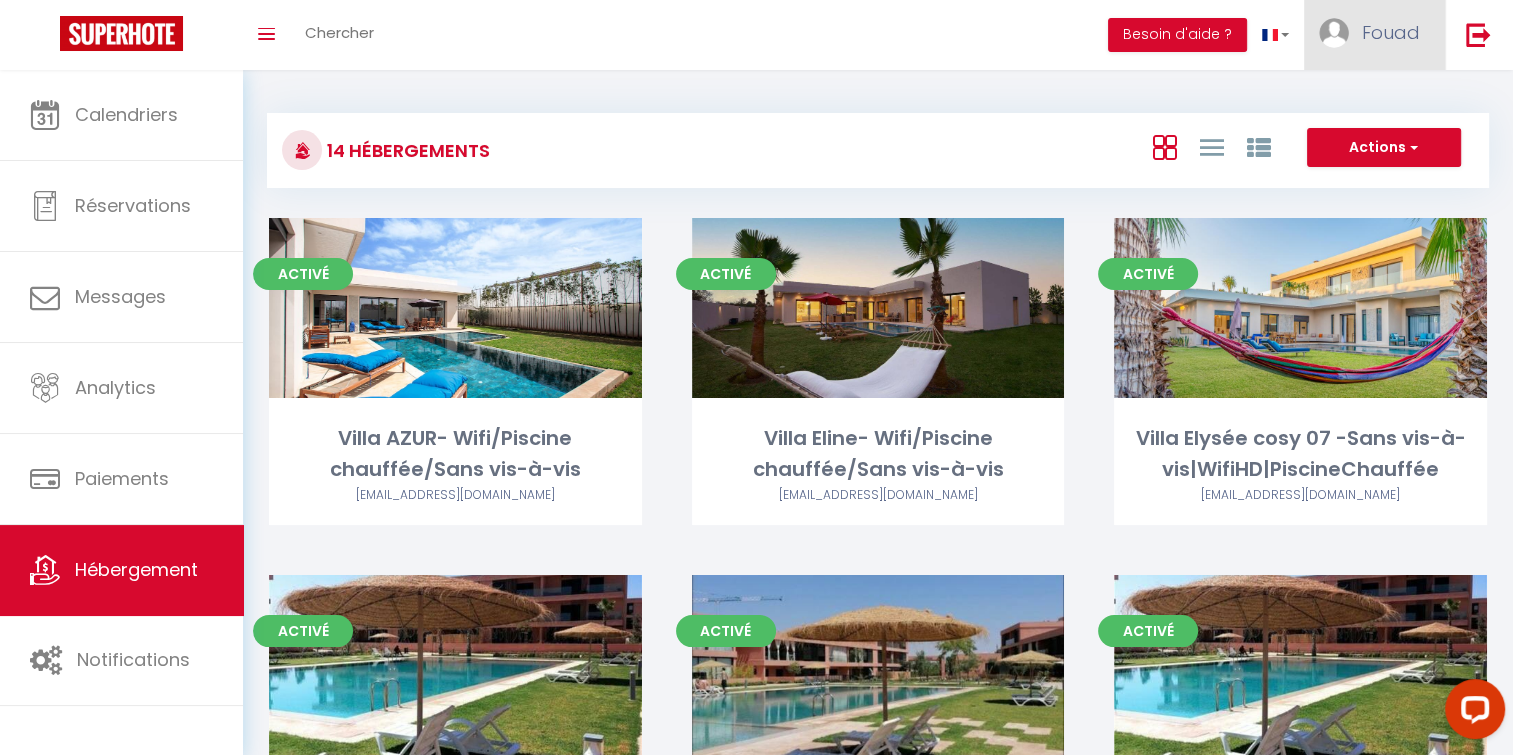 click on "Fouad" at bounding box center (1374, 35) 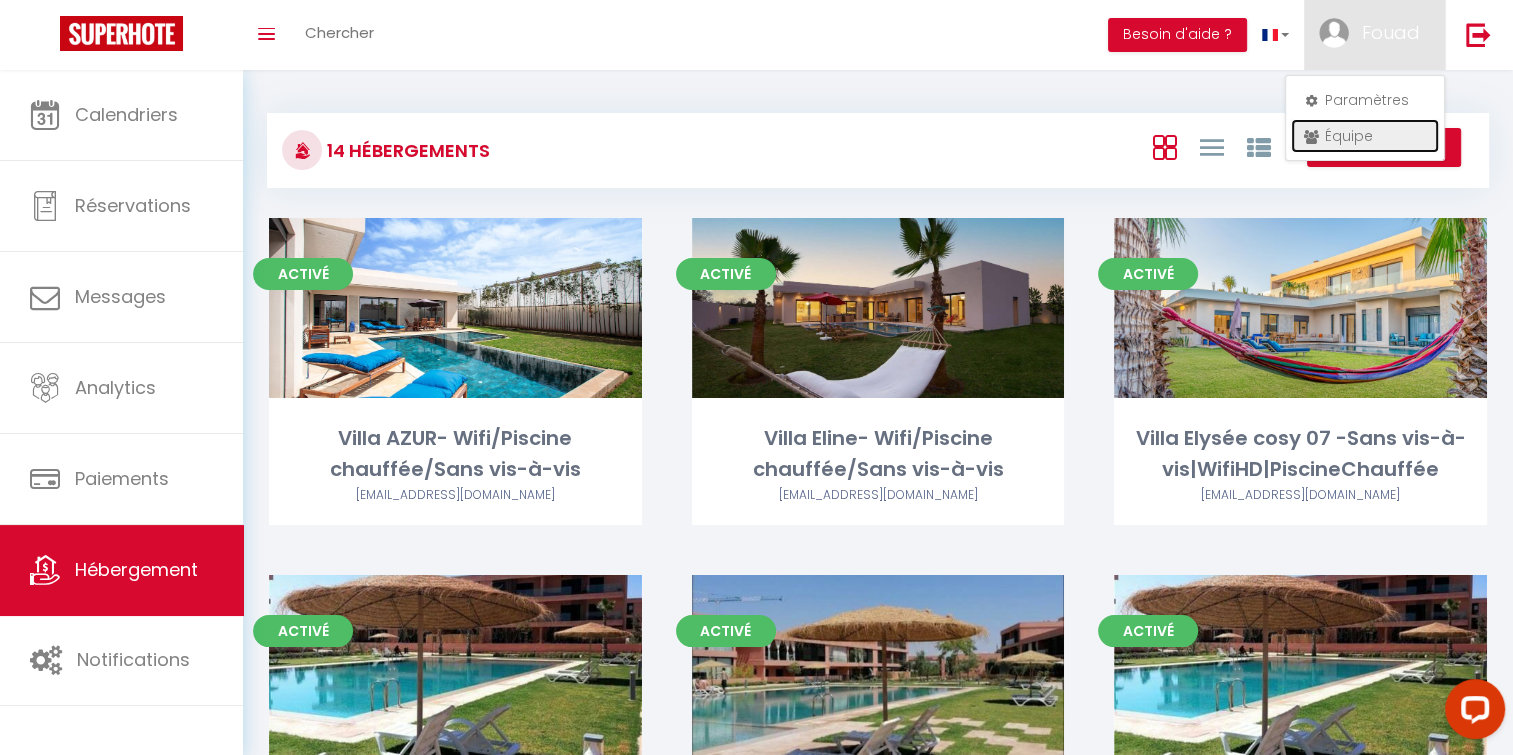 click on "Équipe" at bounding box center [1365, 136] 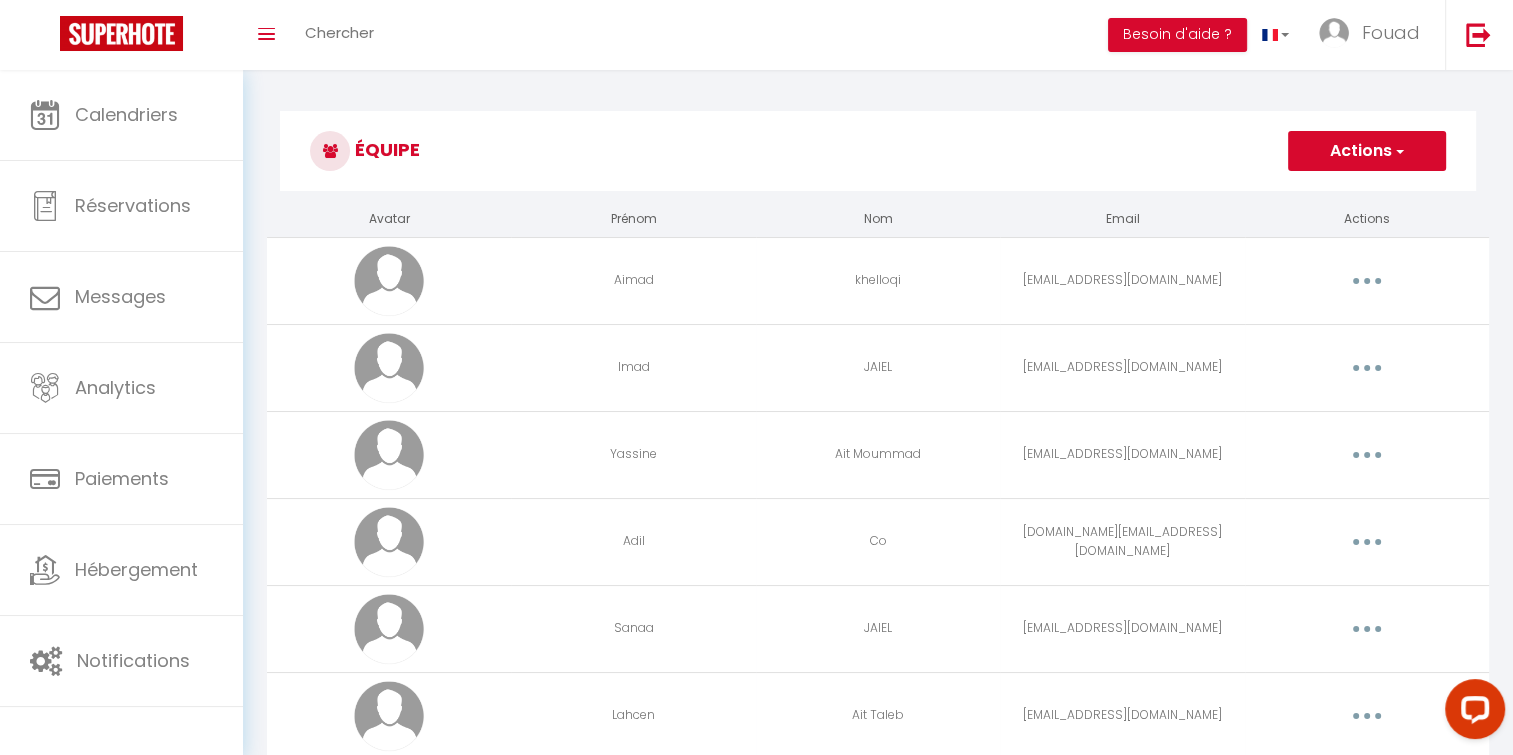 click at bounding box center (1367, 281) 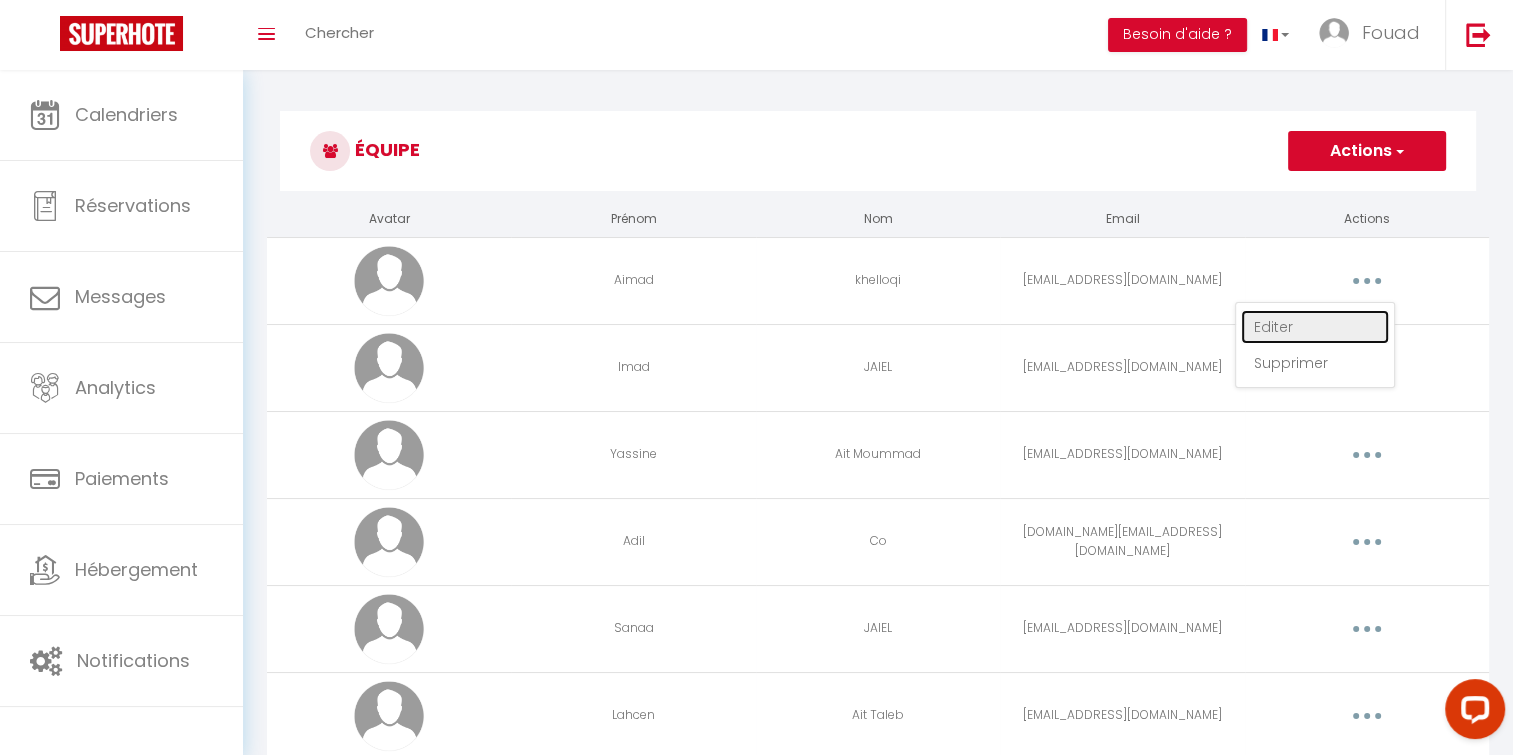 click on "Editer" at bounding box center (1315, 327) 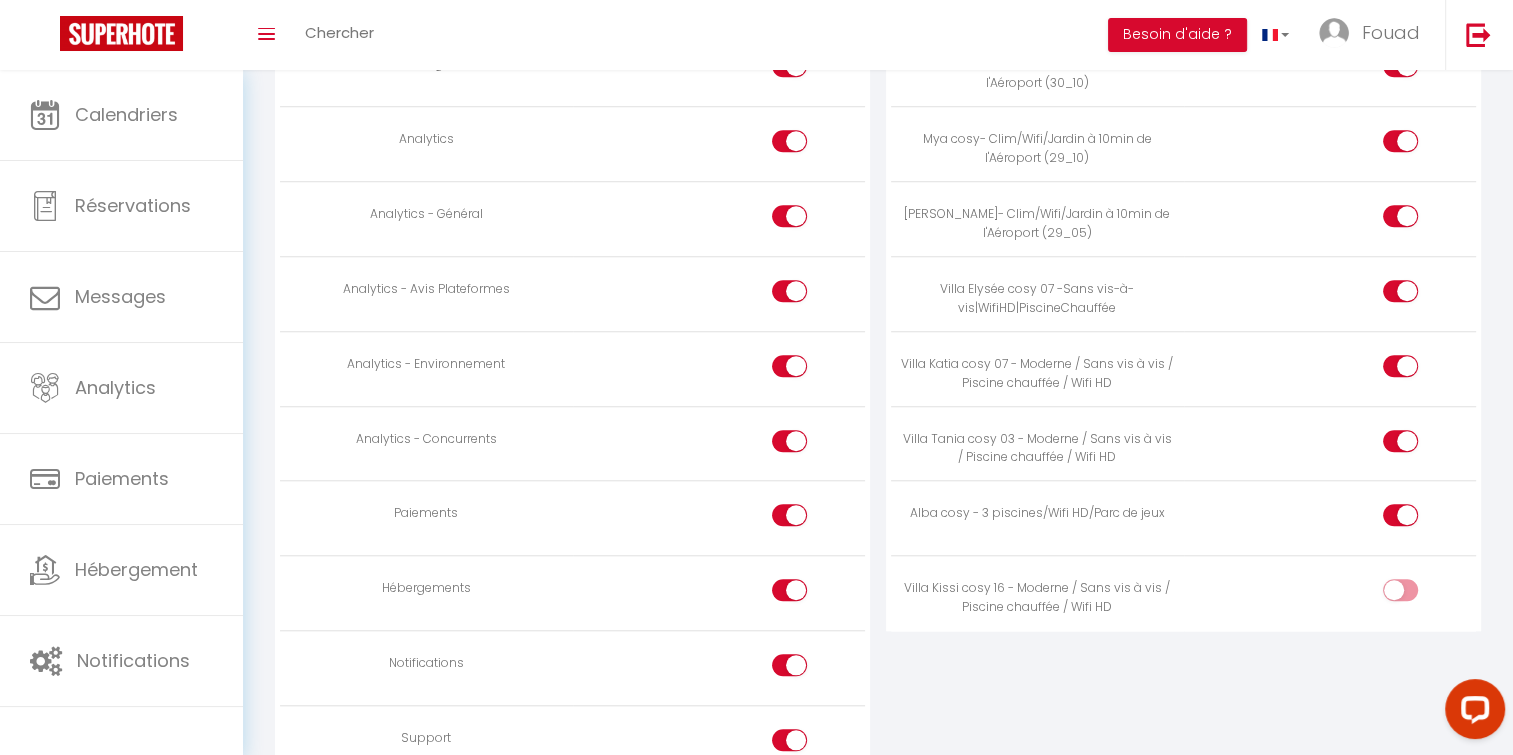 scroll, scrollTop: 1764, scrollLeft: 0, axis: vertical 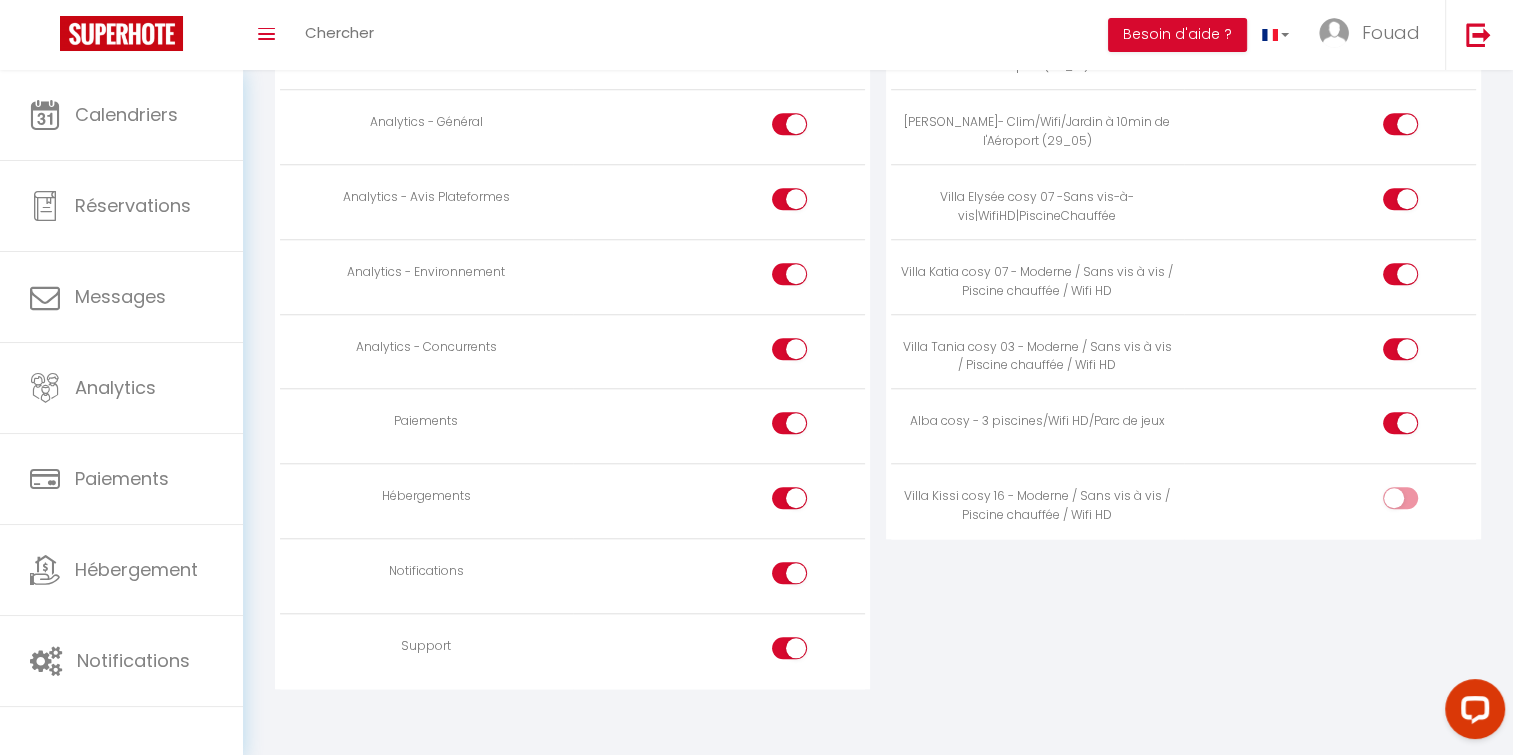 click at bounding box center (1417, 502) 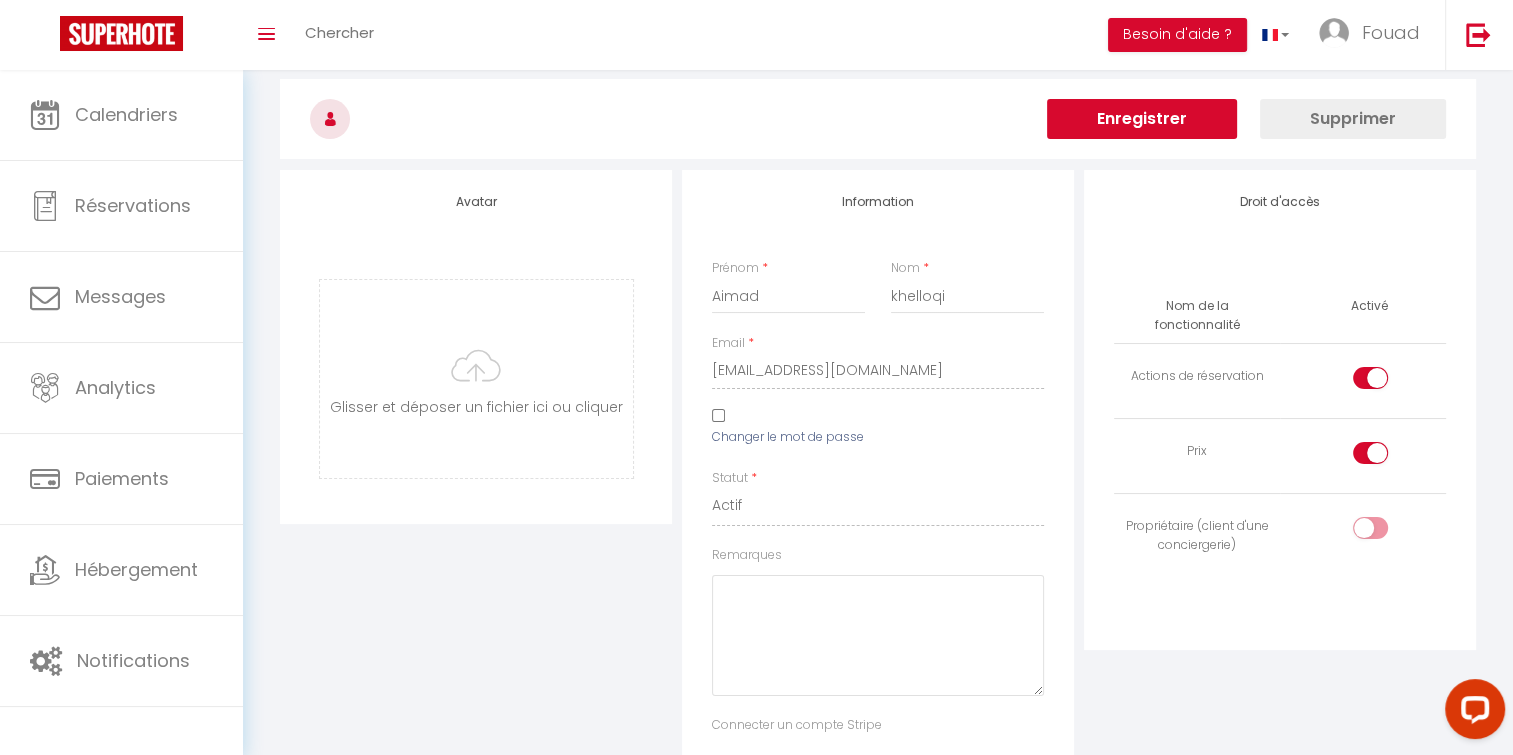 scroll, scrollTop: 0, scrollLeft: 0, axis: both 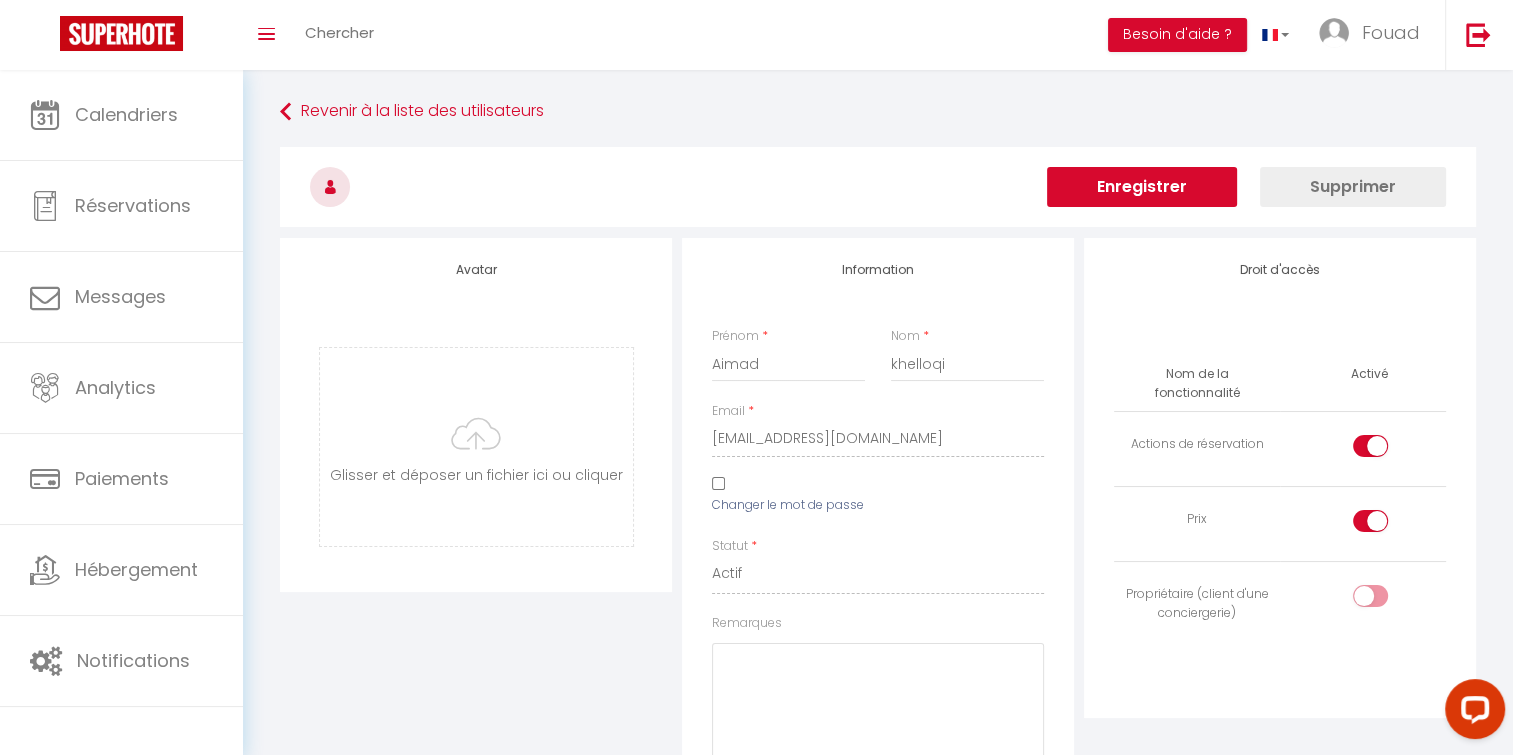 click on "Enregistrer" at bounding box center (1142, 187) 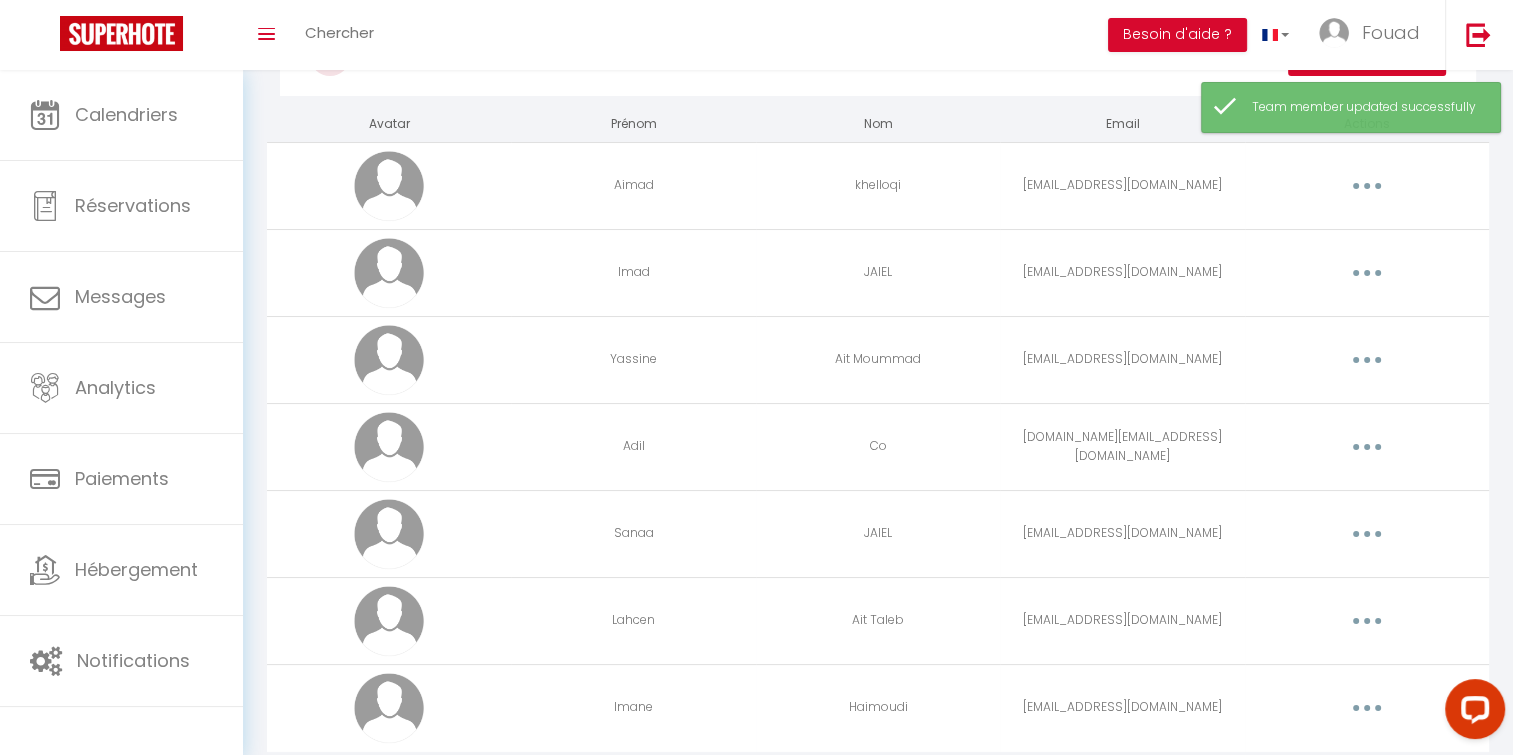 scroll, scrollTop: 154, scrollLeft: 0, axis: vertical 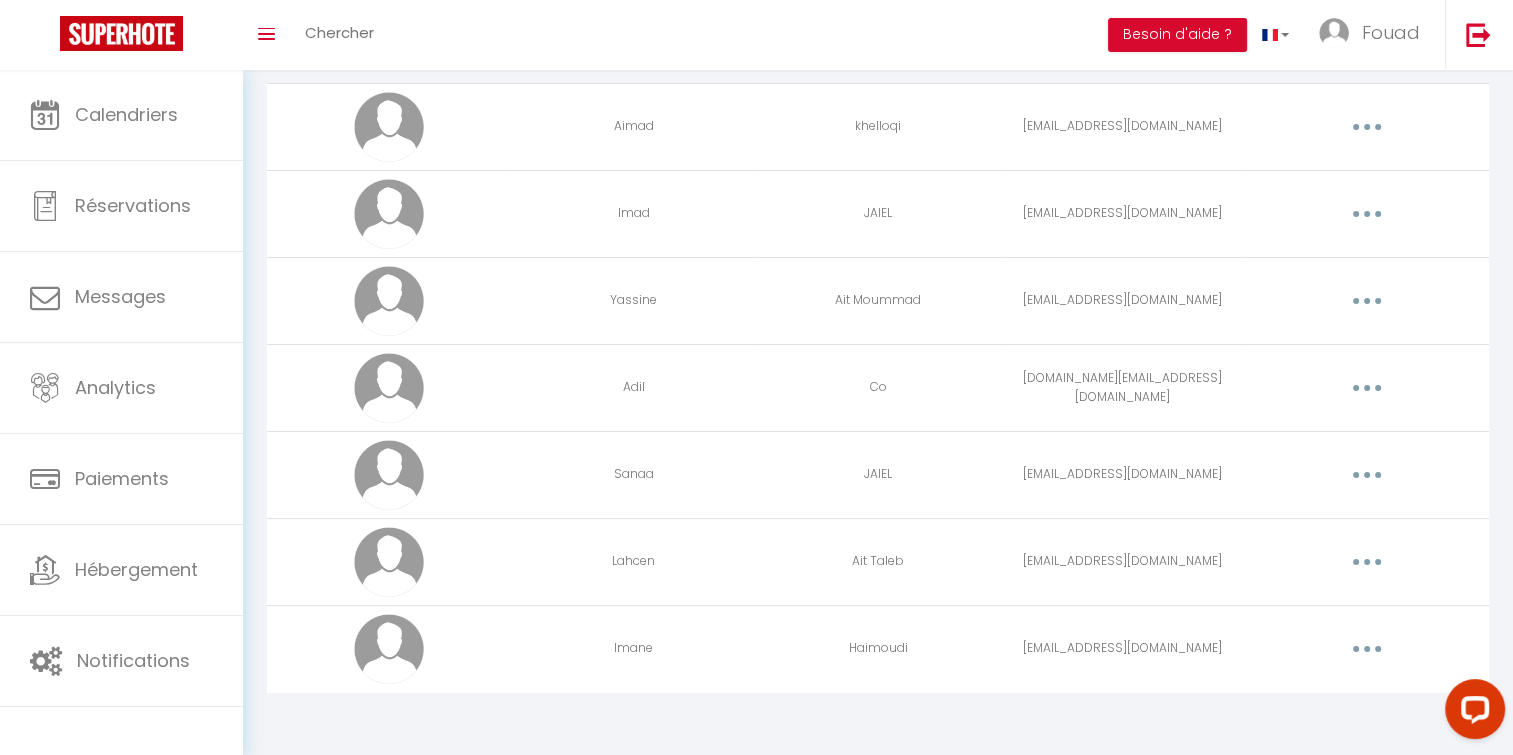click at bounding box center (1367, 475) 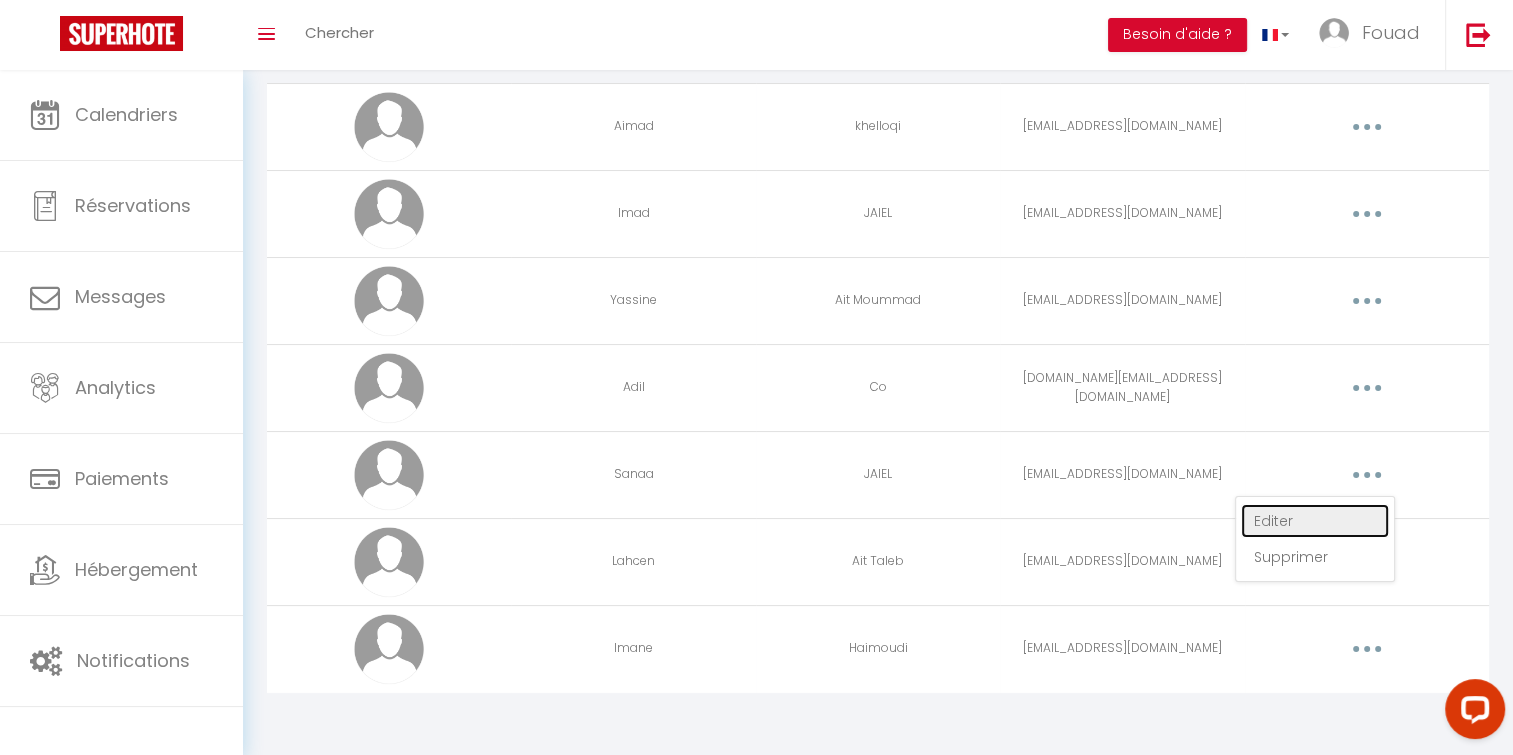 click on "Editer" at bounding box center (1315, 521) 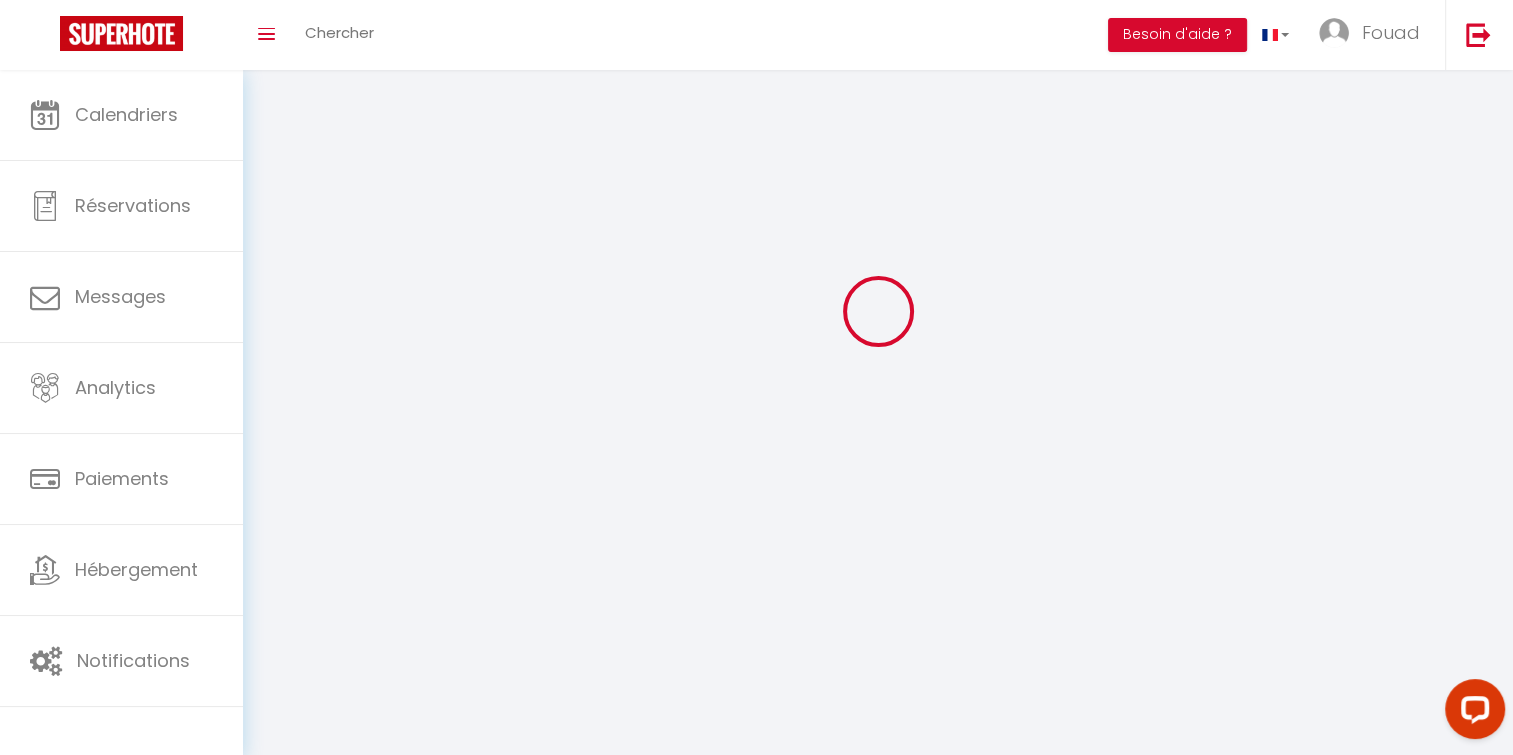 scroll, scrollTop: 1764, scrollLeft: 0, axis: vertical 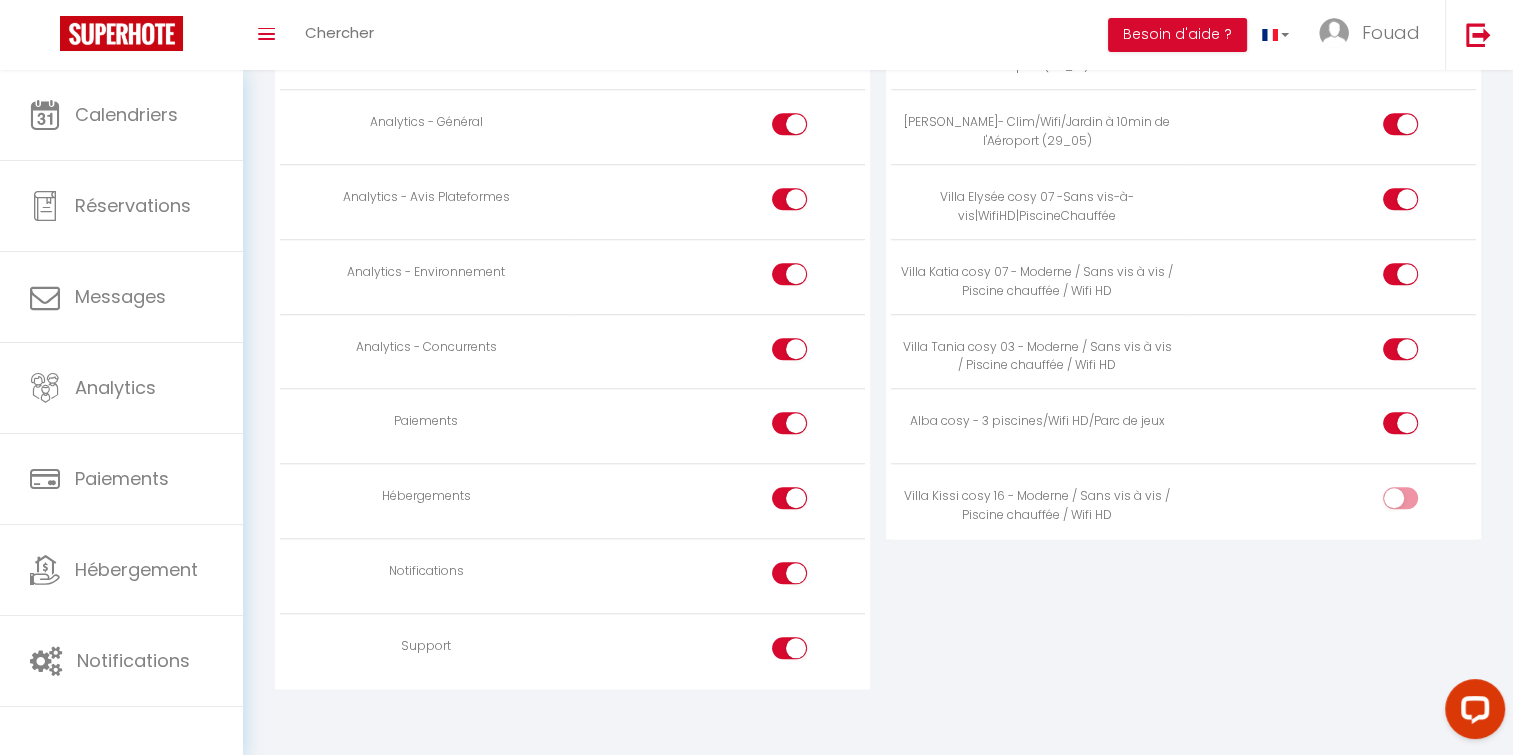 click at bounding box center (1400, 498) 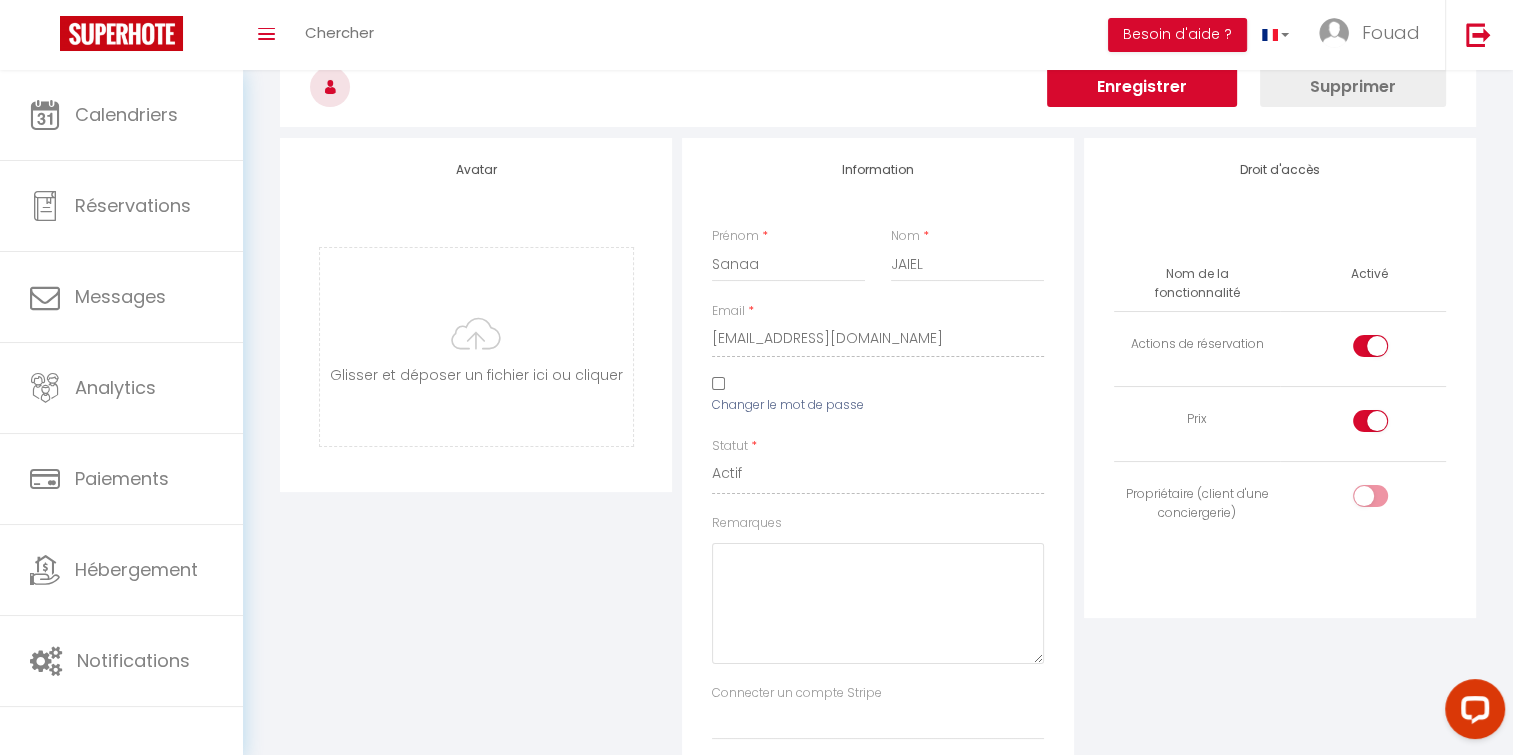 scroll, scrollTop: 0, scrollLeft: 0, axis: both 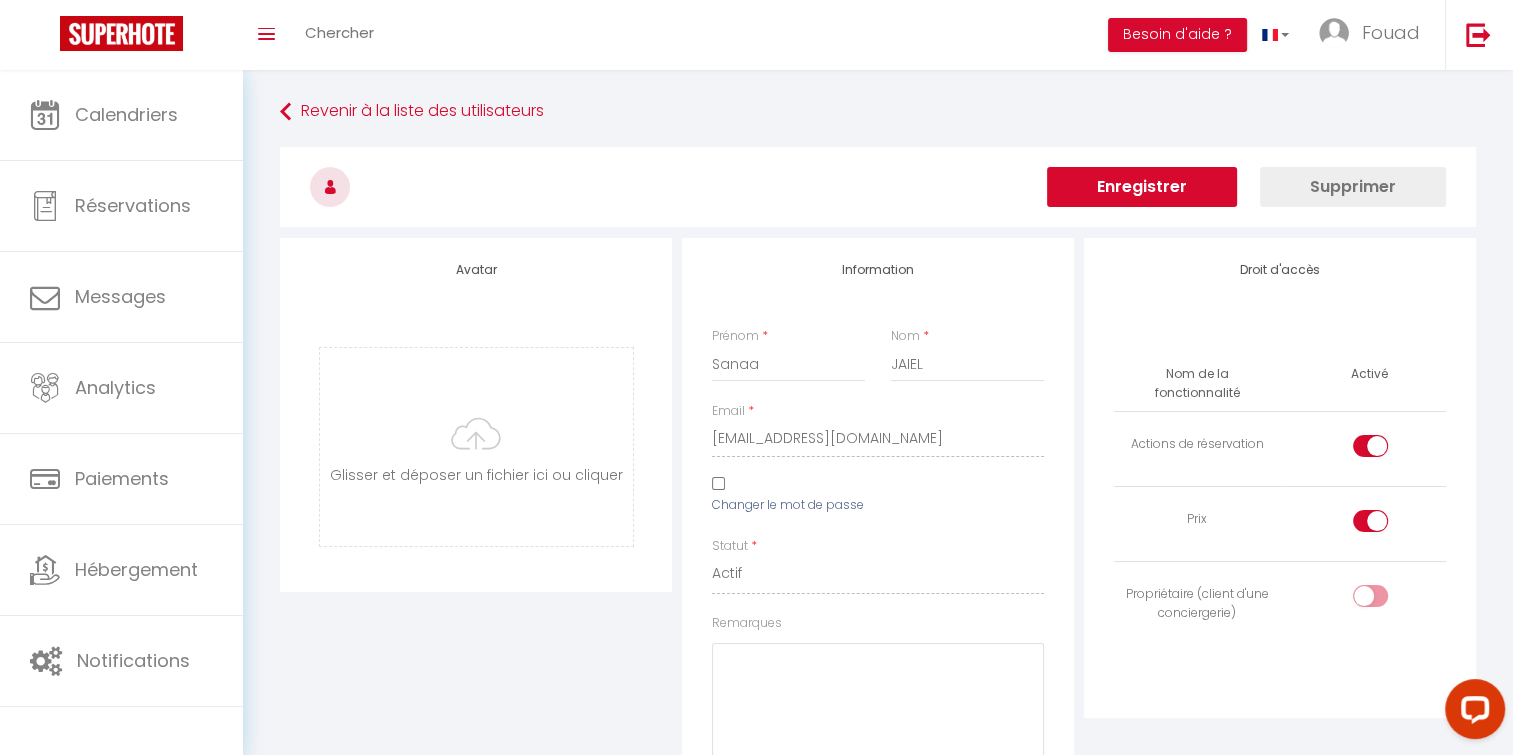 click on "Enregistrer" at bounding box center (1142, 187) 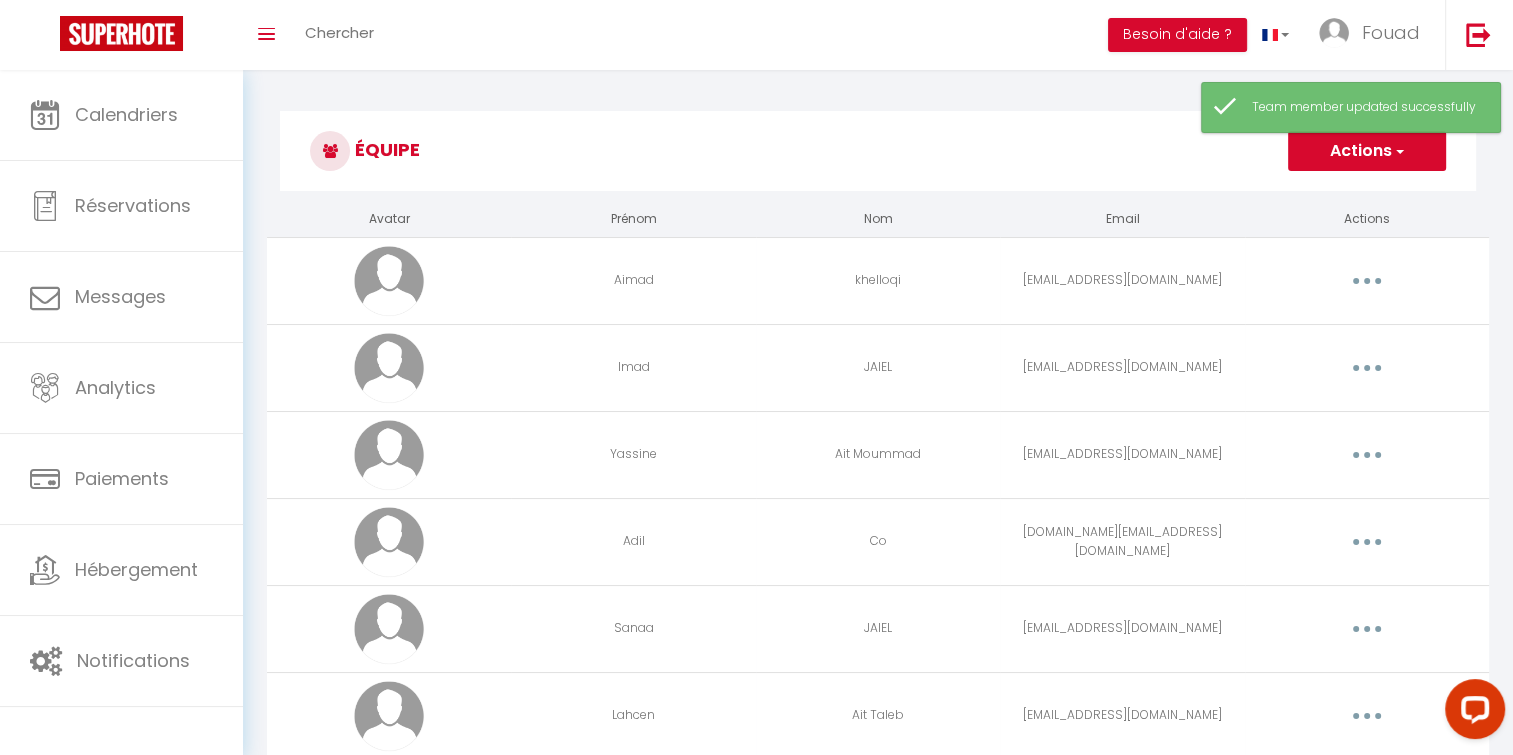 scroll, scrollTop: 154, scrollLeft: 0, axis: vertical 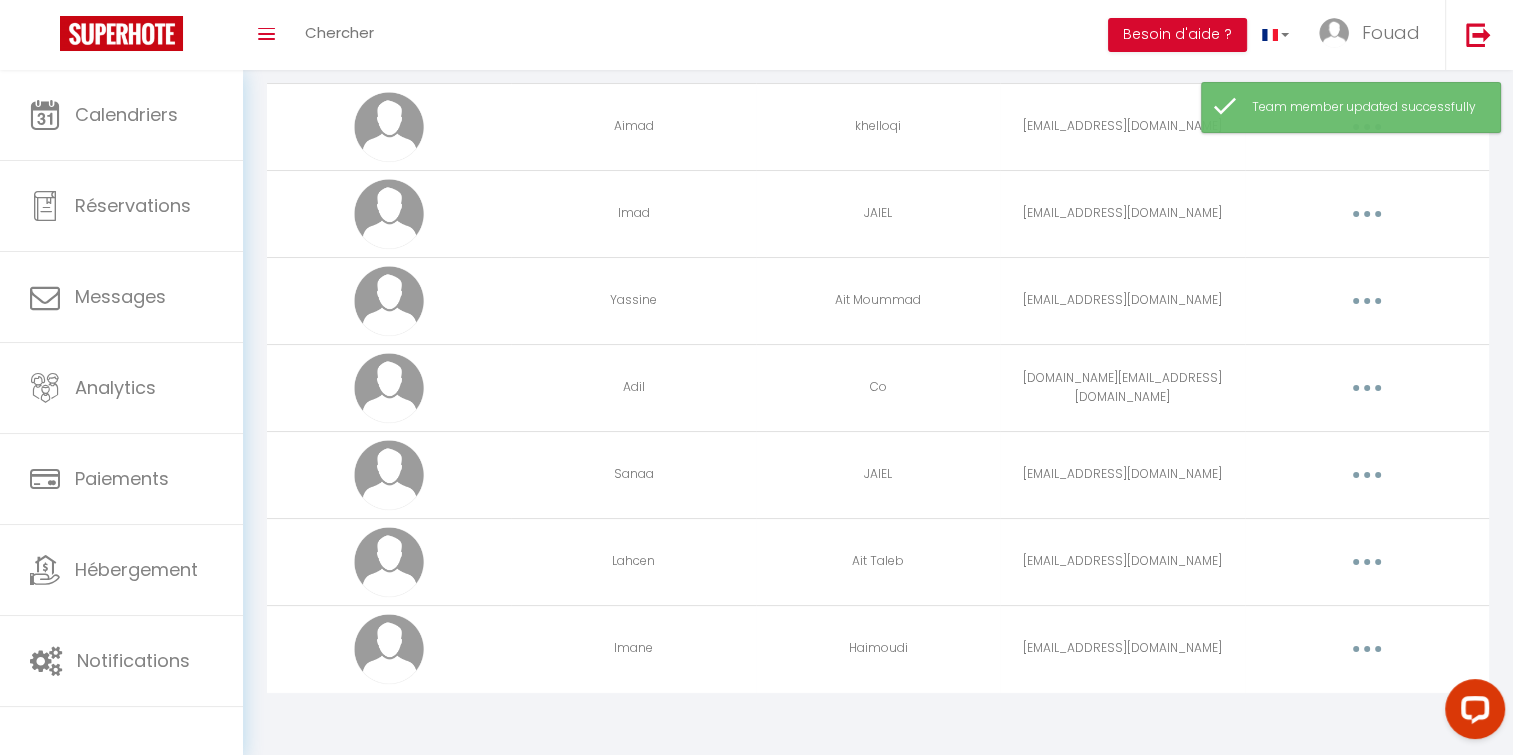click at bounding box center (1367, 649) 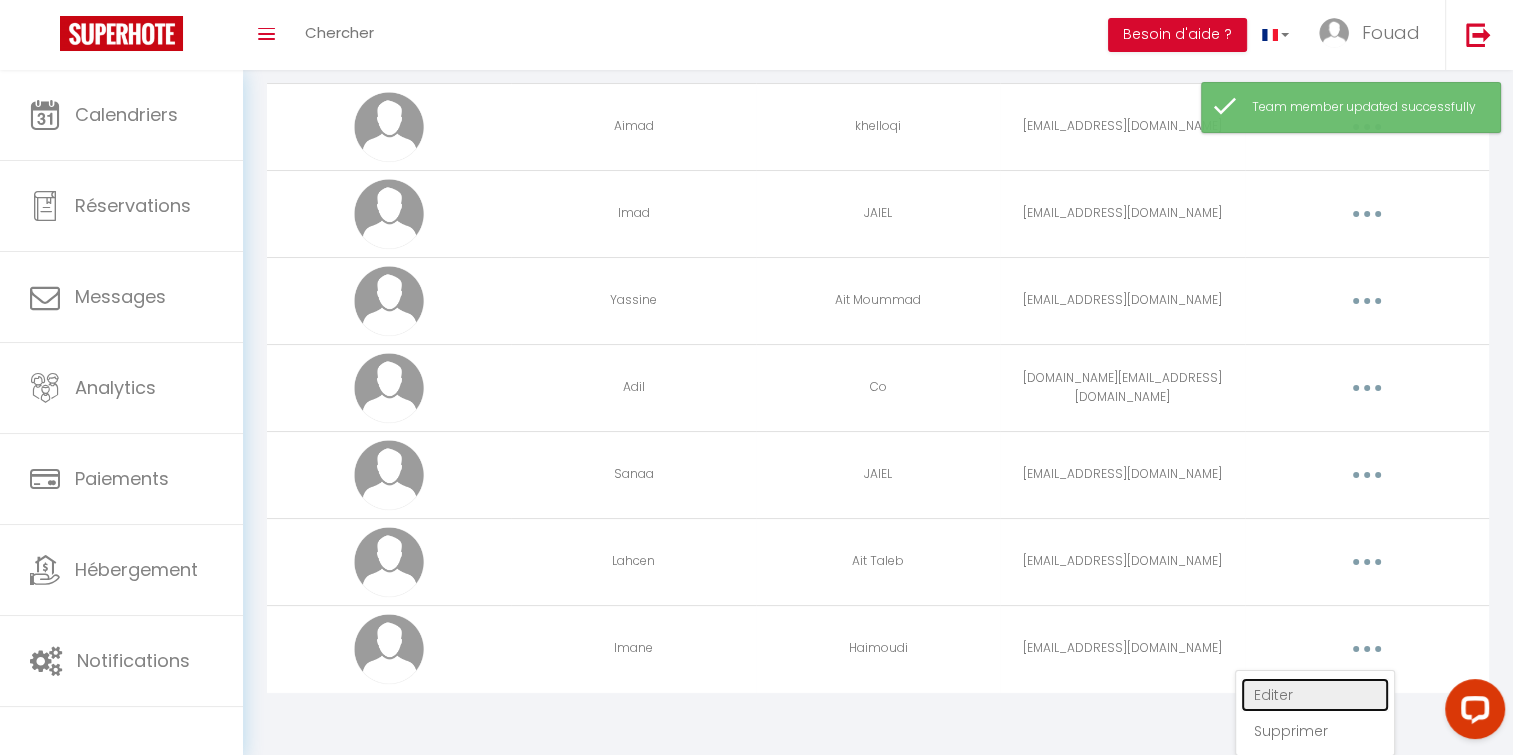 click on "Editer" at bounding box center (1315, 695) 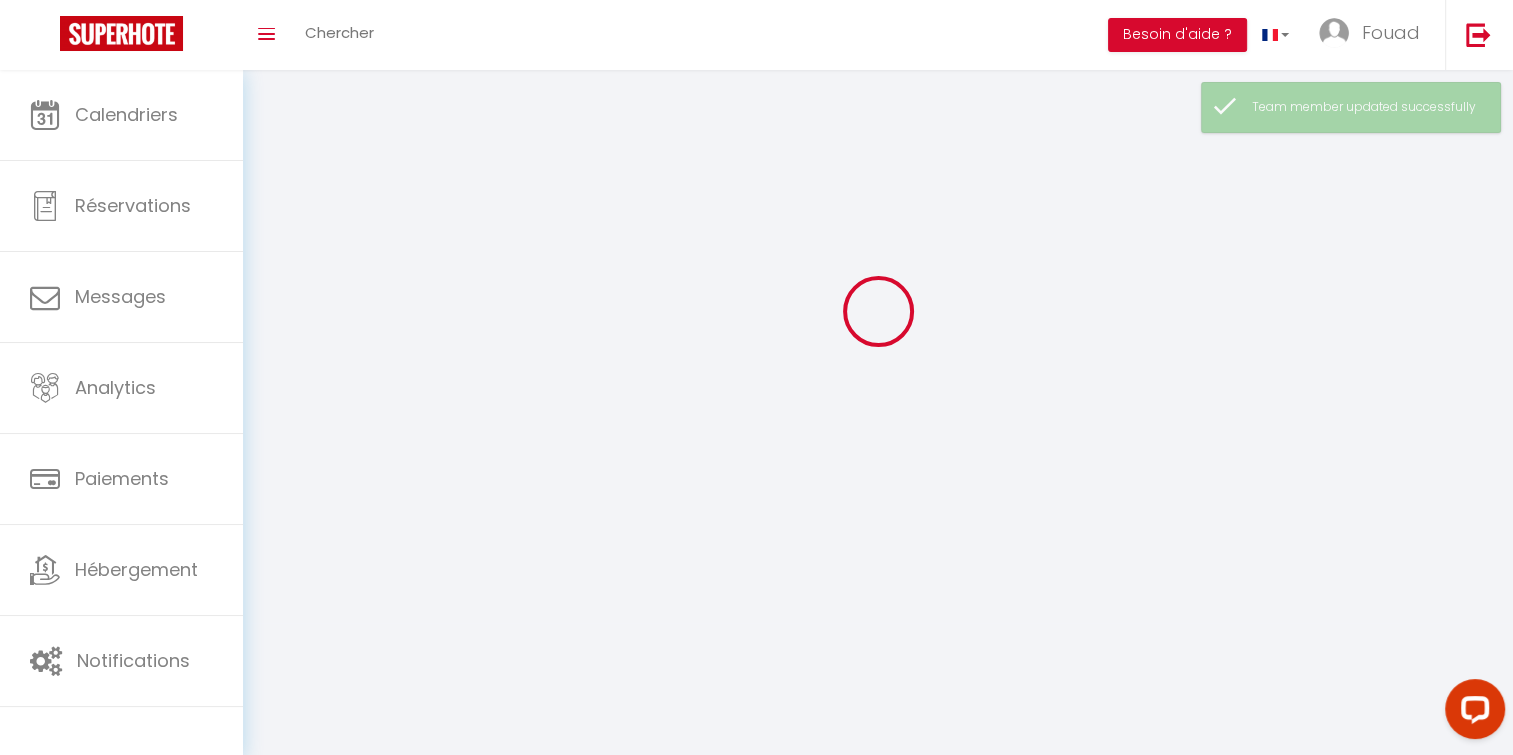 scroll, scrollTop: 1616, scrollLeft: 0, axis: vertical 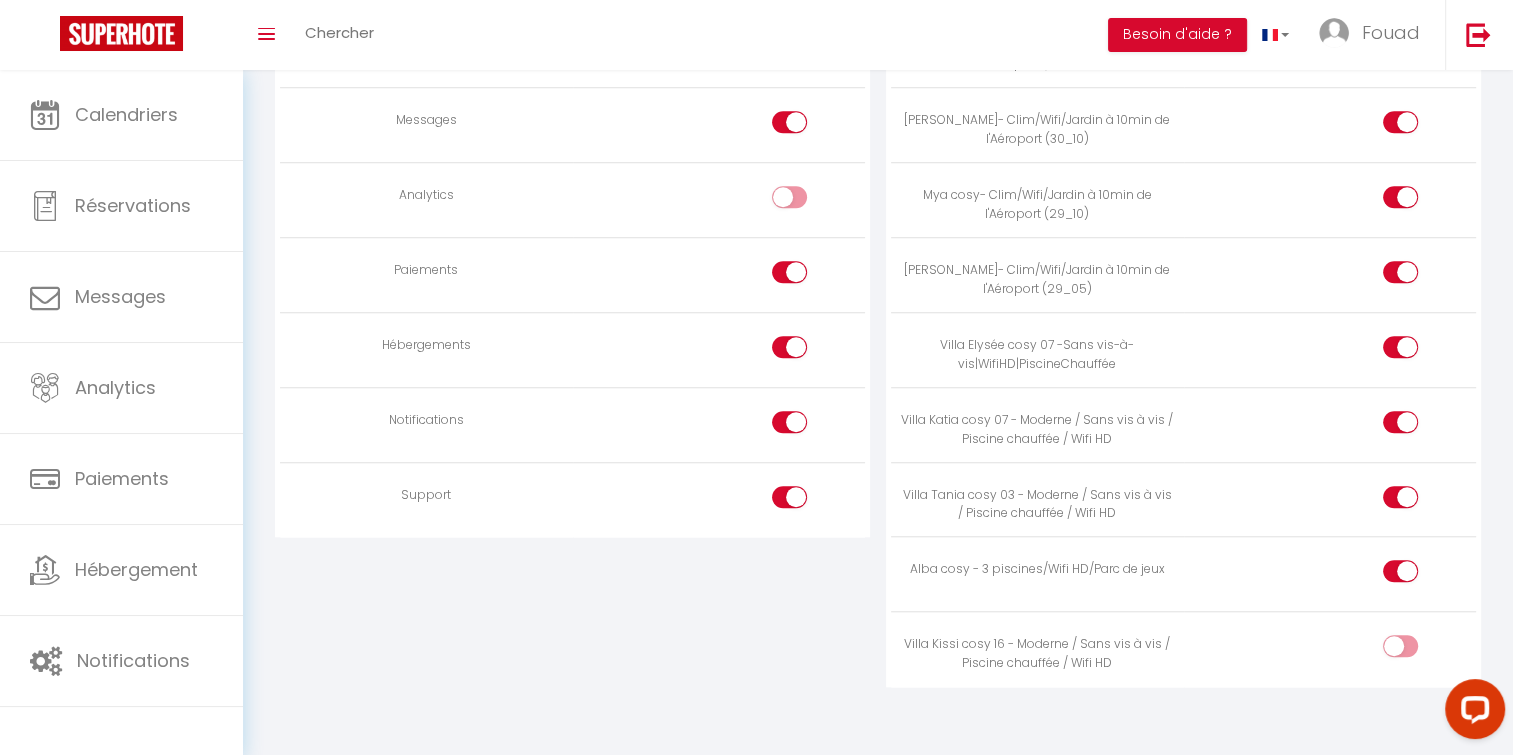 click at bounding box center (1400, 646) 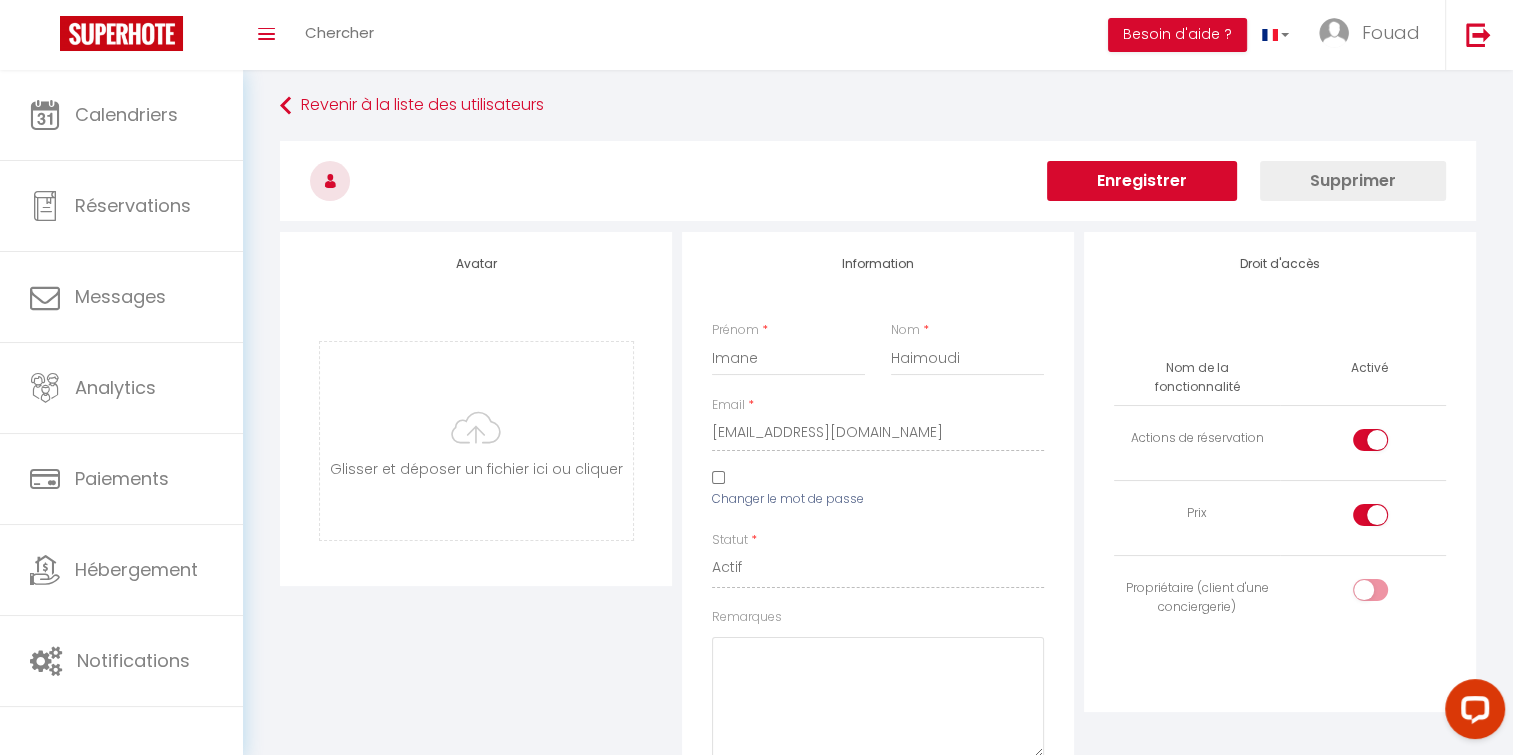 scroll, scrollTop: 0, scrollLeft: 0, axis: both 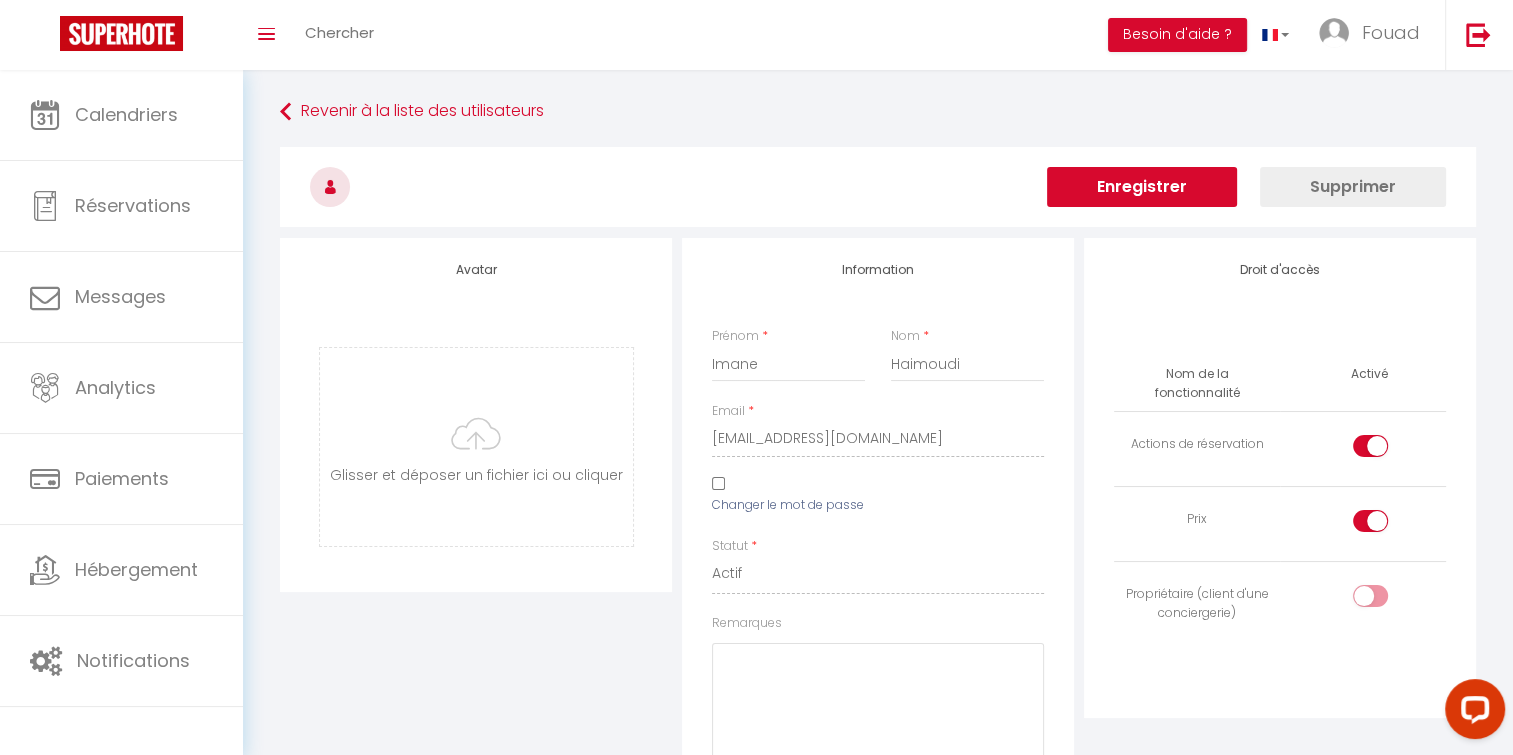 click at bounding box center (878, 187) 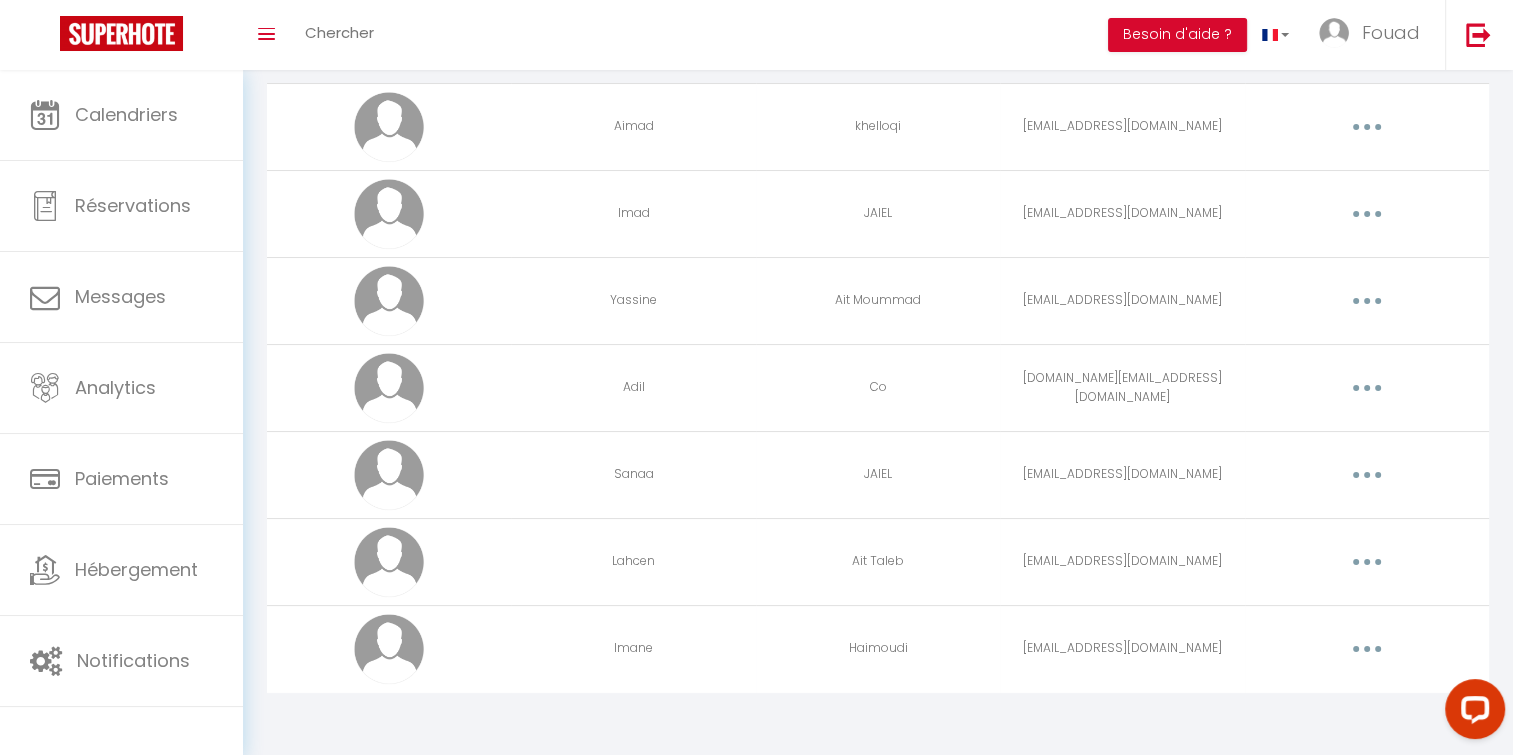 scroll, scrollTop: 0, scrollLeft: 0, axis: both 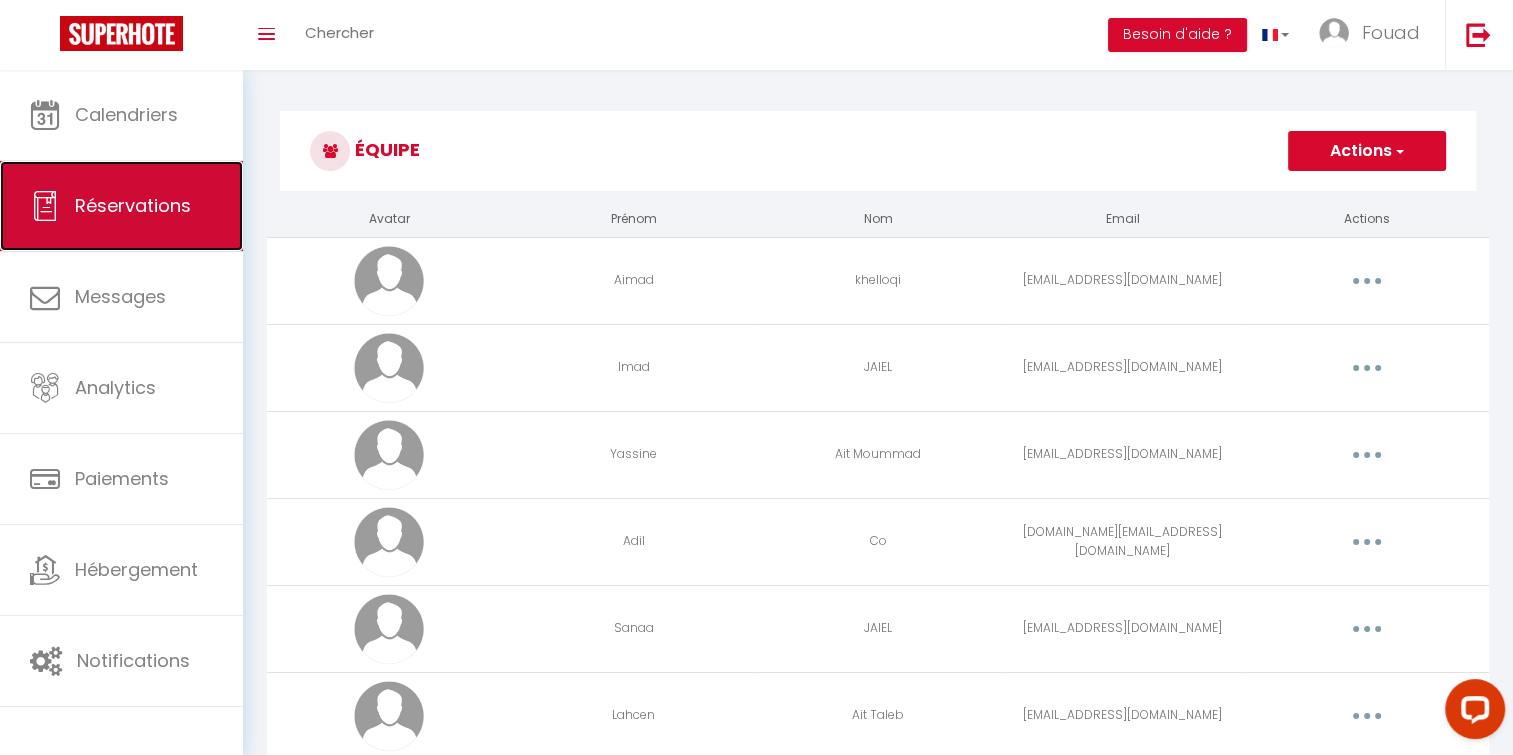 click on "Réservations" at bounding box center (133, 205) 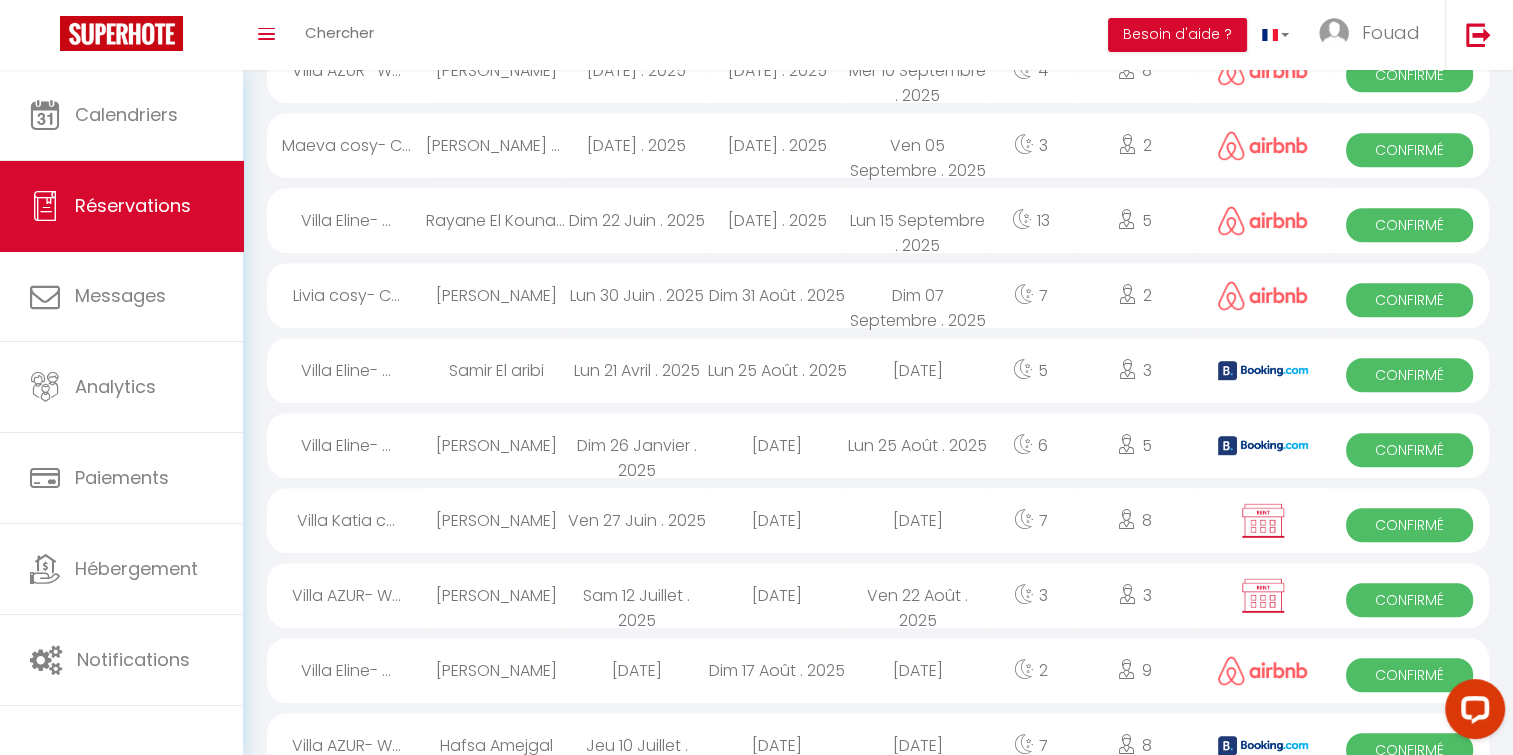 scroll, scrollTop: 1084, scrollLeft: 0, axis: vertical 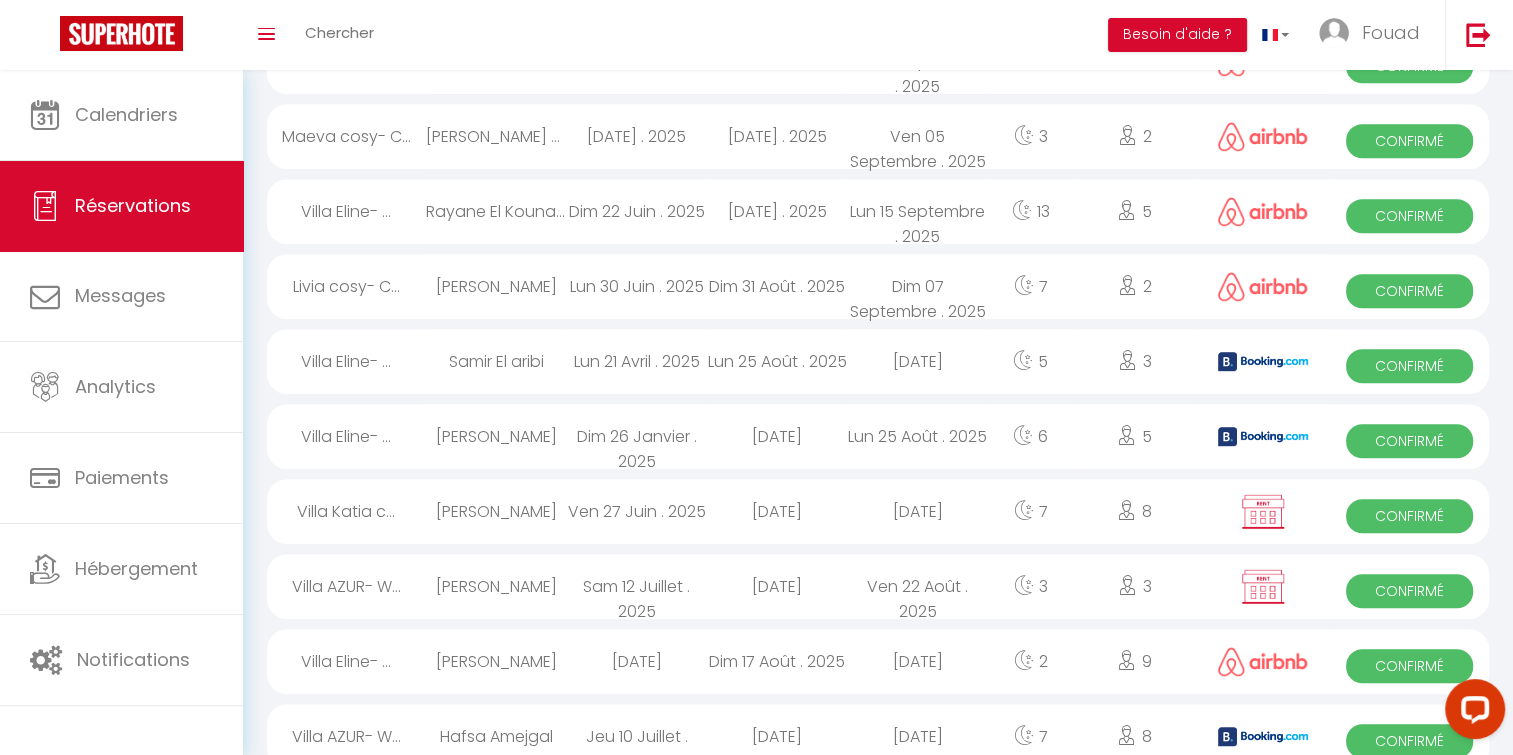 click on "Villa Katia c..." at bounding box center [346, 511] 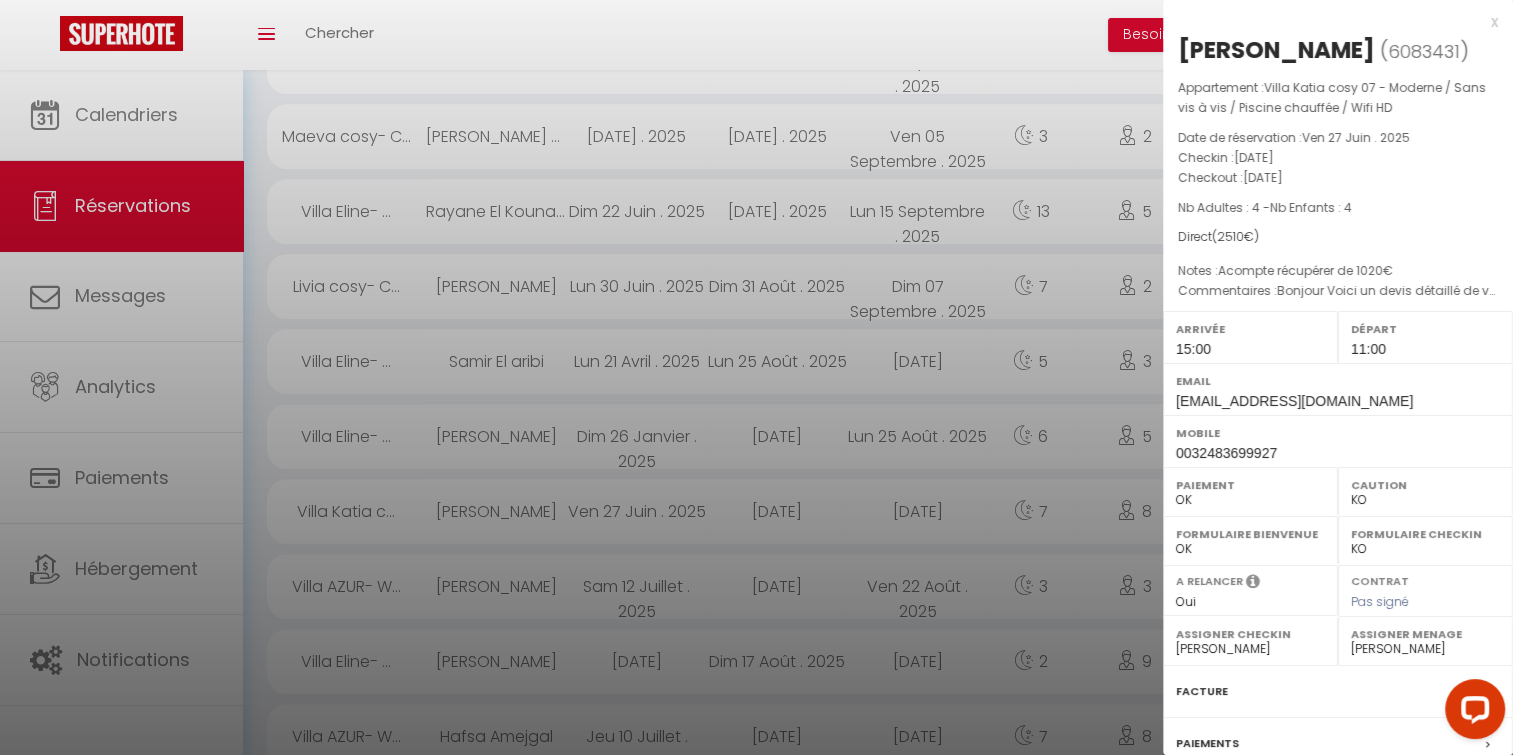 scroll, scrollTop: 193, scrollLeft: 0, axis: vertical 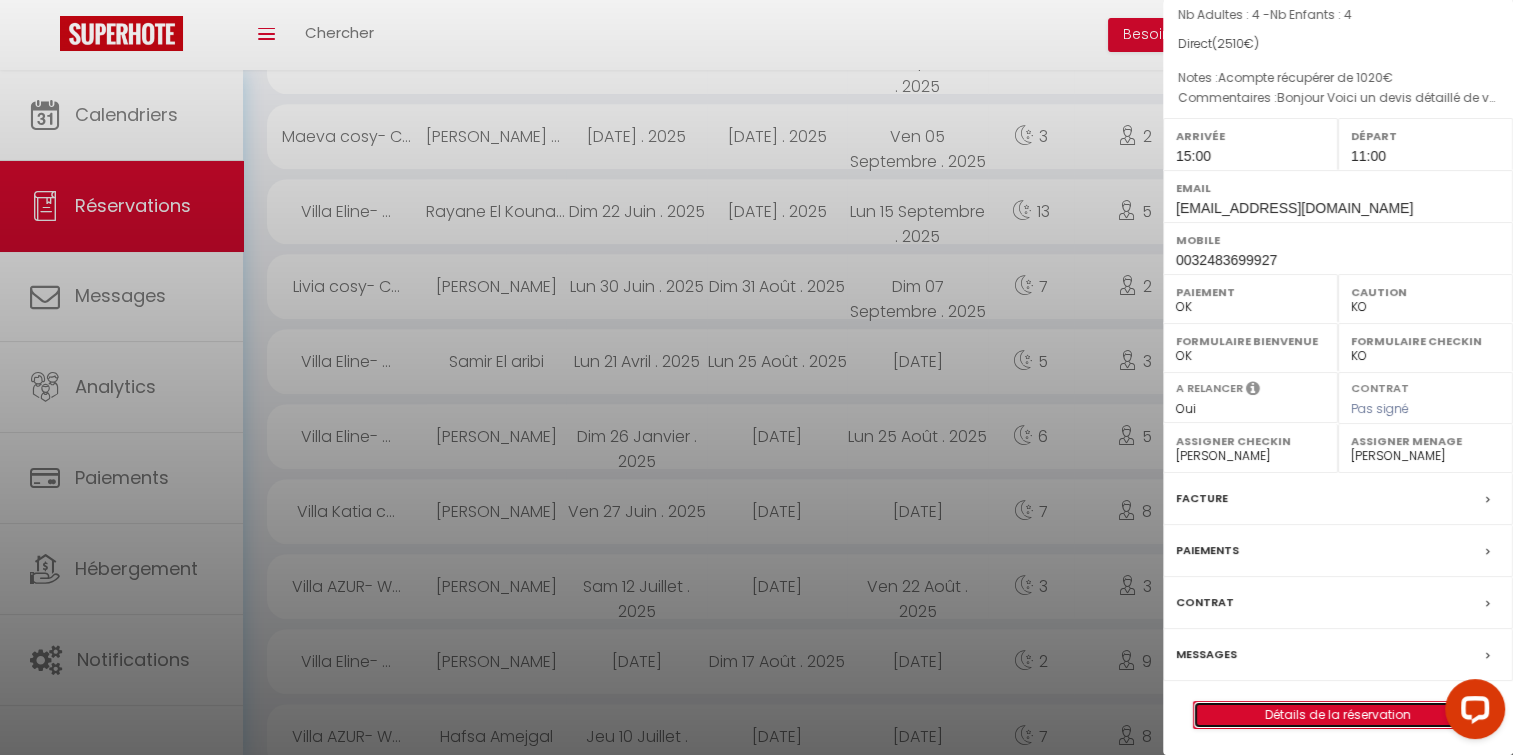 click on "Détails de la réservation" at bounding box center [1338, 715] 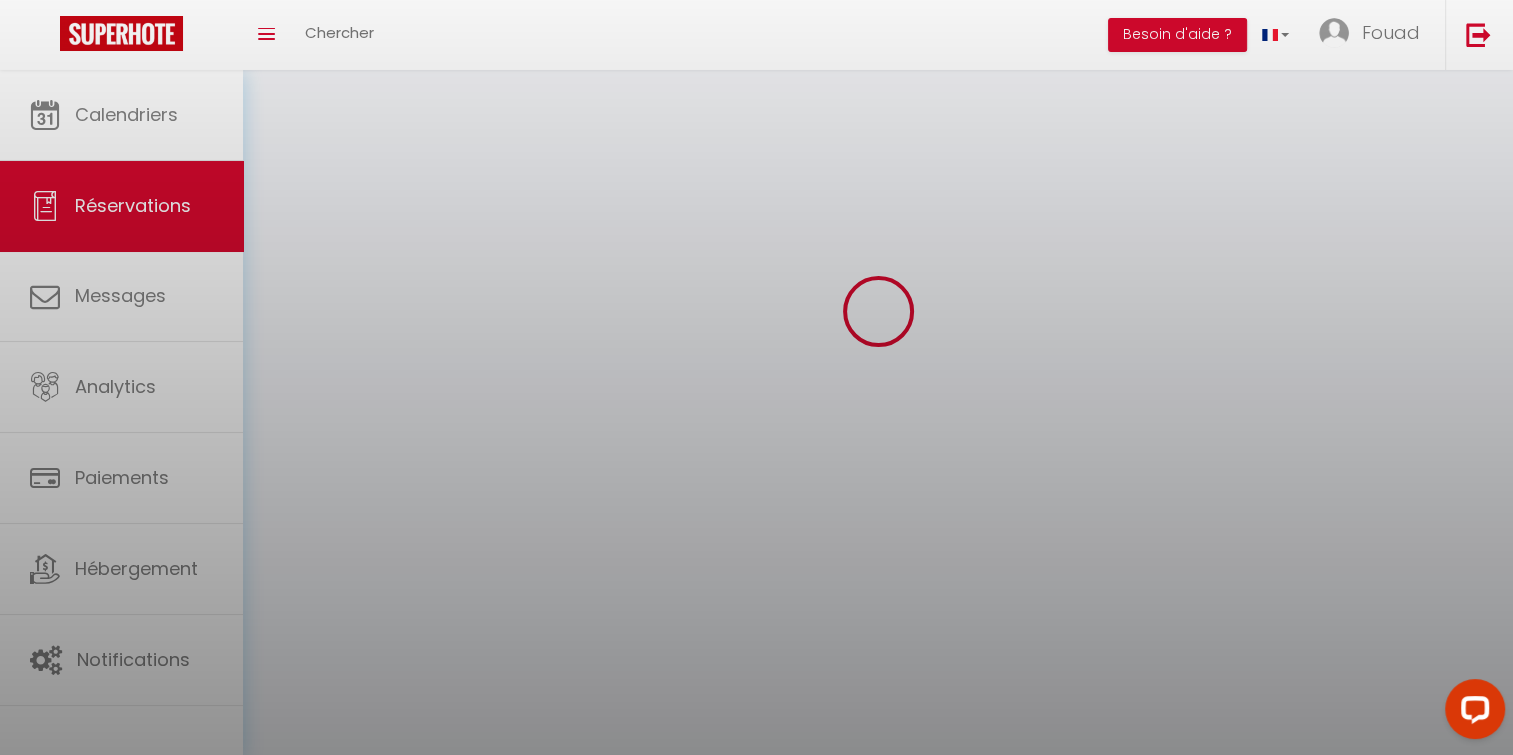 scroll, scrollTop: 0, scrollLeft: 0, axis: both 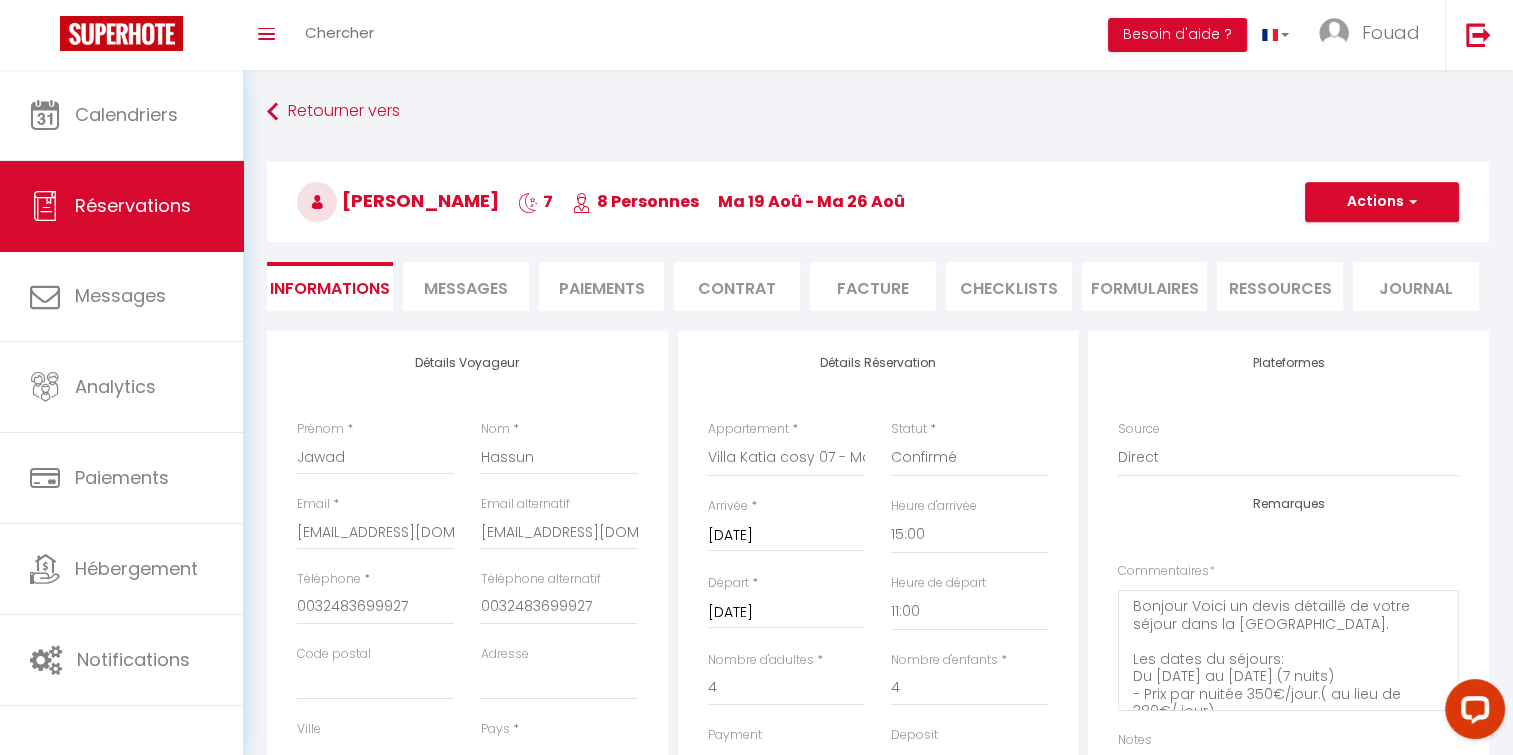 click on "Contrat" at bounding box center [737, 286] 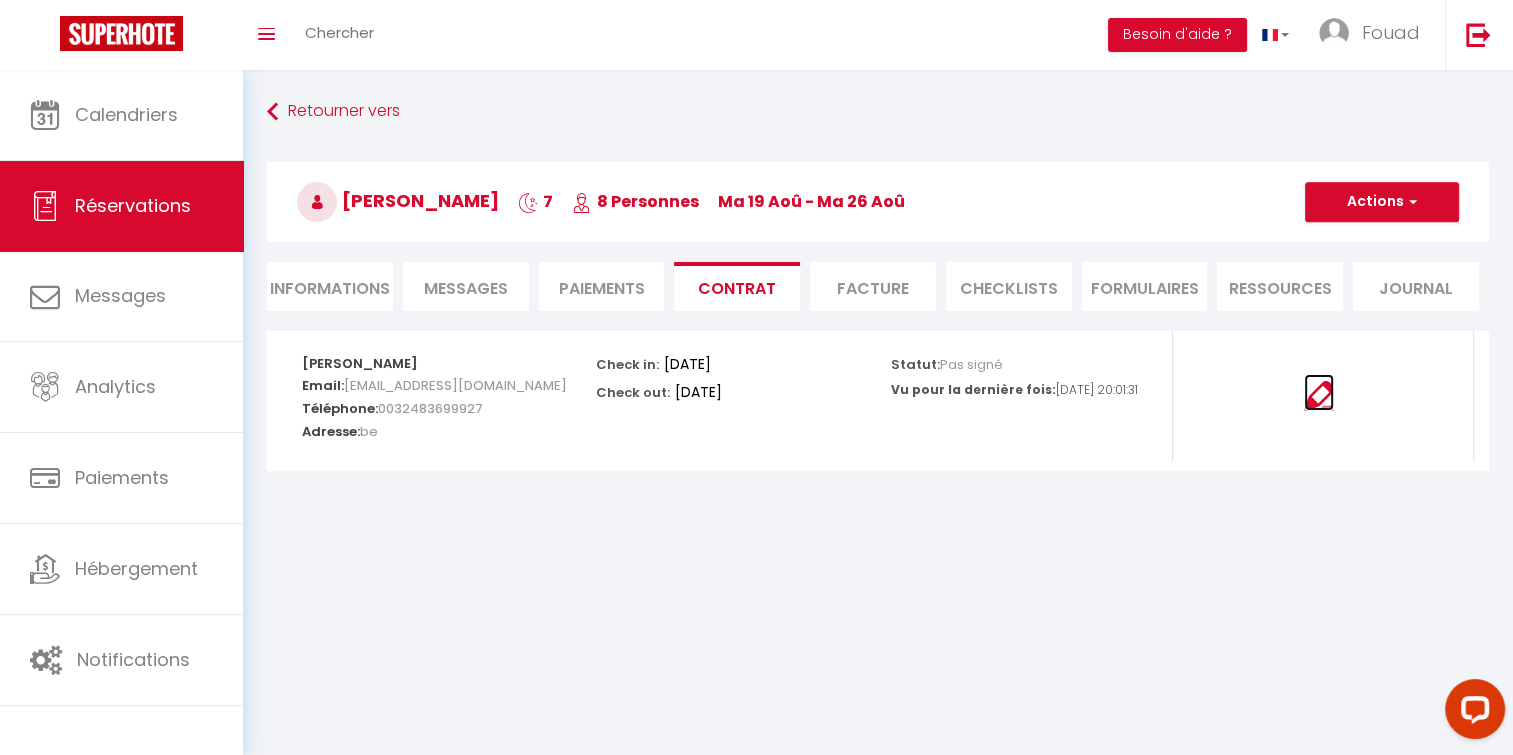 click at bounding box center [1319, 396] 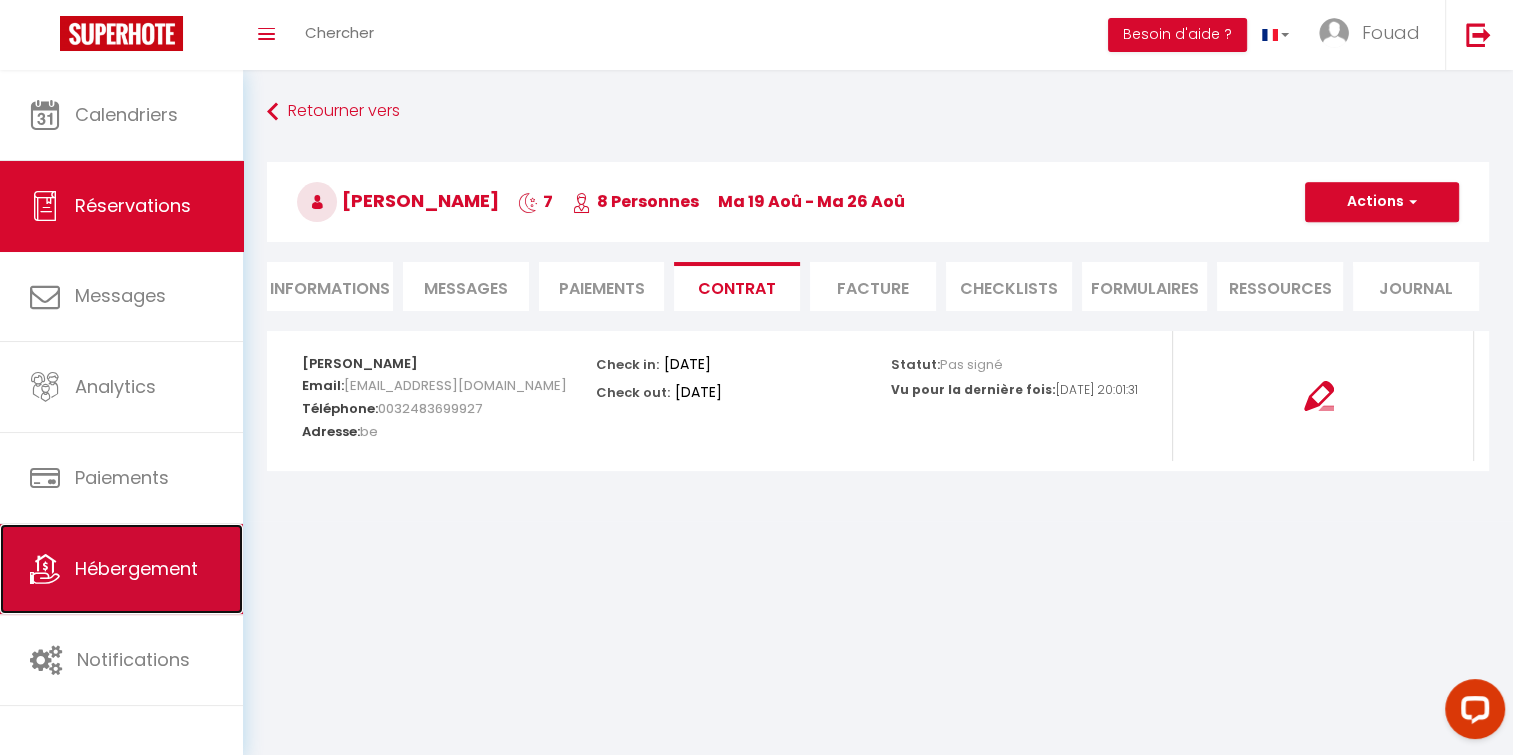click on "Hébergement" at bounding box center [136, 568] 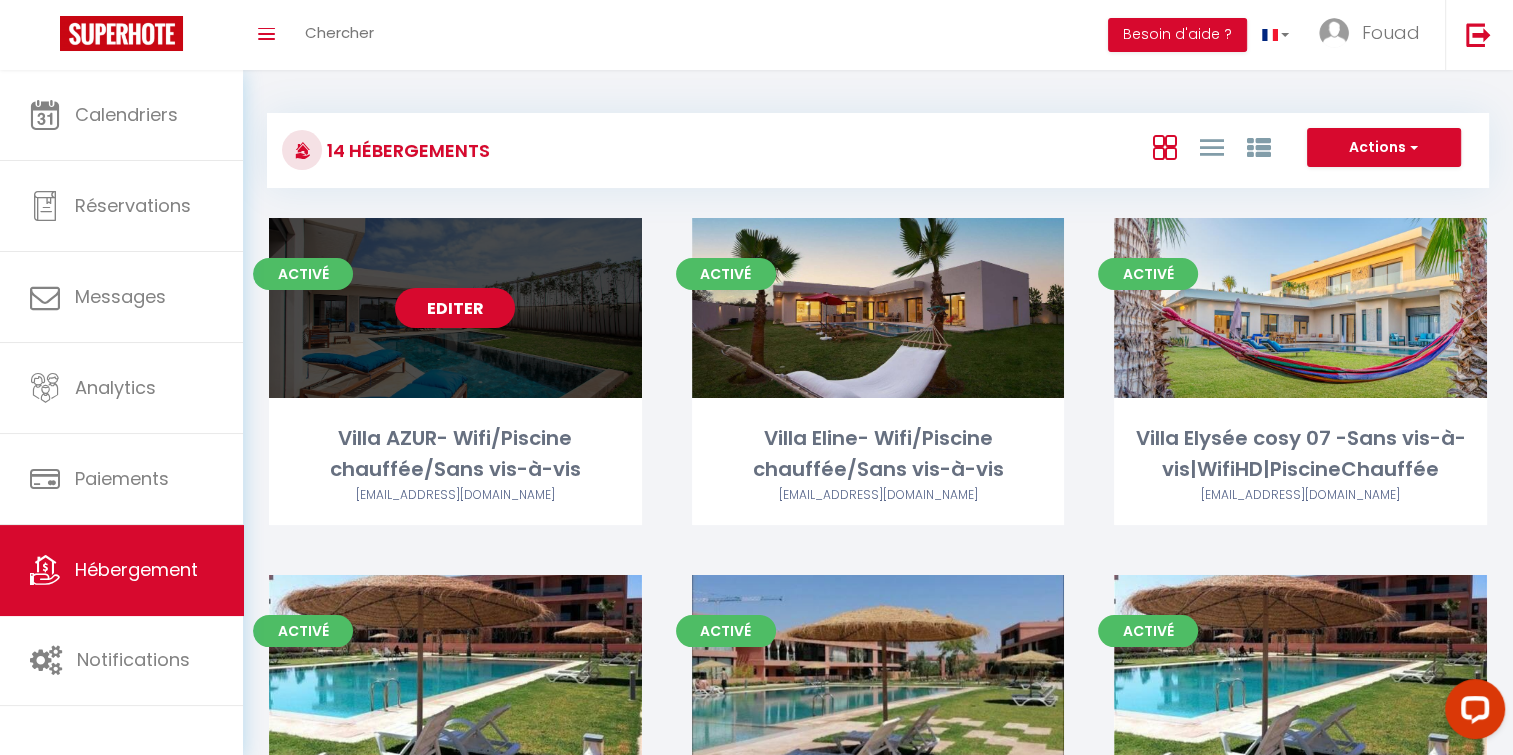 click on "Editer" at bounding box center (455, 308) 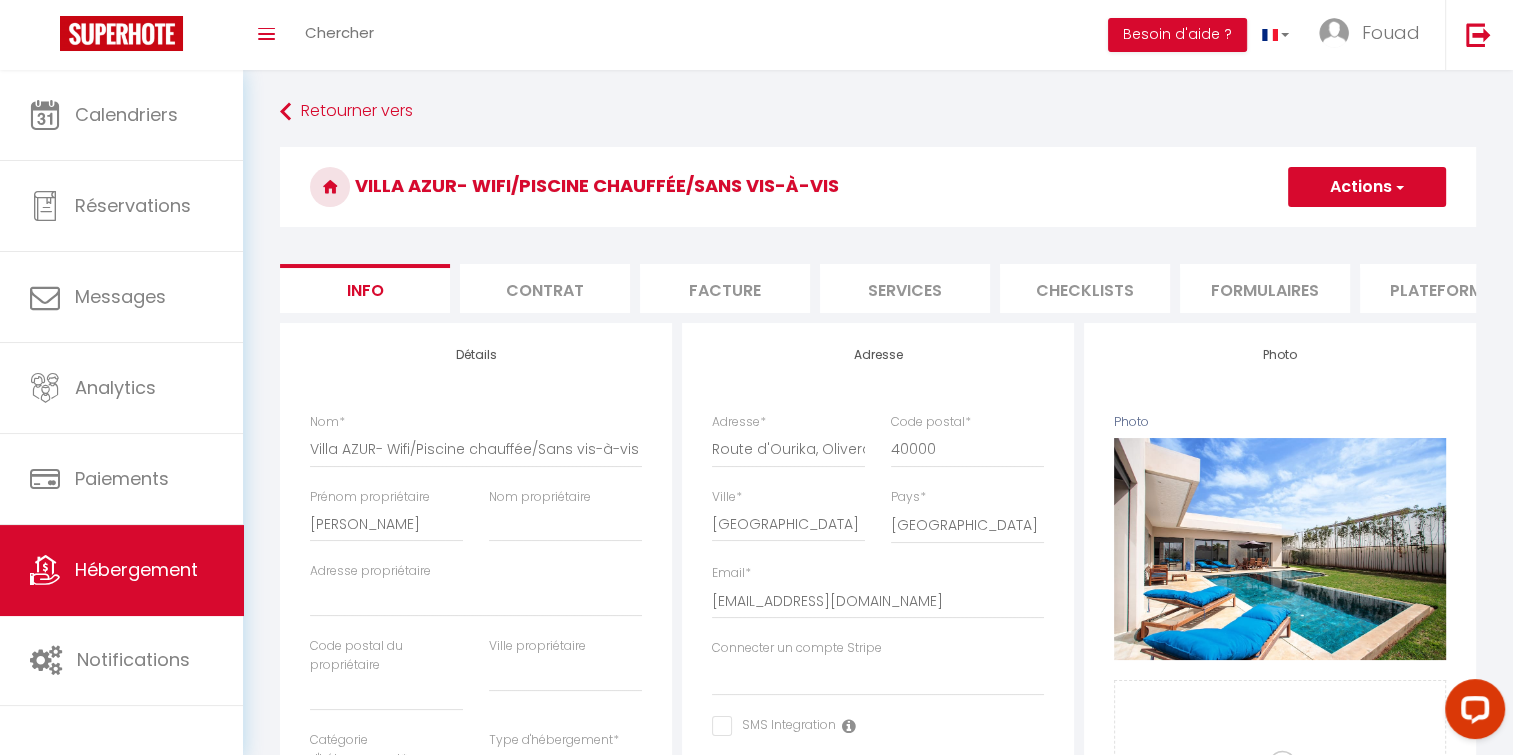 click on "Contrat" at bounding box center [545, 288] 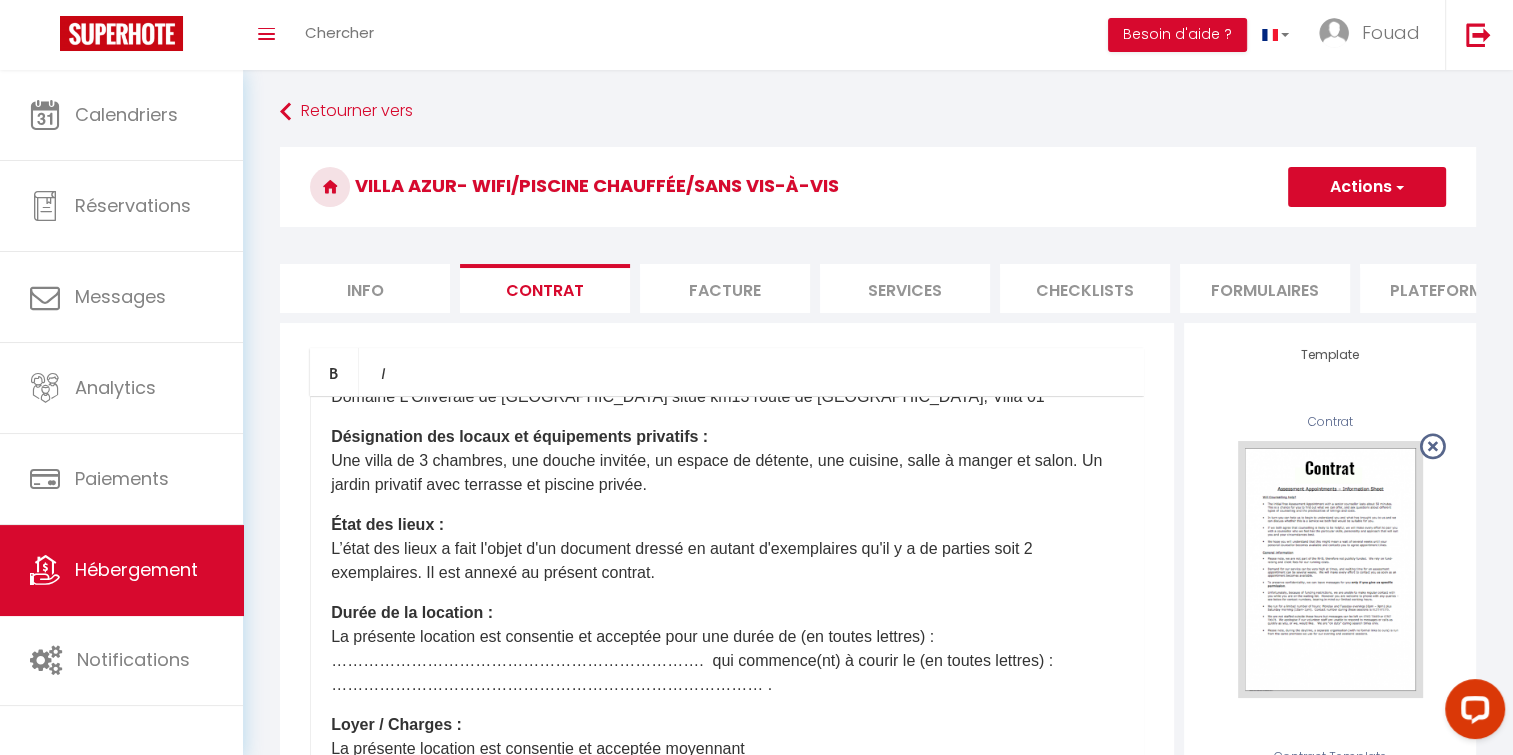 scroll, scrollTop: 443, scrollLeft: 0, axis: vertical 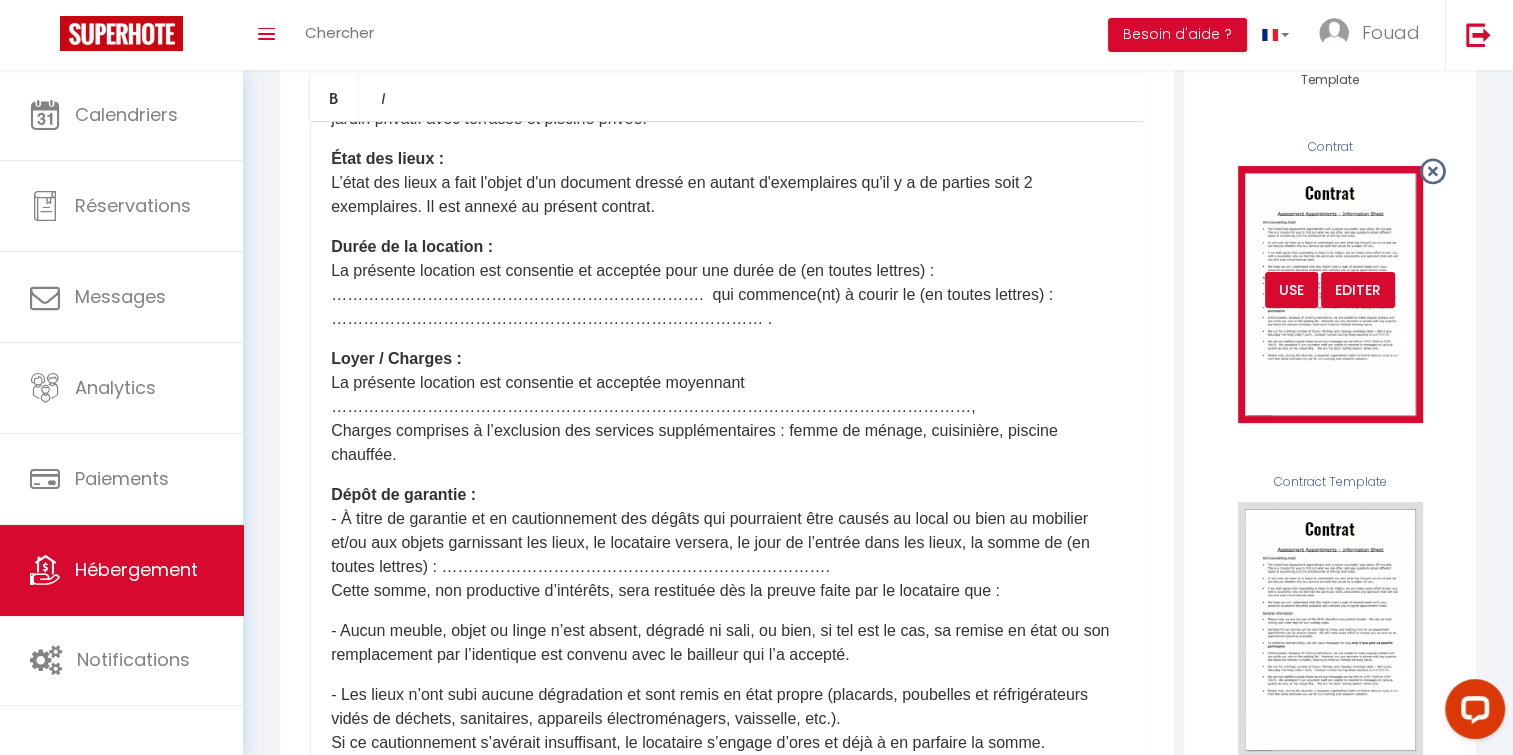click on "Editer" at bounding box center [1358, 290] 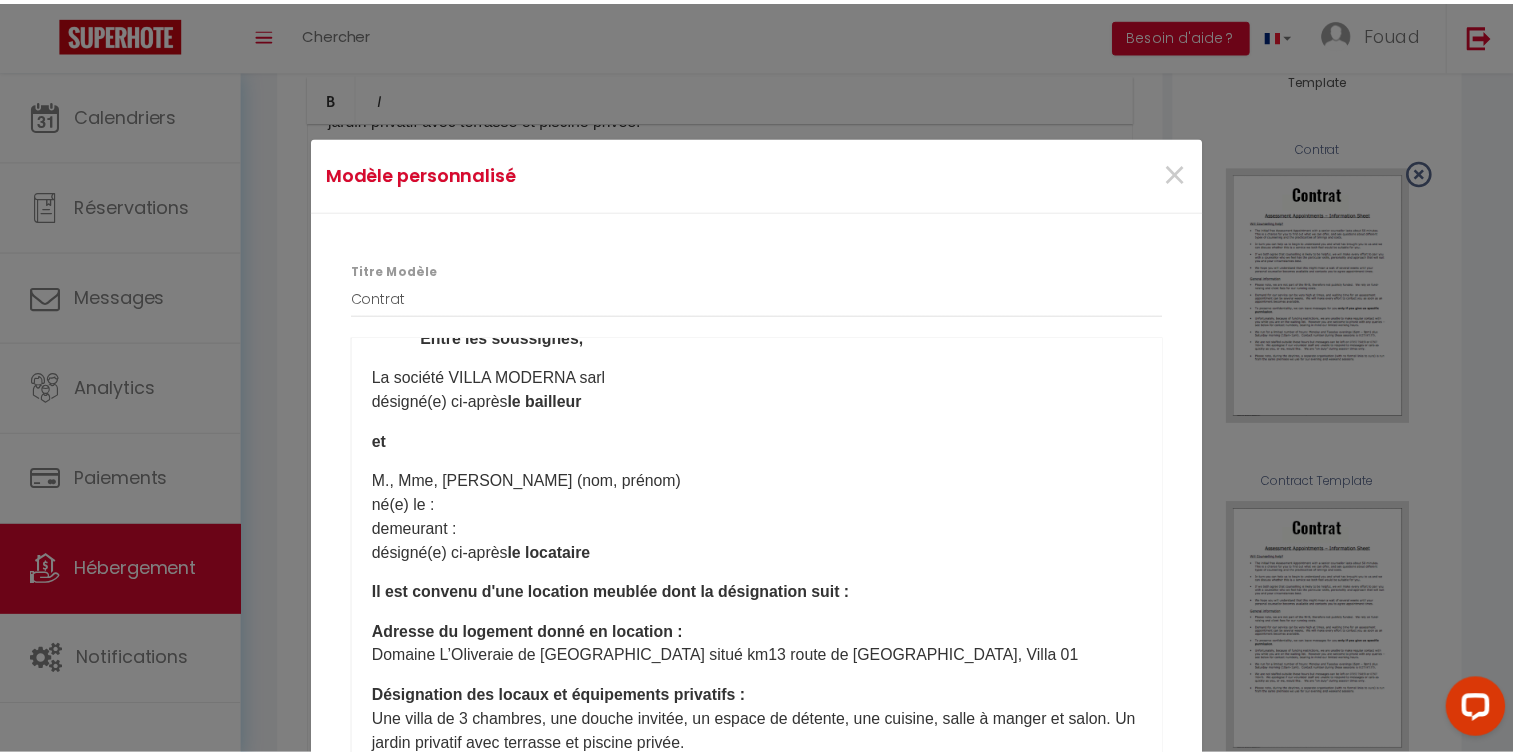 scroll, scrollTop: 26, scrollLeft: 0, axis: vertical 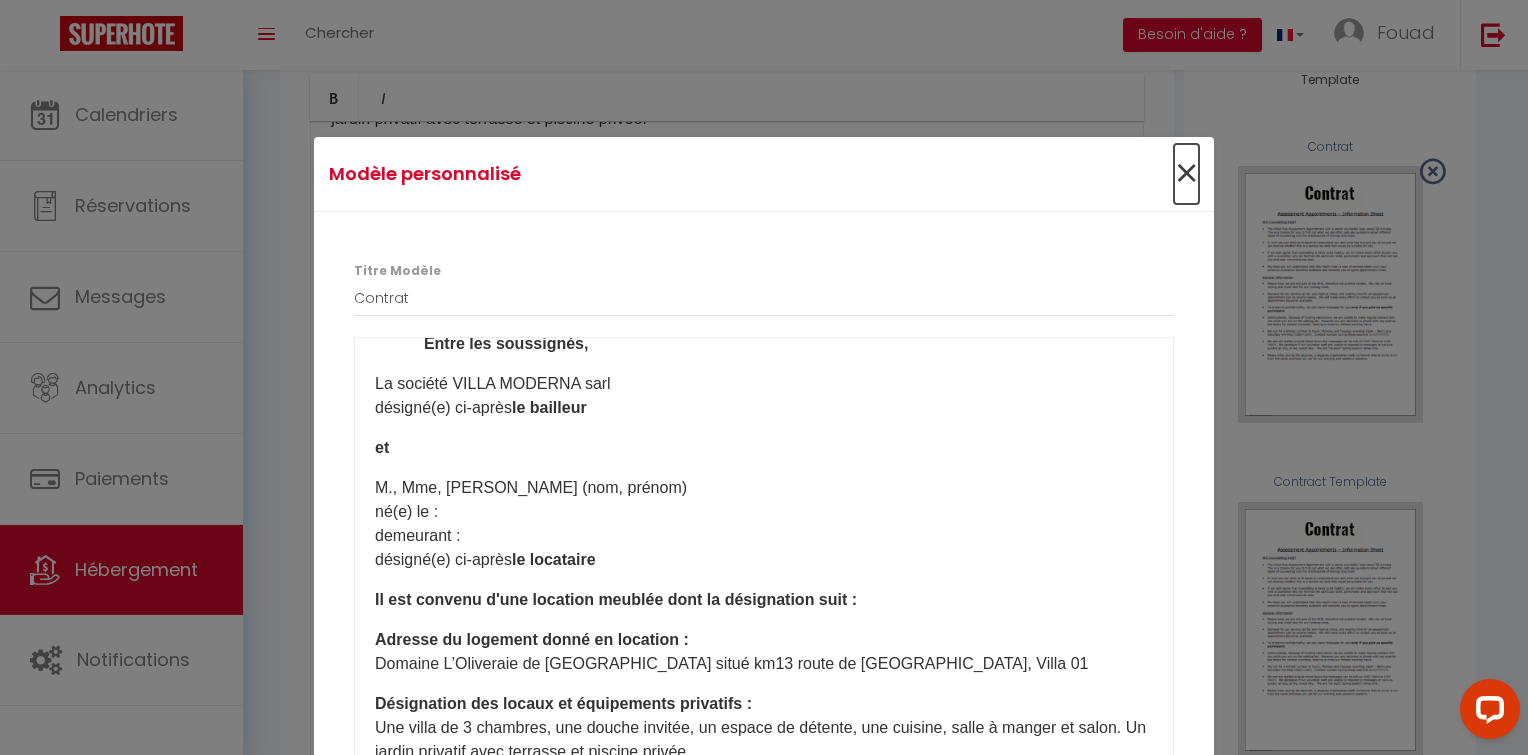 click on "×" at bounding box center [1186, 174] 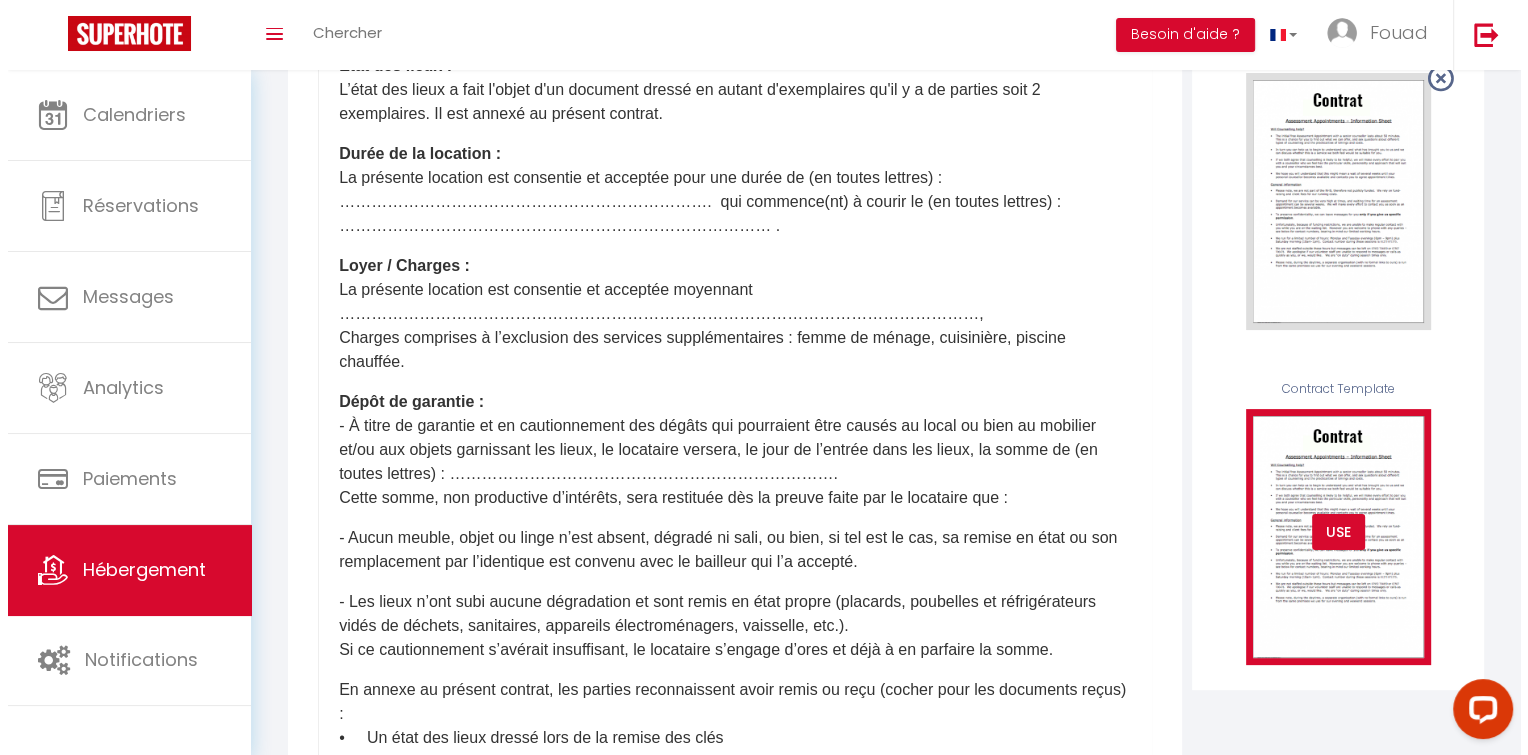 scroll, scrollTop: 374, scrollLeft: 0, axis: vertical 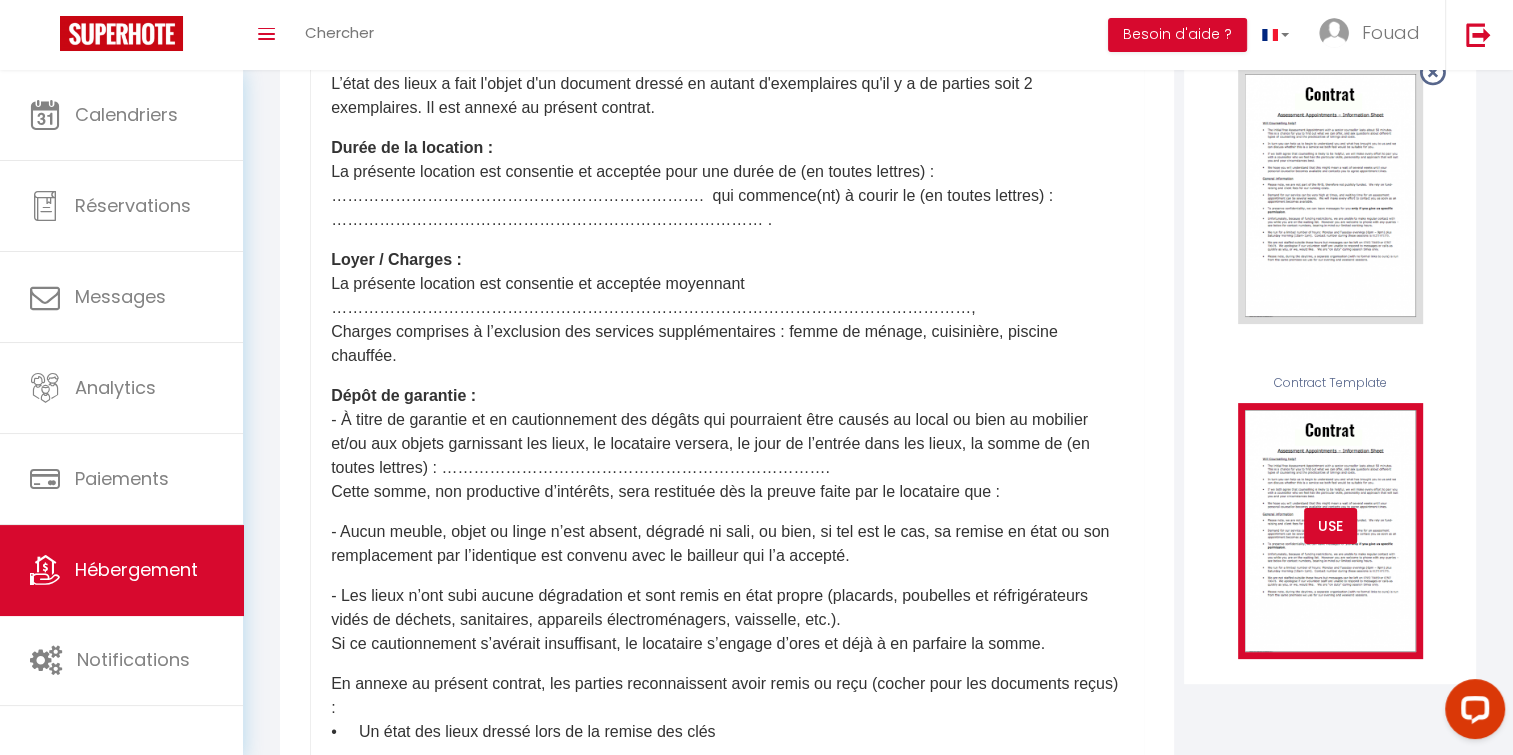 click on "USE" at bounding box center (1330, 526) 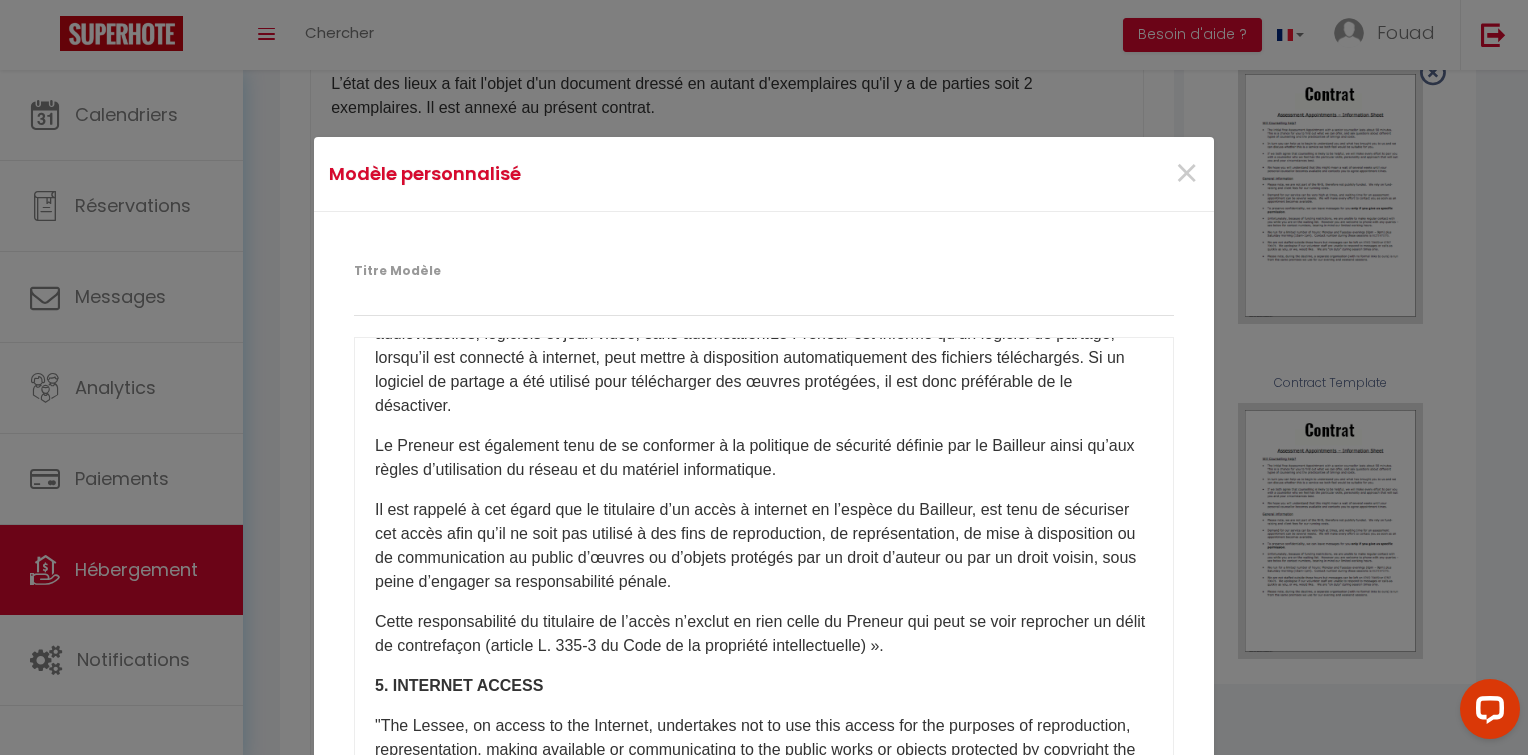 scroll, scrollTop: 2029, scrollLeft: 0, axis: vertical 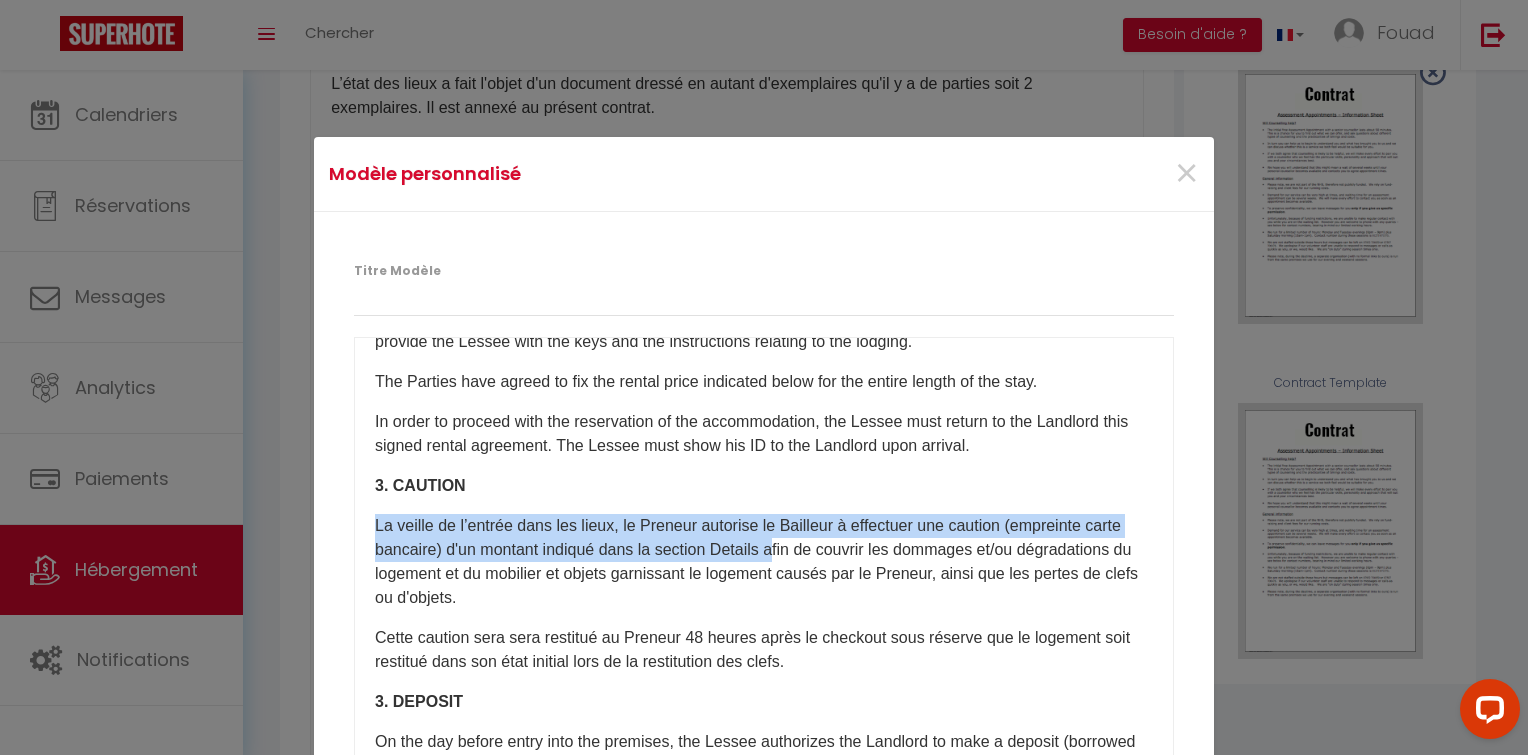 drag, startPoint x: 371, startPoint y: 527, endPoint x: 812, endPoint y: 556, distance: 441.95248 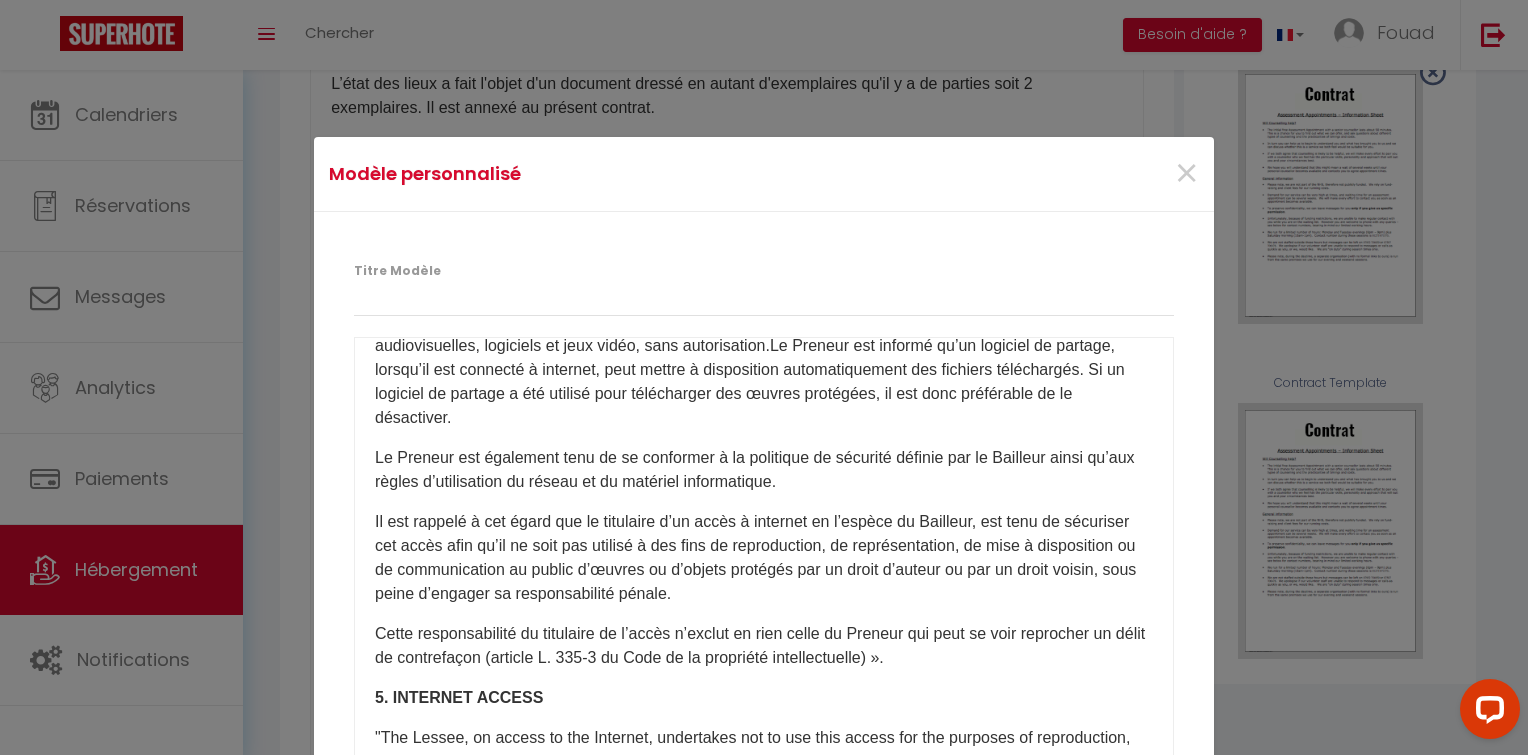 scroll, scrollTop: 2029, scrollLeft: 0, axis: vertical 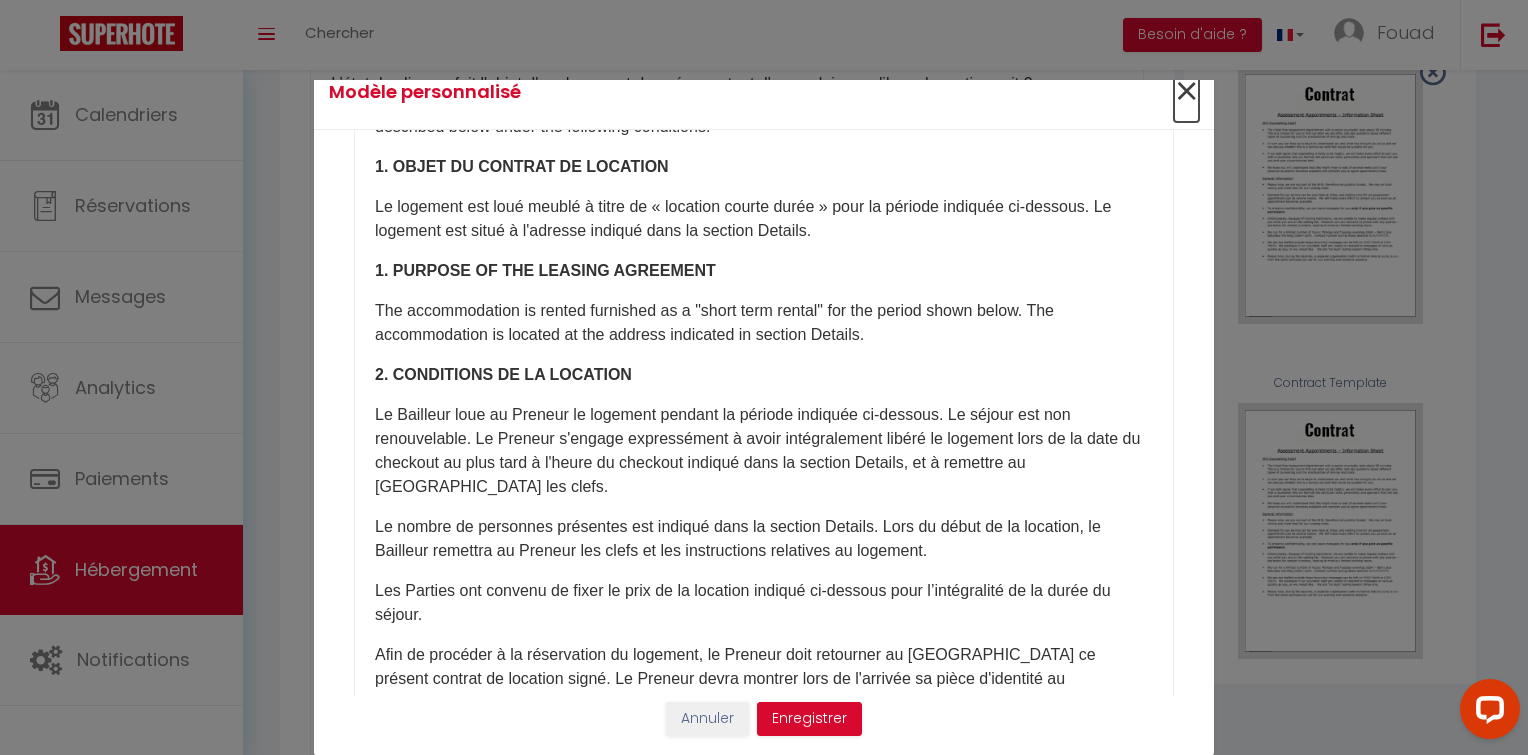 click on "×" at bounding box center [1186, 92] 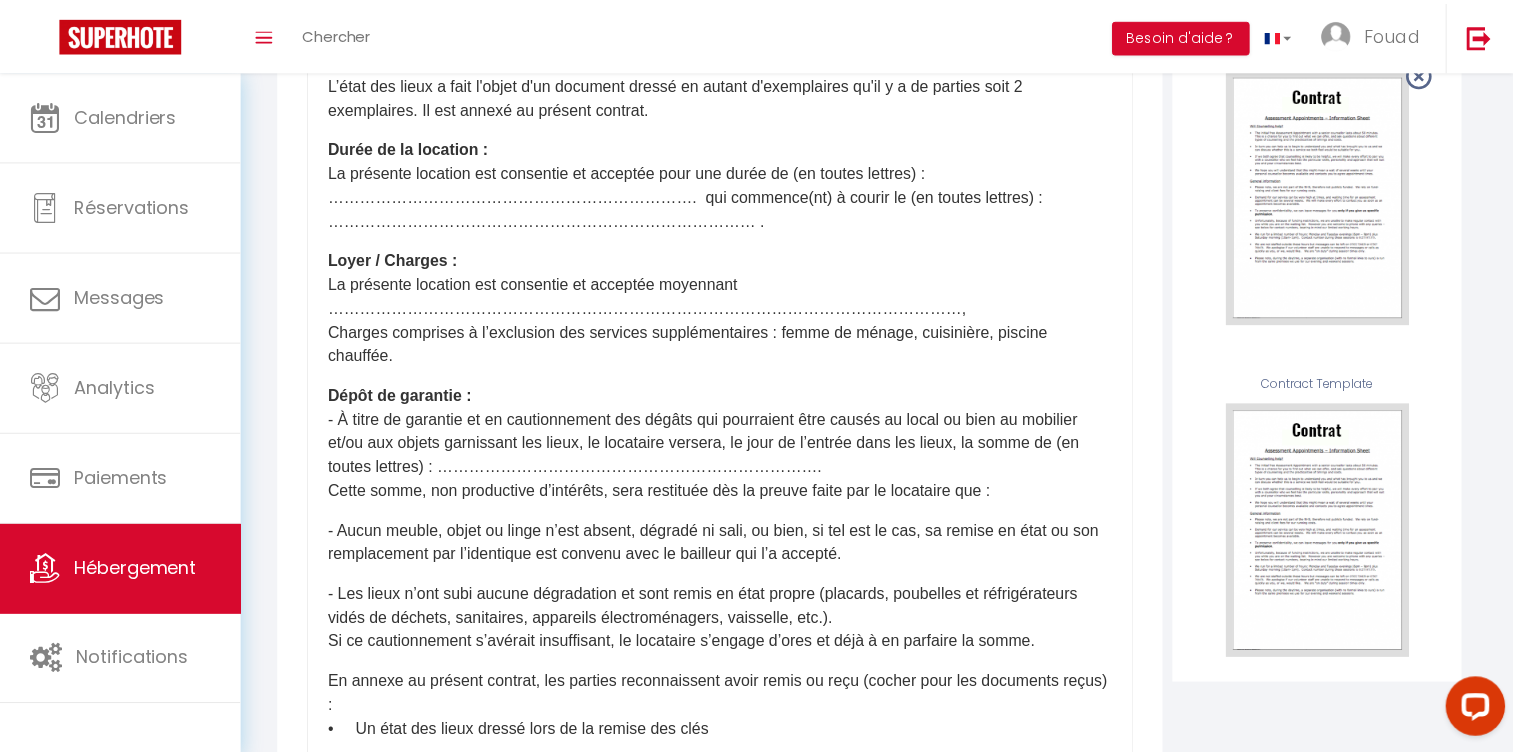 scroll, scrollTop: 0, scrollLeft: 0, axis: both 